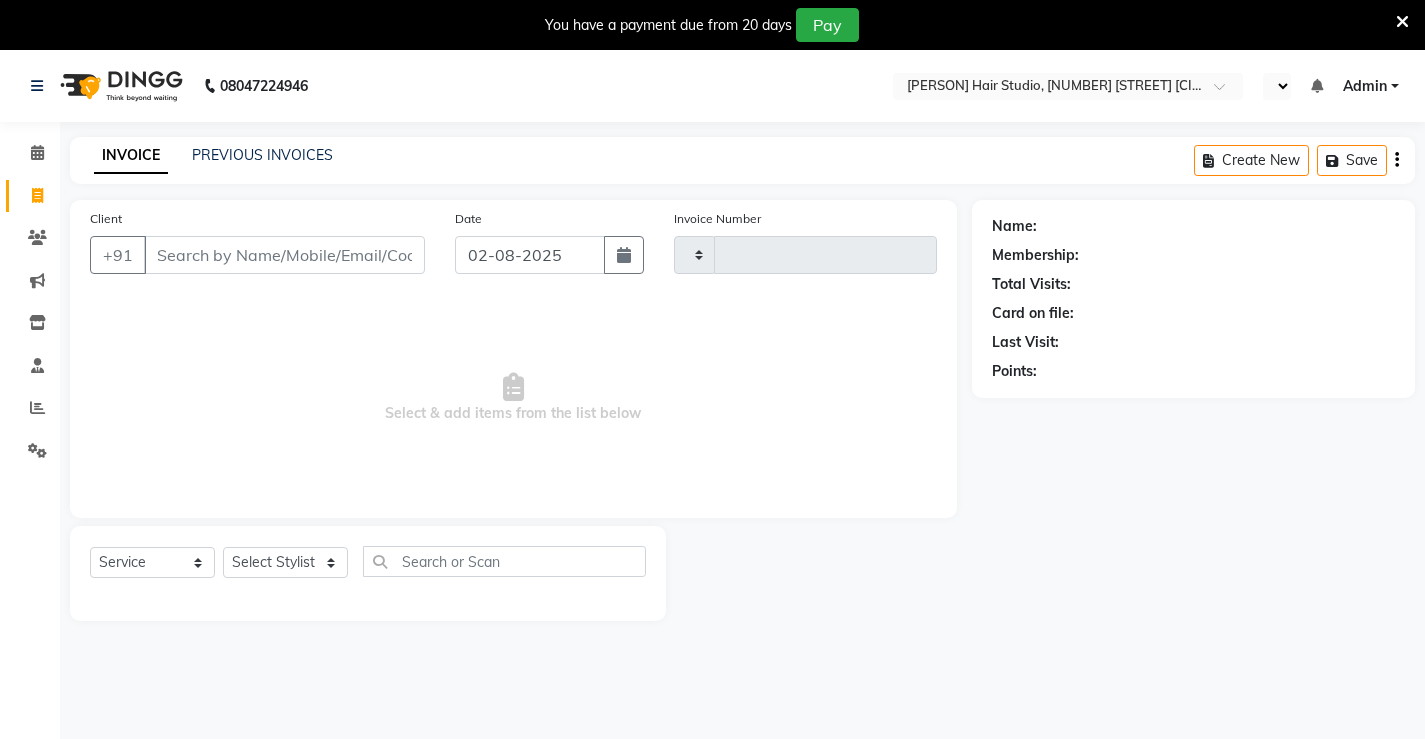 select on "service" 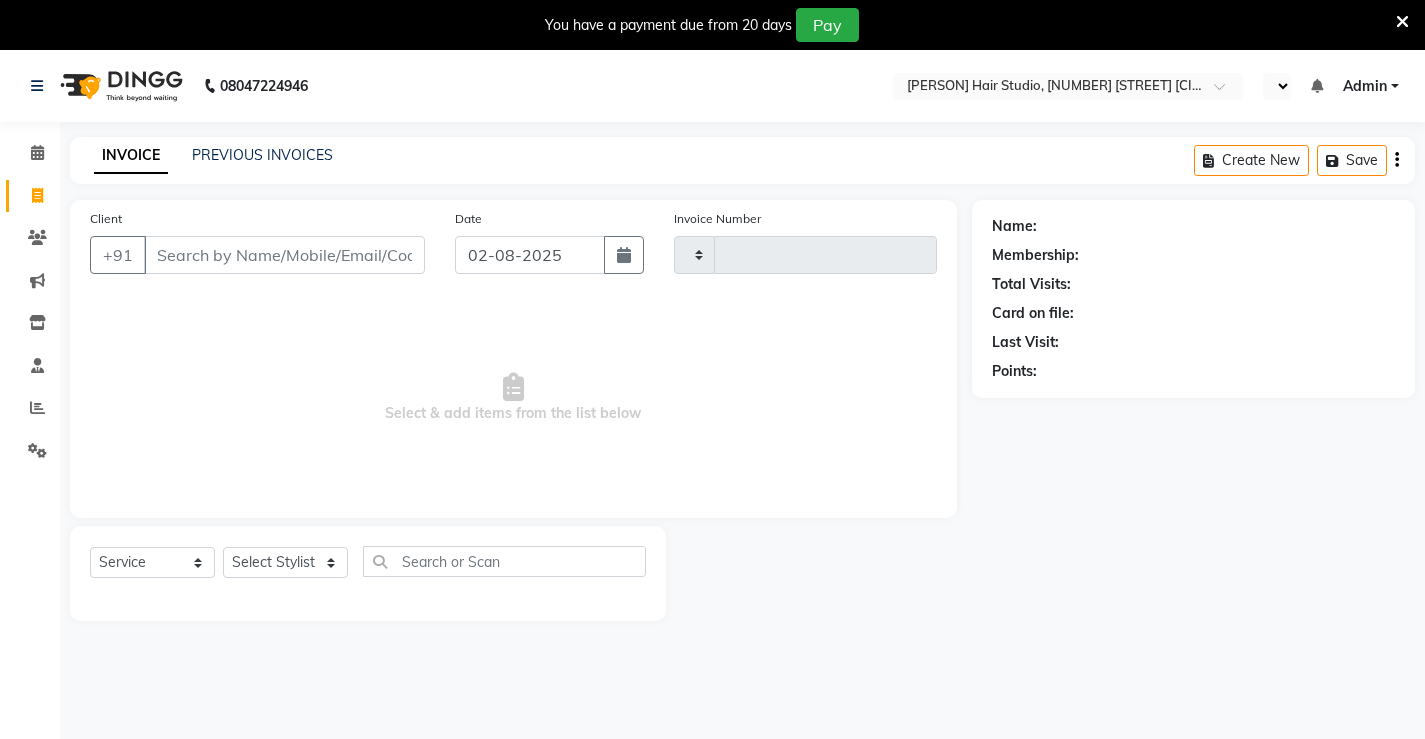 scroll, scrollTop: 0, scrollLeft: 0, axis: both 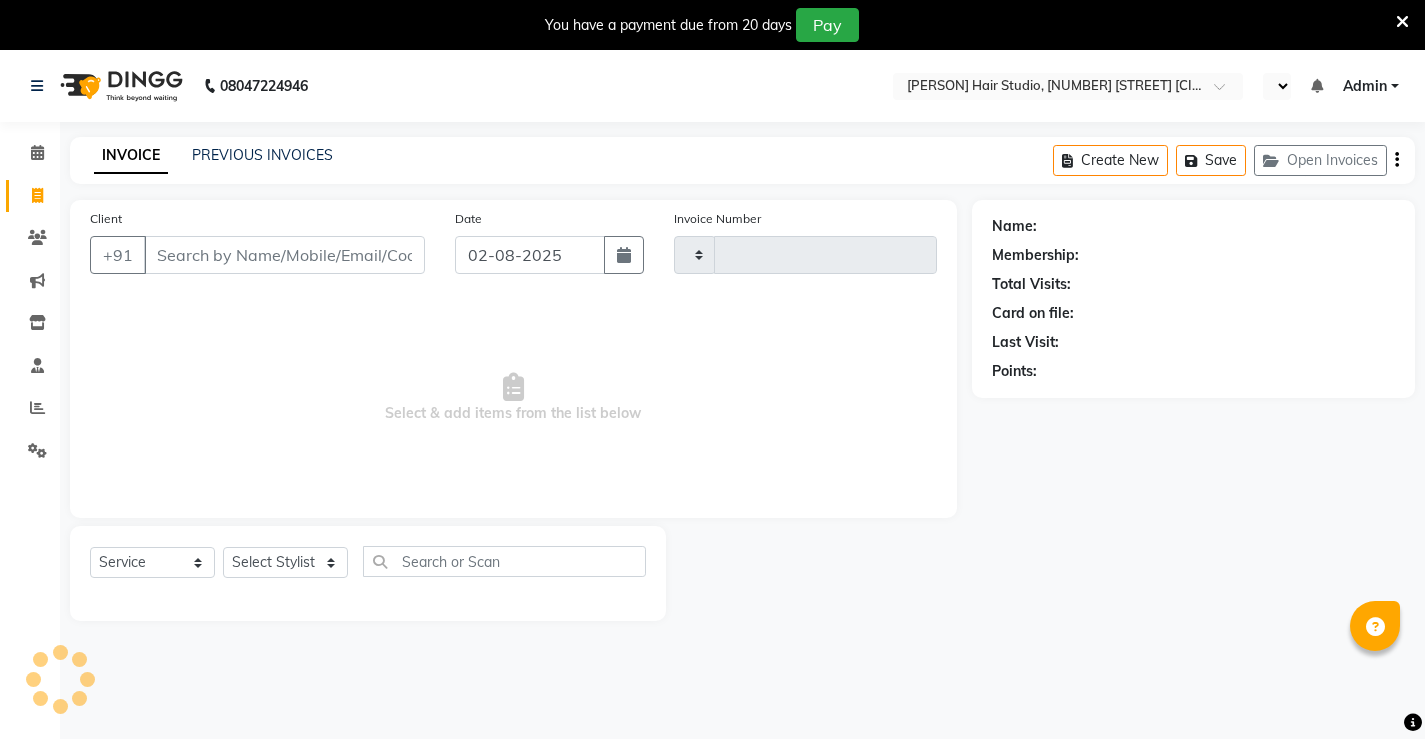 type on "1036" 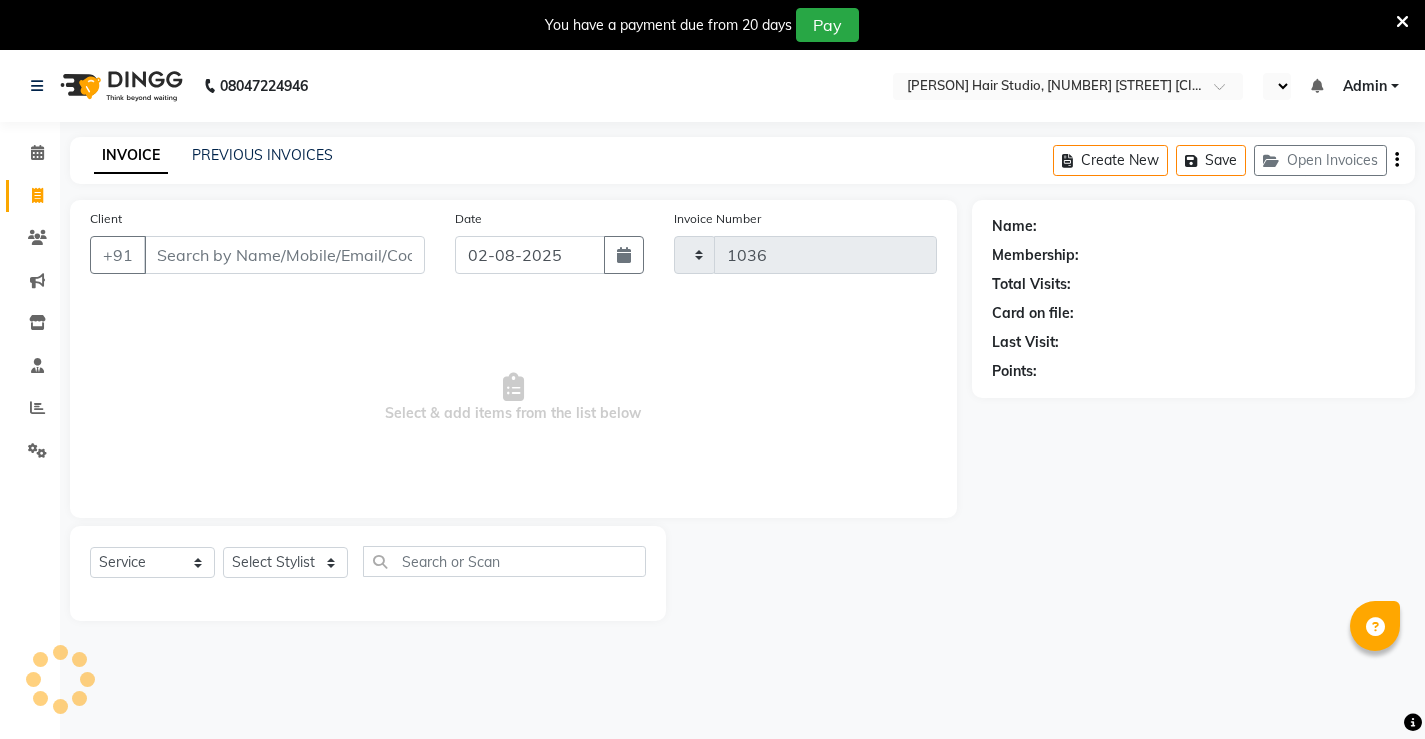 select on "en" 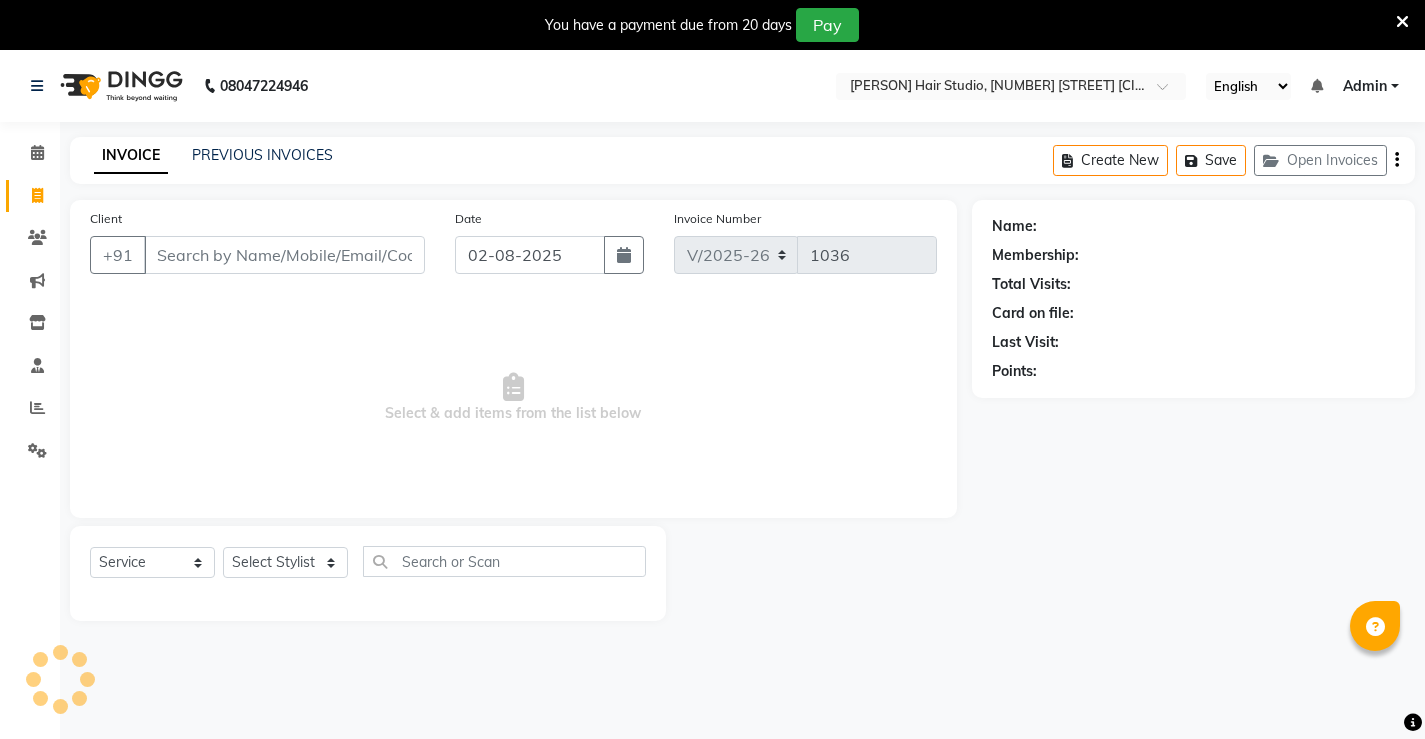 click on "Client" at bounding box center [284, 255] 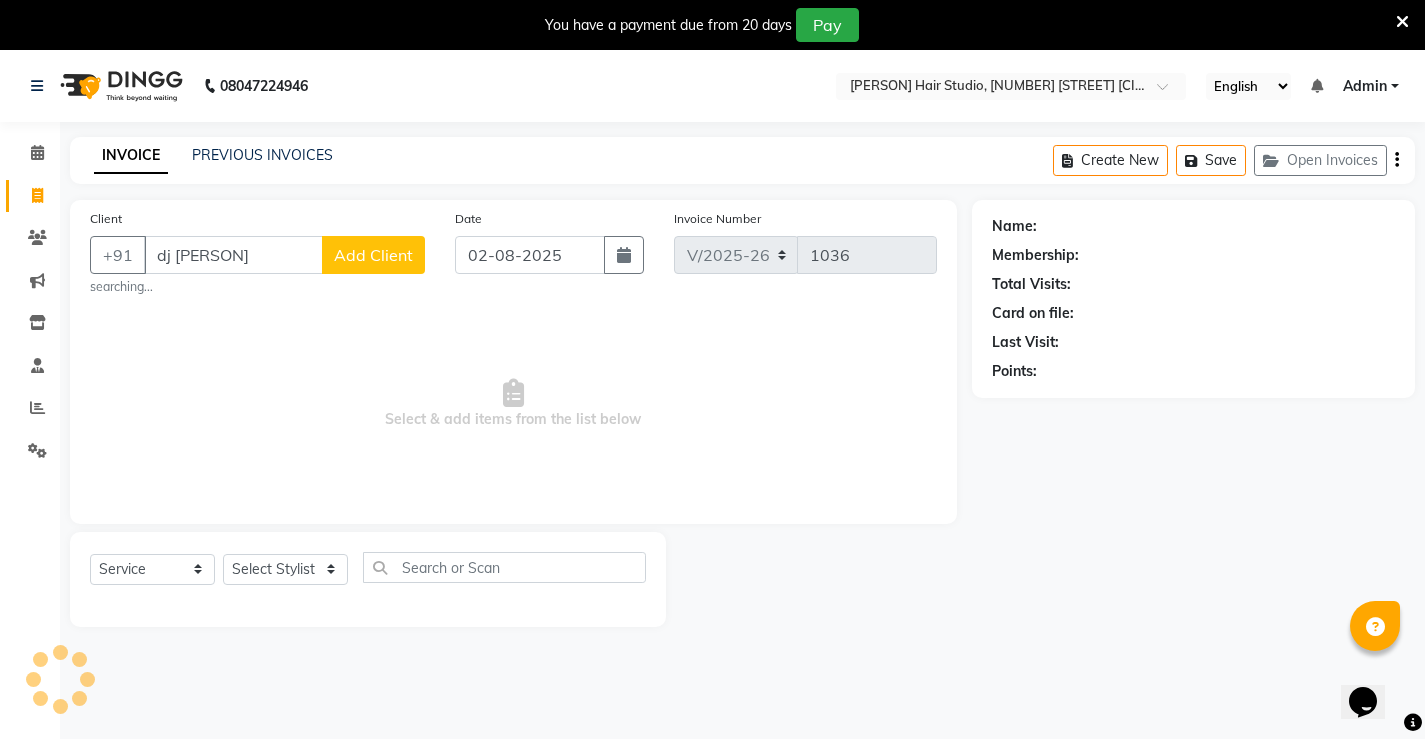 scroll, scrollTop: 0, scrollLeft: 0, axis: both 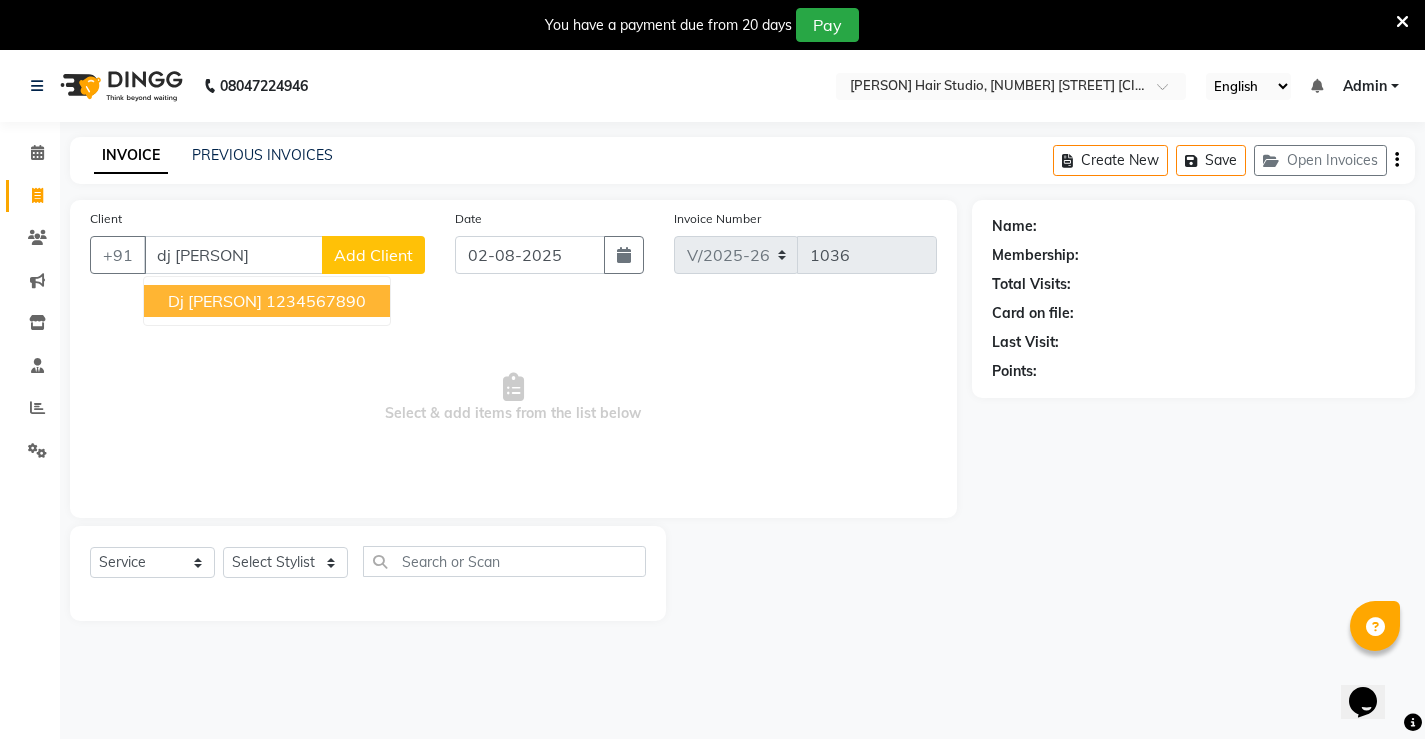 click on "dj krush  1234567890" at bounding box center [267, 301] 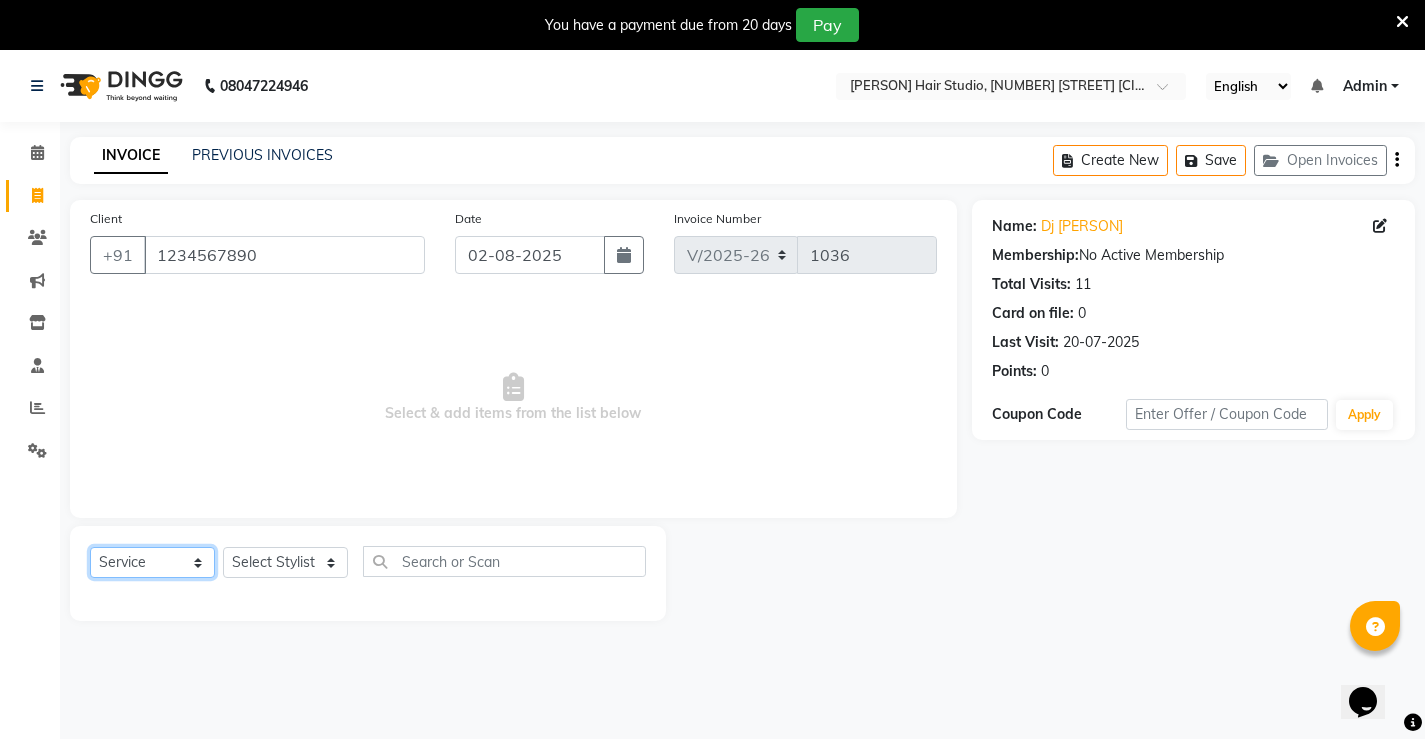 click on "Select  Service  Product  Membership  Package Voucher Prepaid Gift Card" 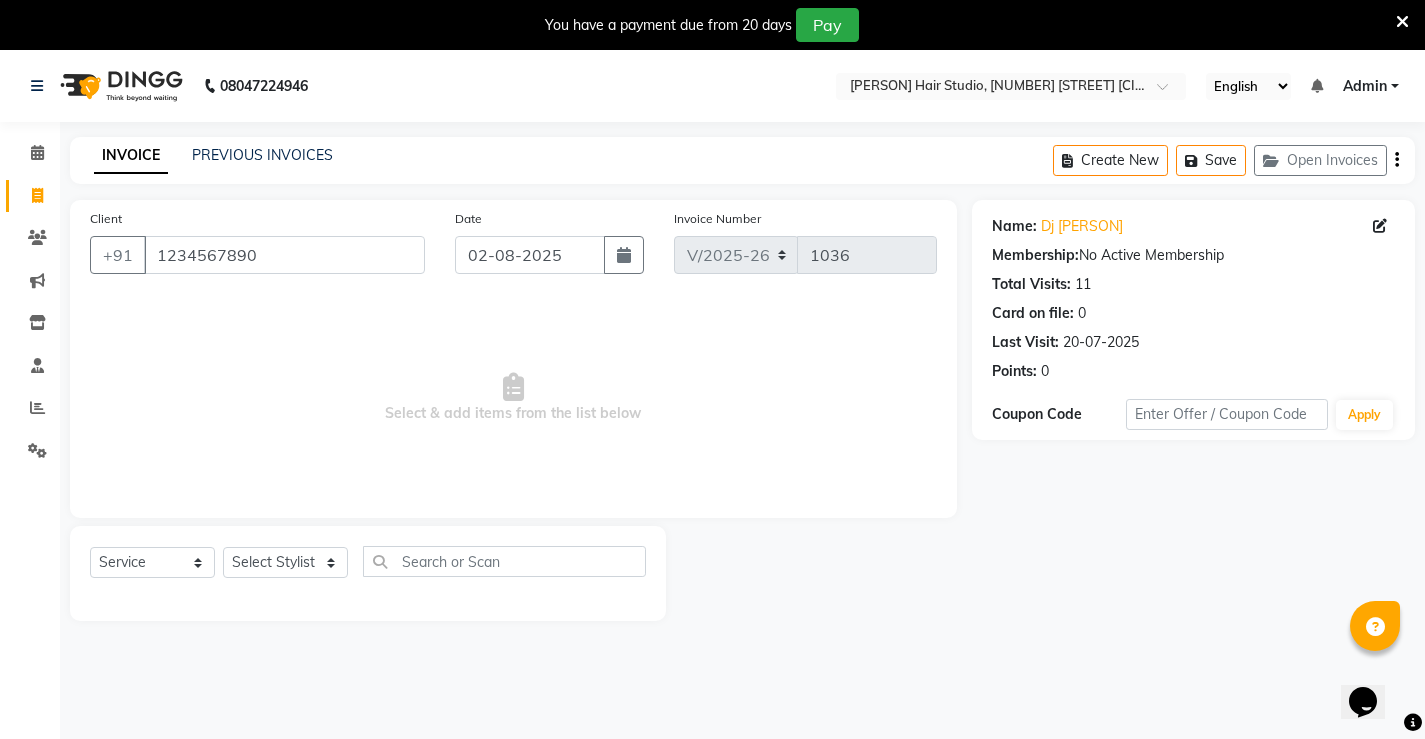 click on "Select & add items from the list below" at bounding box center [513, 398] 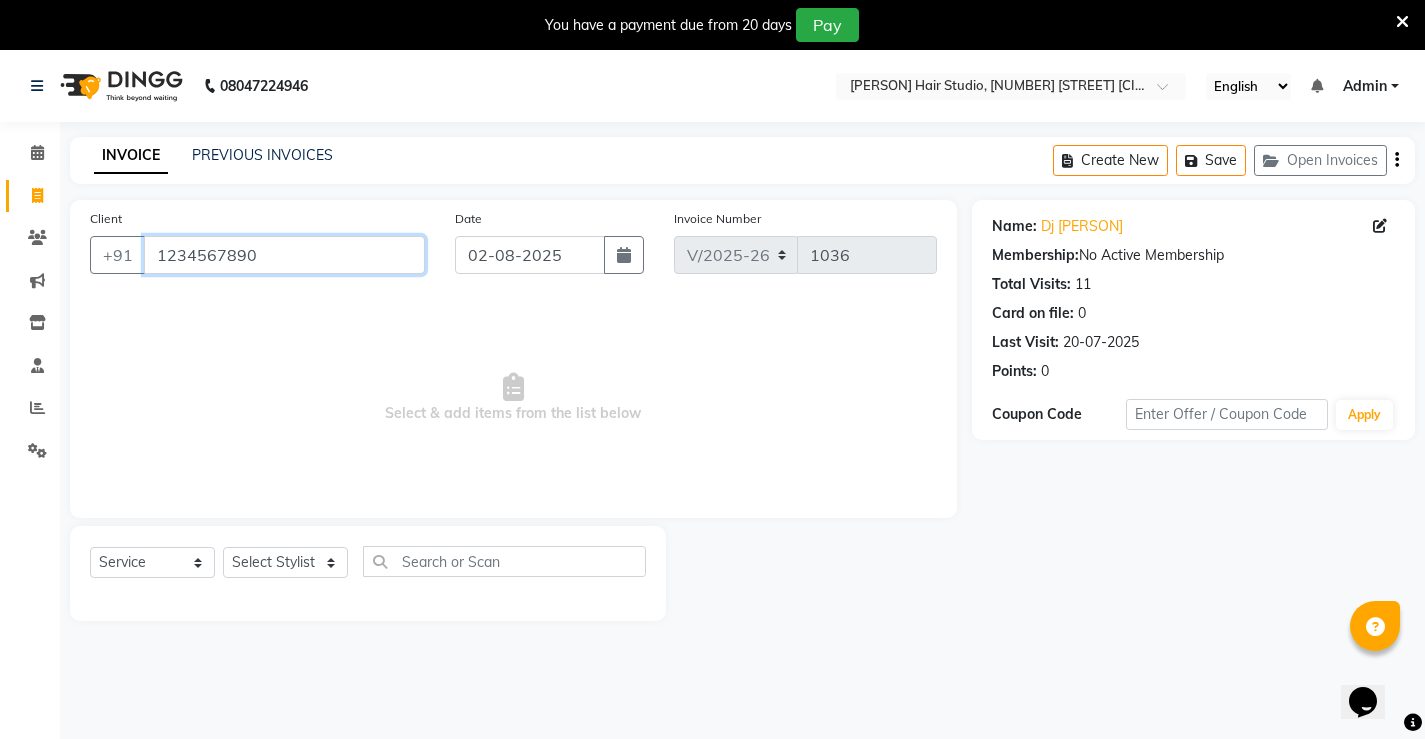 click on "1234567890" at bounding box center [284, 255] 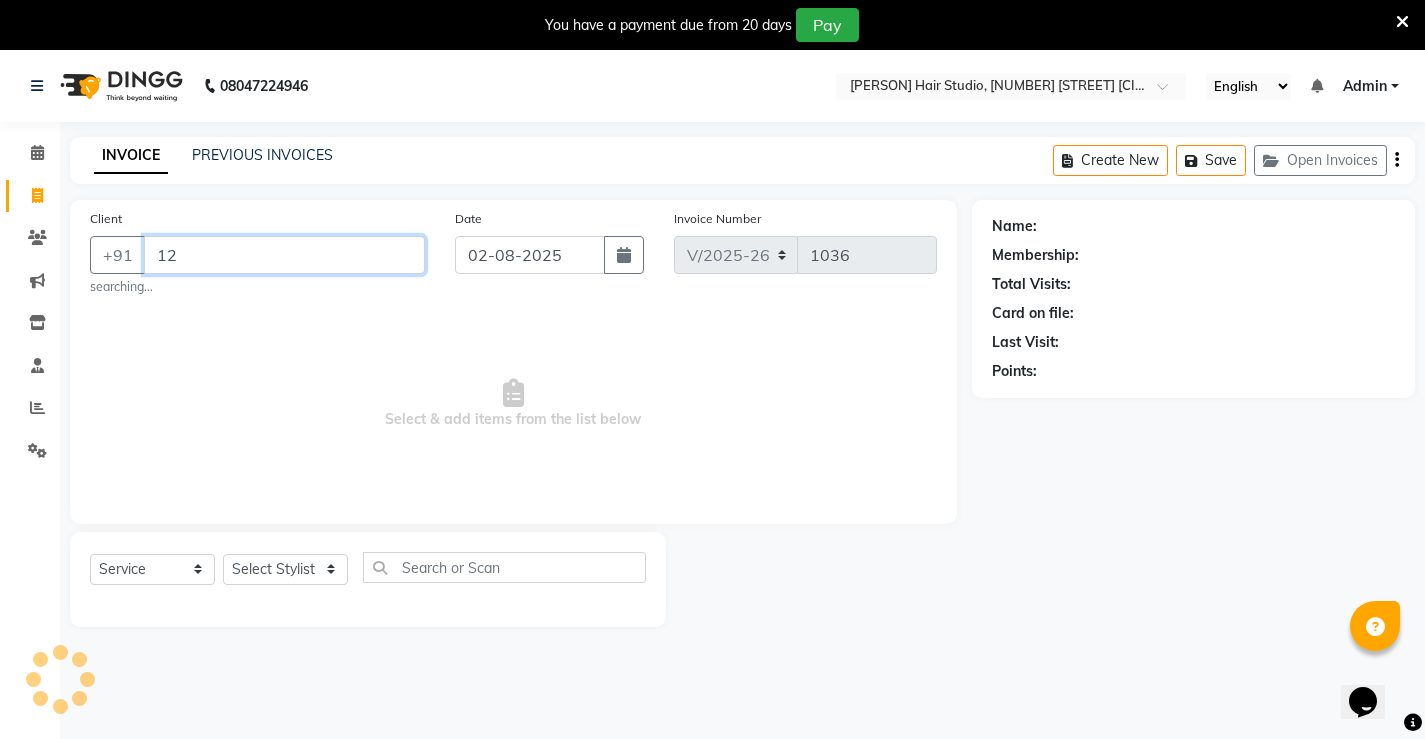 type on "1" 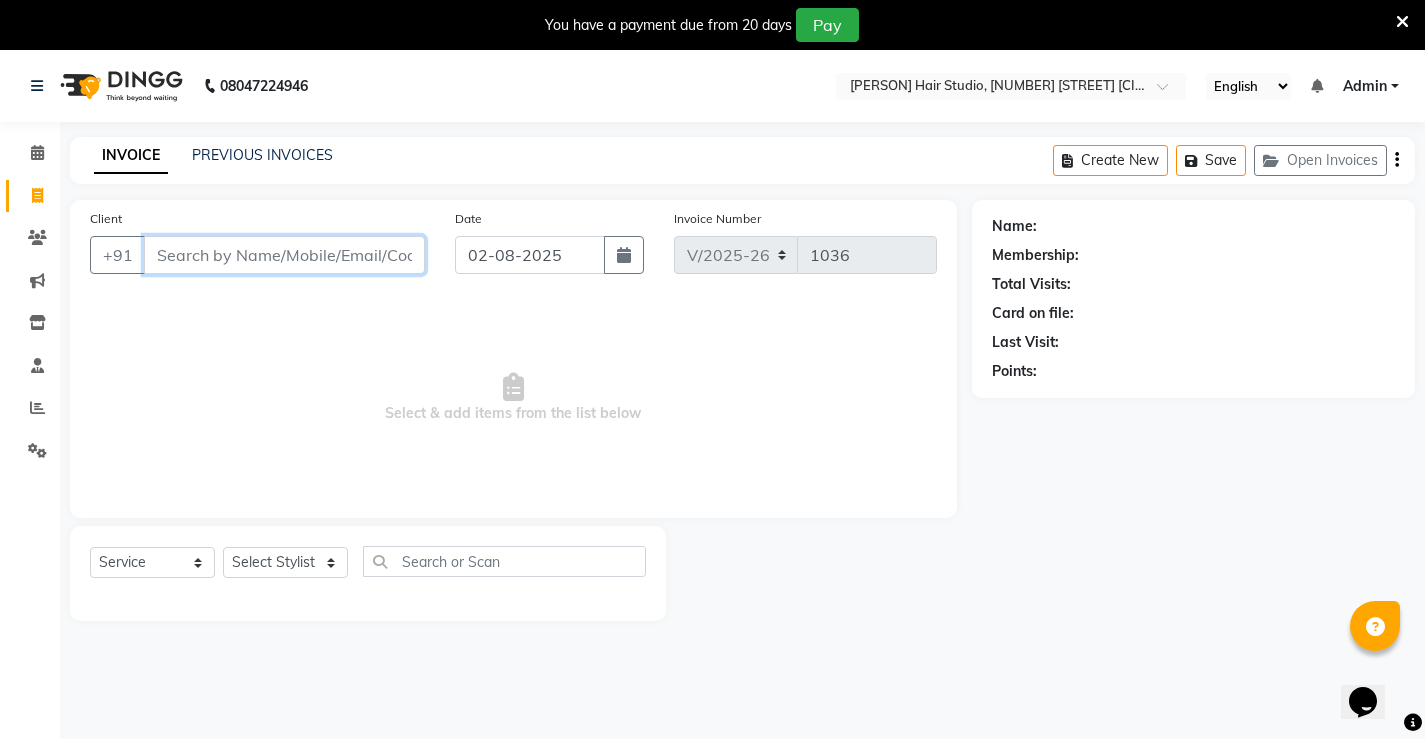 click on "Client" at bounding box center (284, 255) 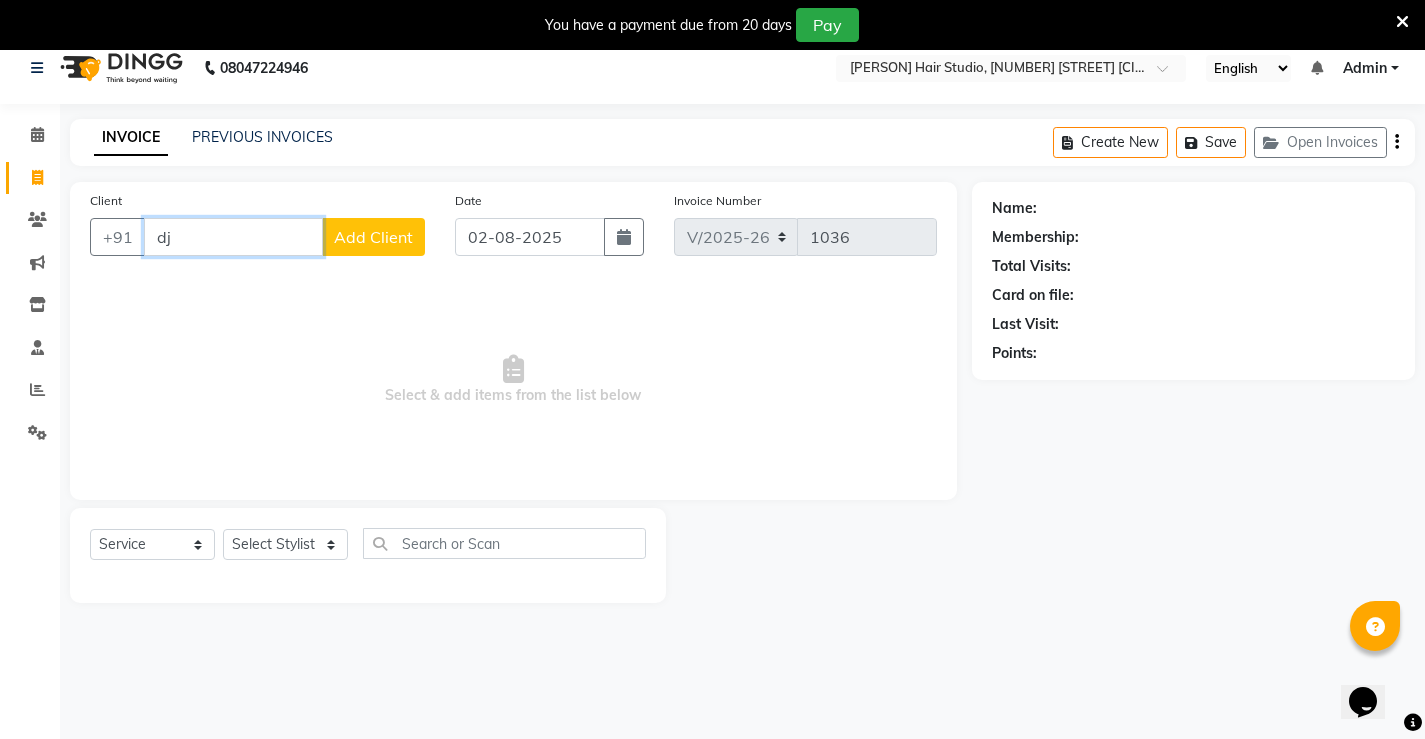 scroll, scrollTop: 0, scrollLeft: 0, axis: both 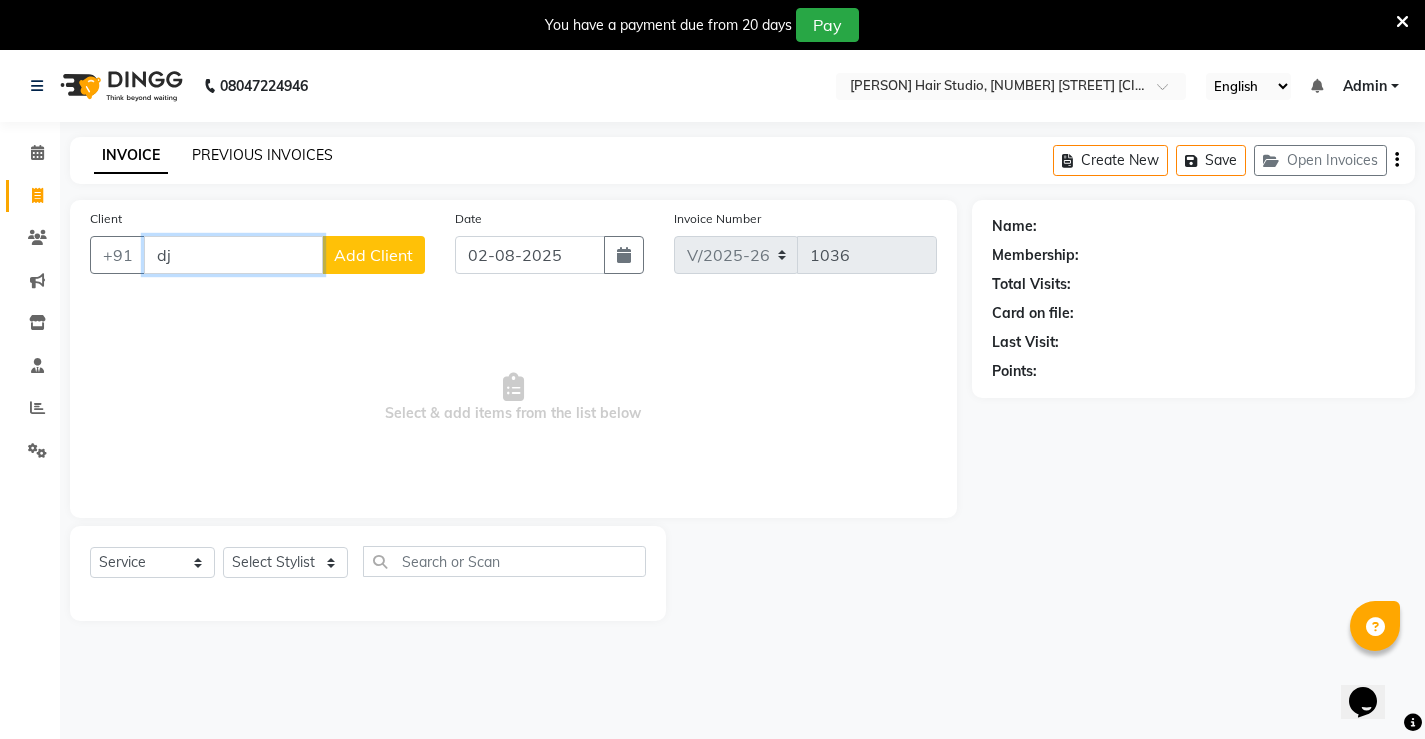 type on "dj" 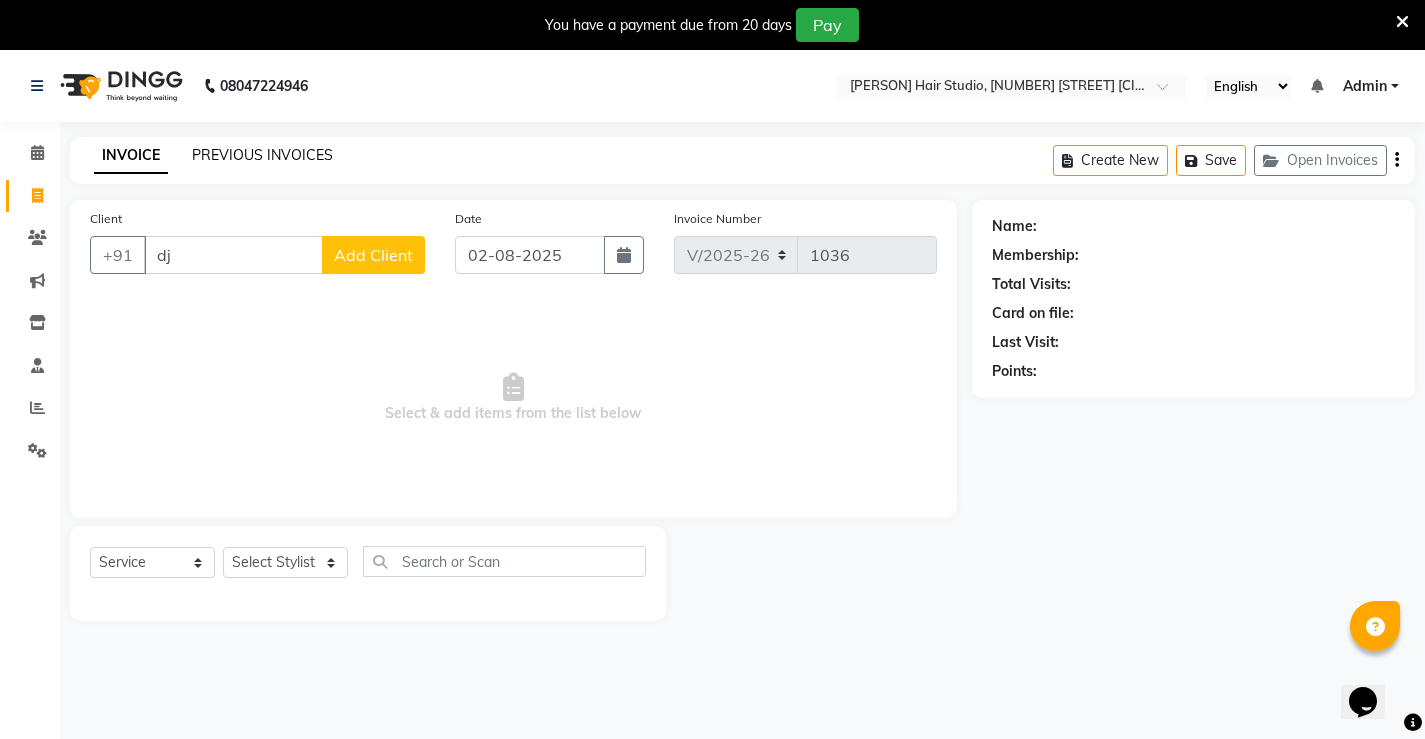 click on "PREVIOUS INVOICES" 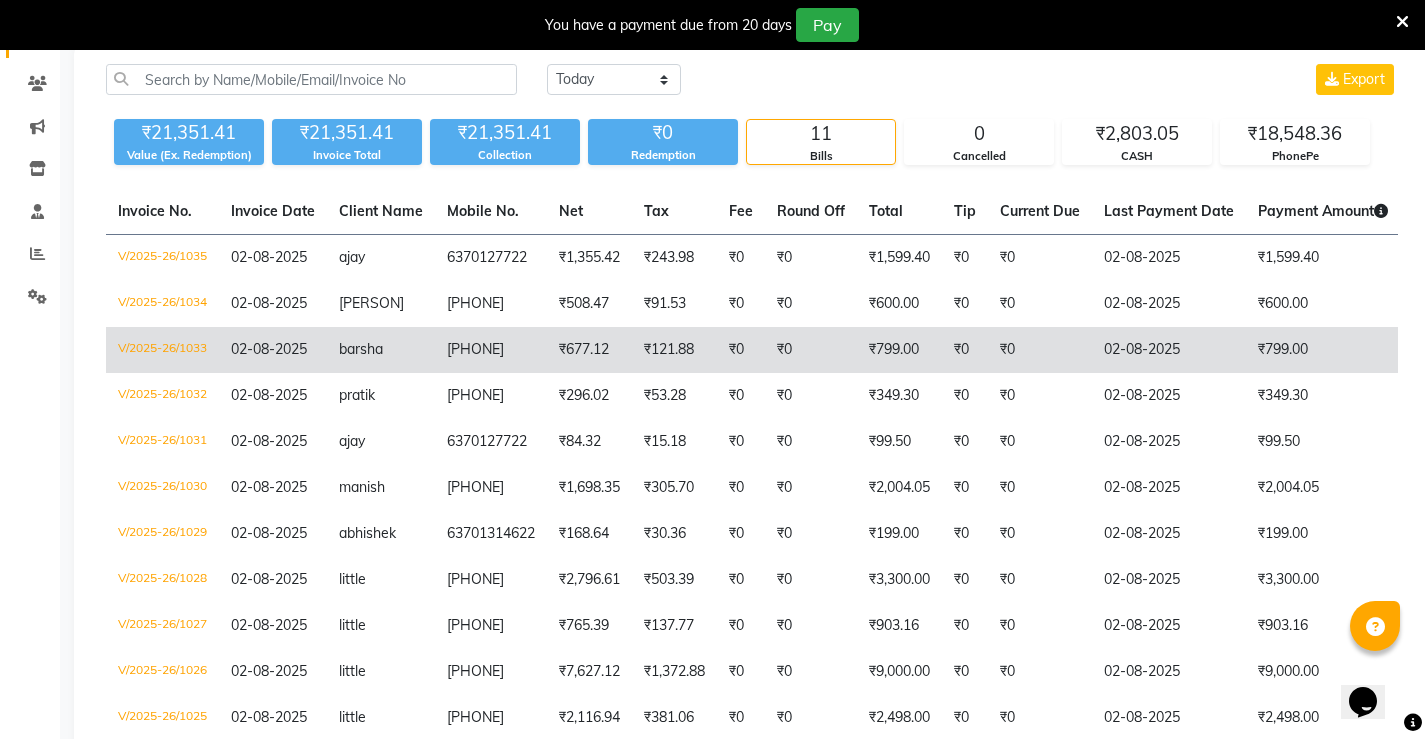 scroll, scrollTop: 200, scrollLeft: 0, axis: vertical 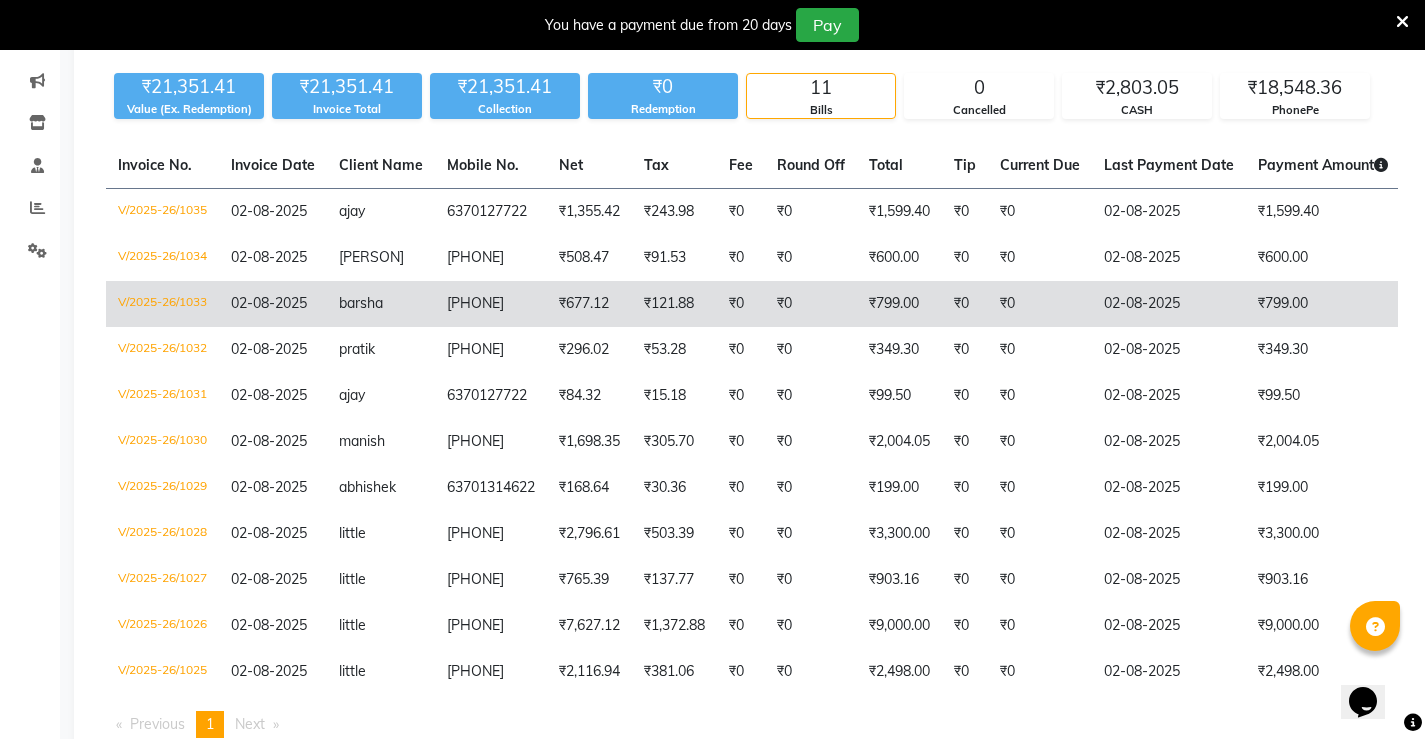 click on "₹799.00" 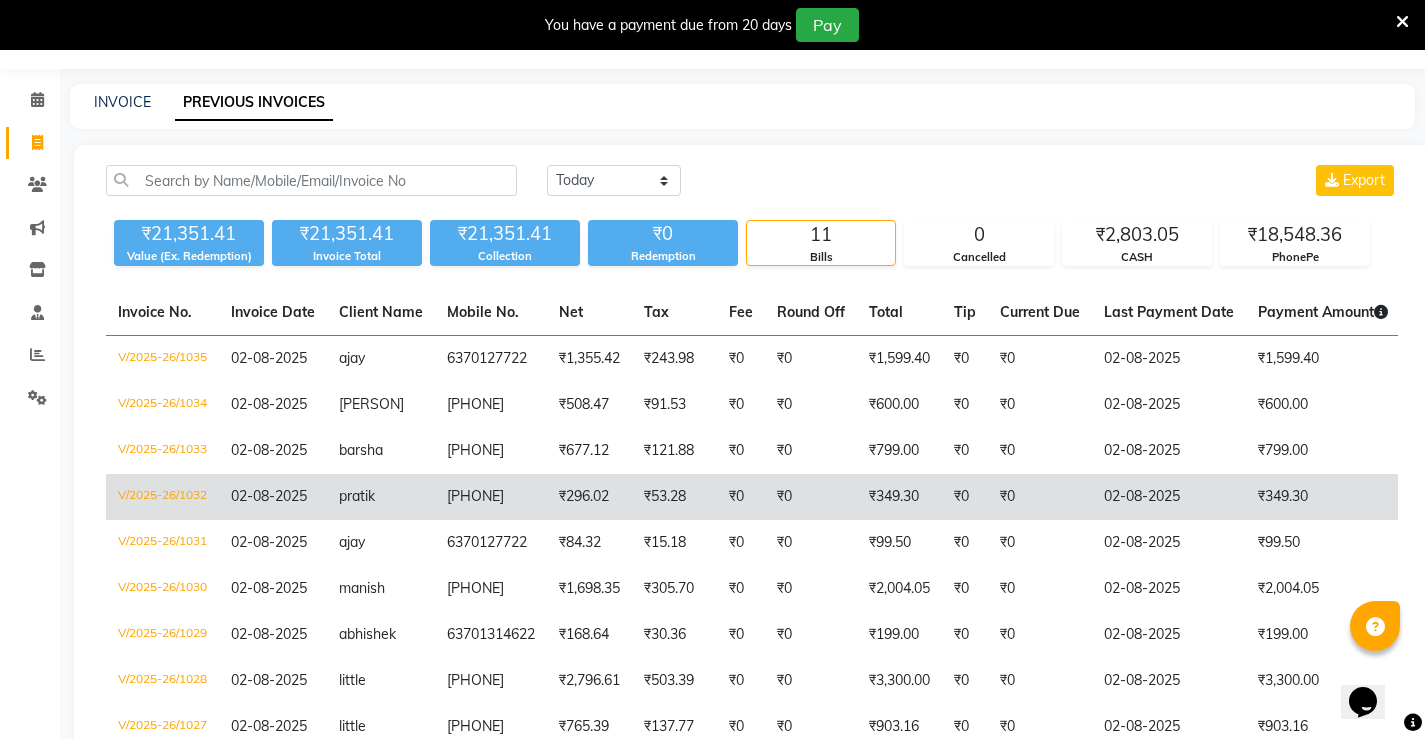 scroll, scrollTop: 100, scrollLeft: 0, axis: vertical 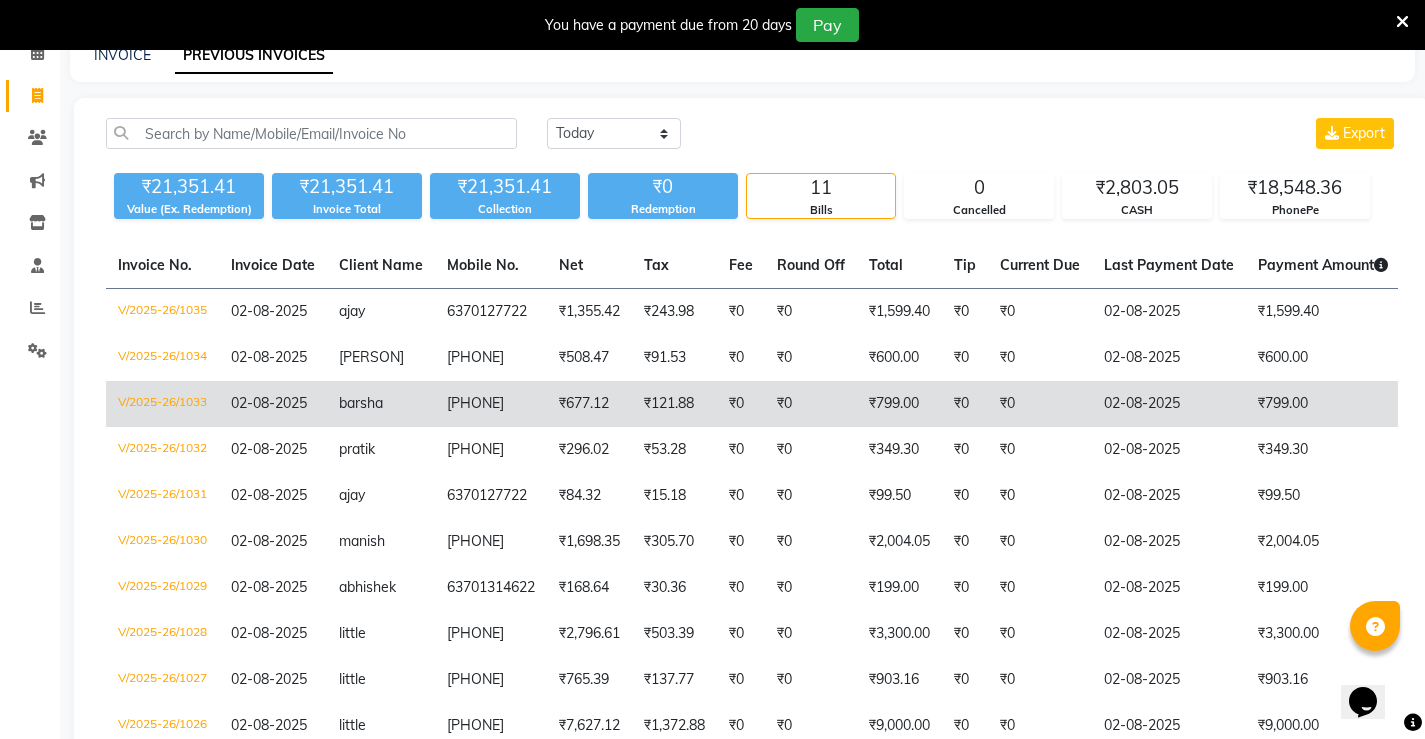 click on "₹799.00" 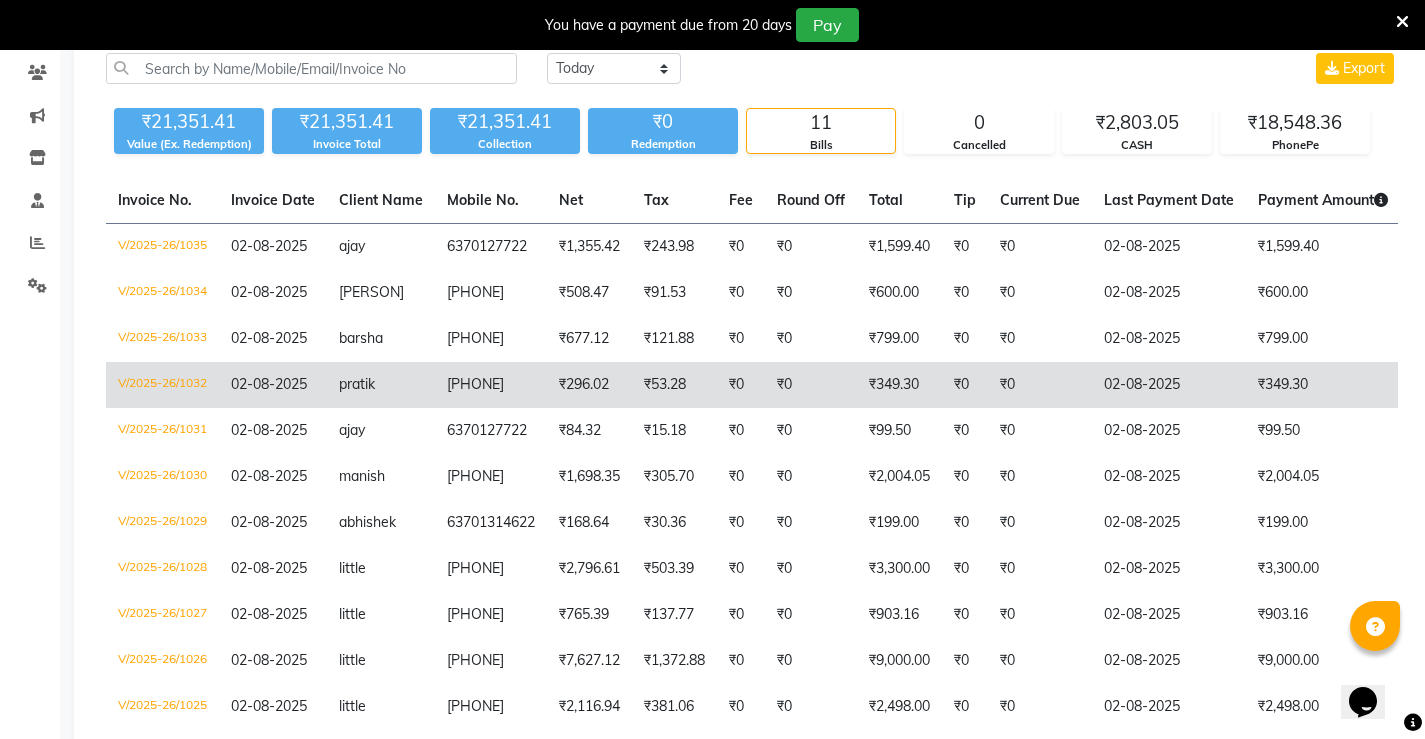 scroll, scrollTop: 200, scrollLeft: 0, axis: vertical 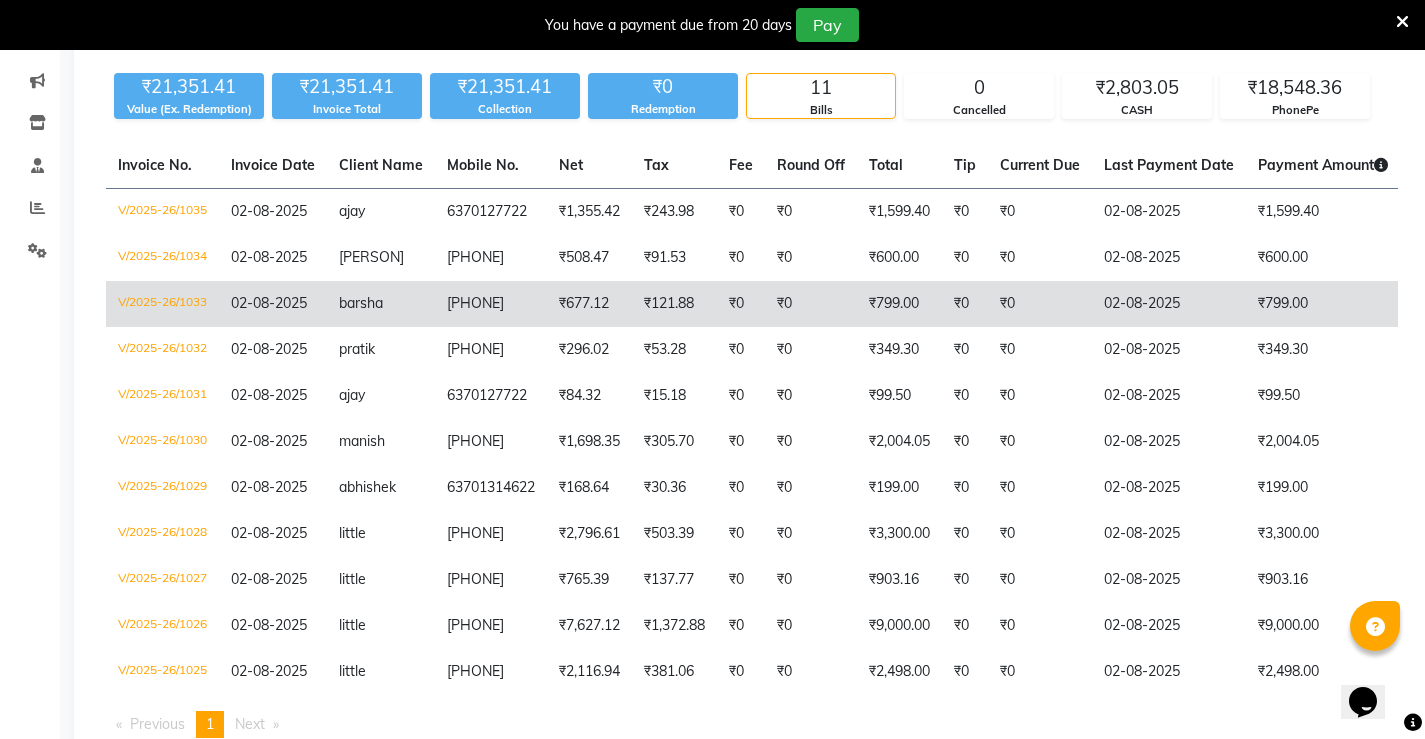 click on "₹0" 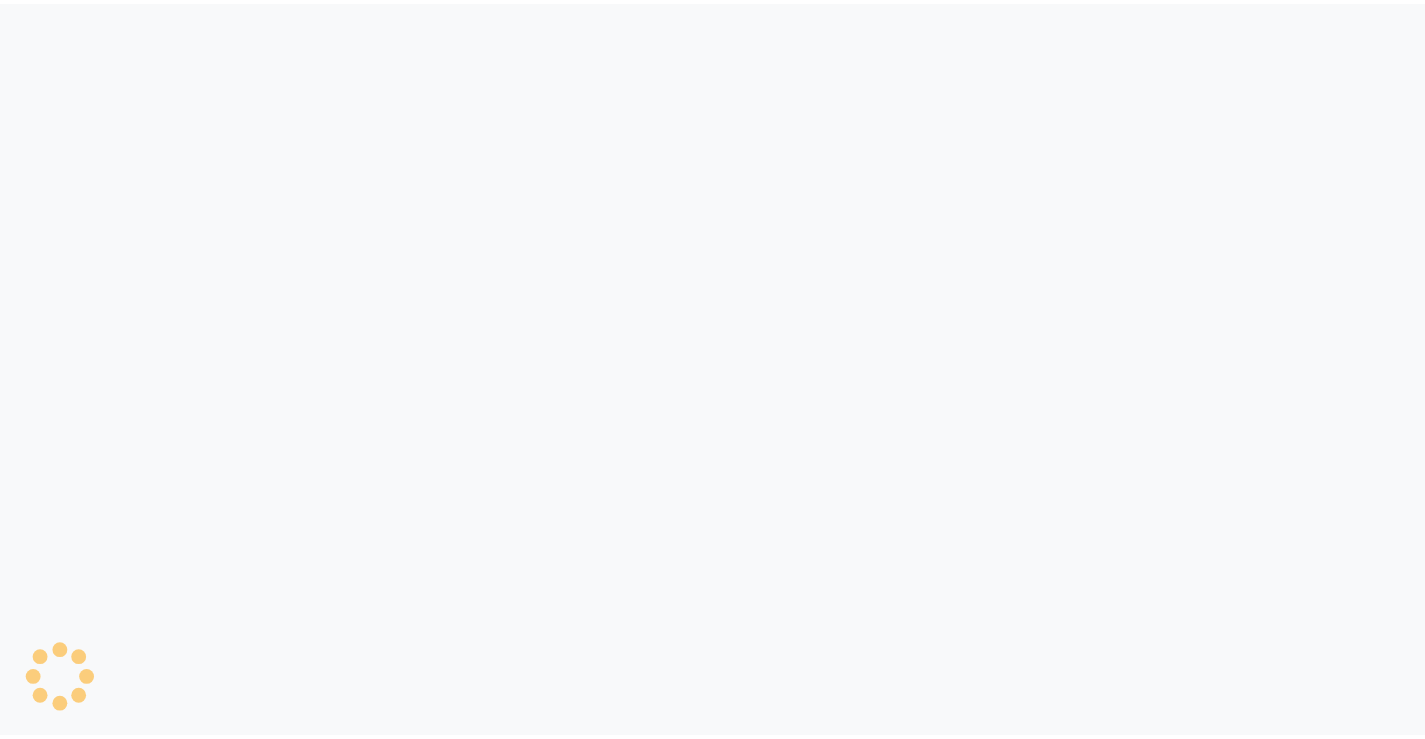 scroll, scrollTop: 0, scrollLeft: 0, axis: both 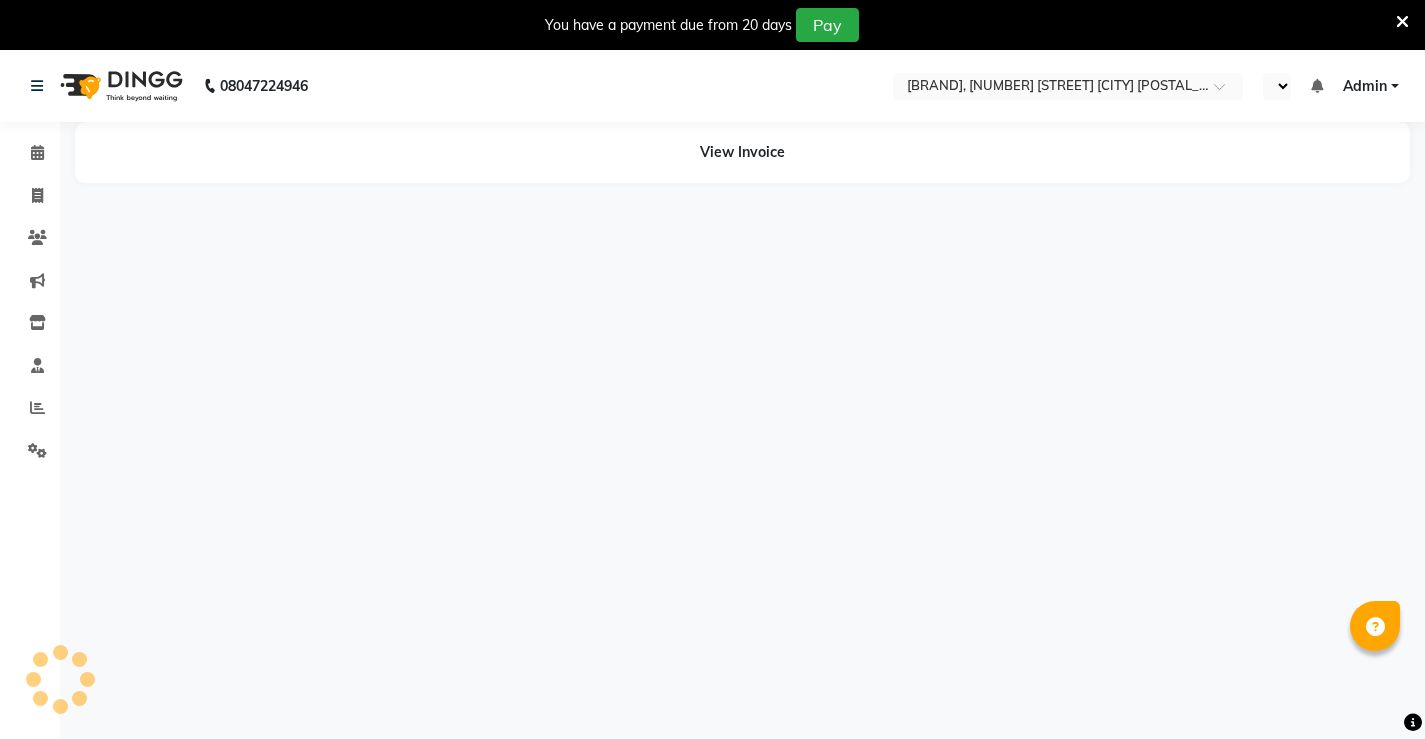 select on "en" 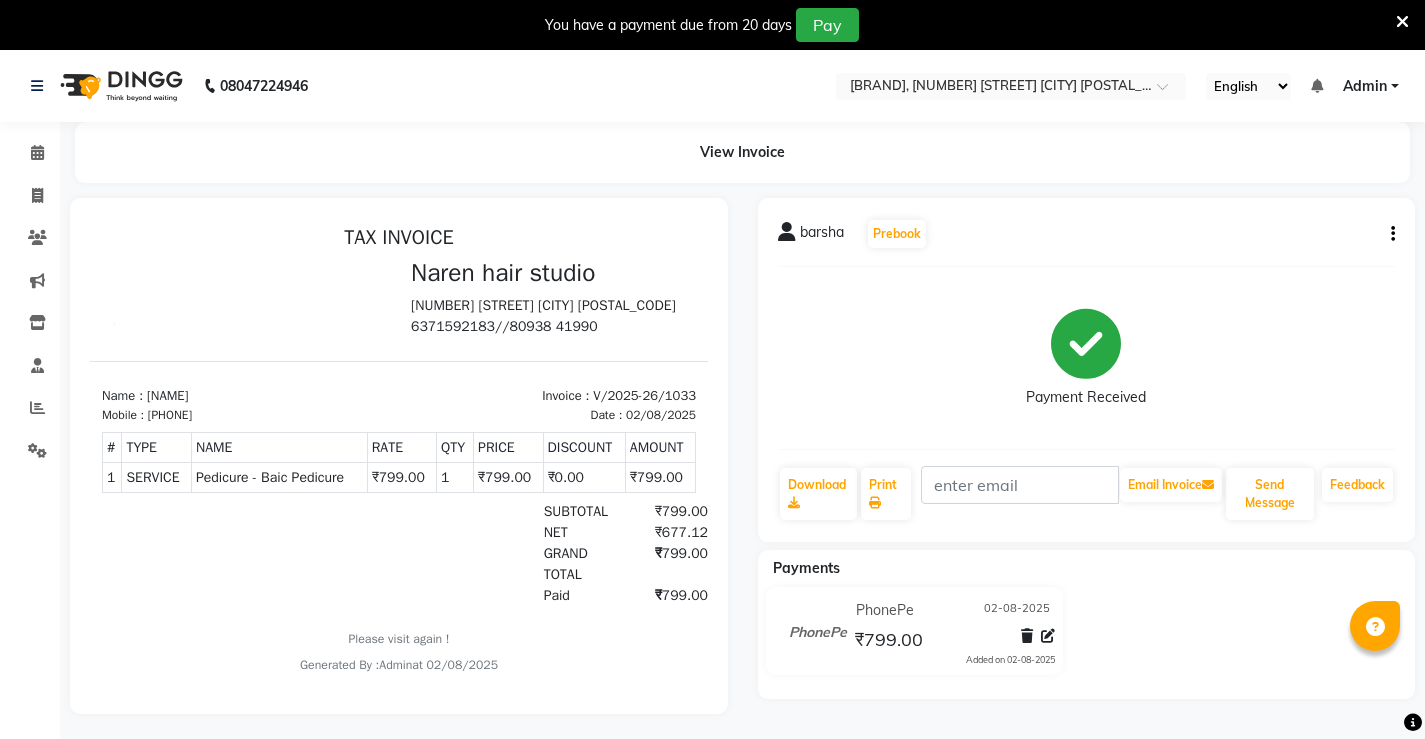 scroll, scrollTop: 0, scrollLeft: 0, axis: both 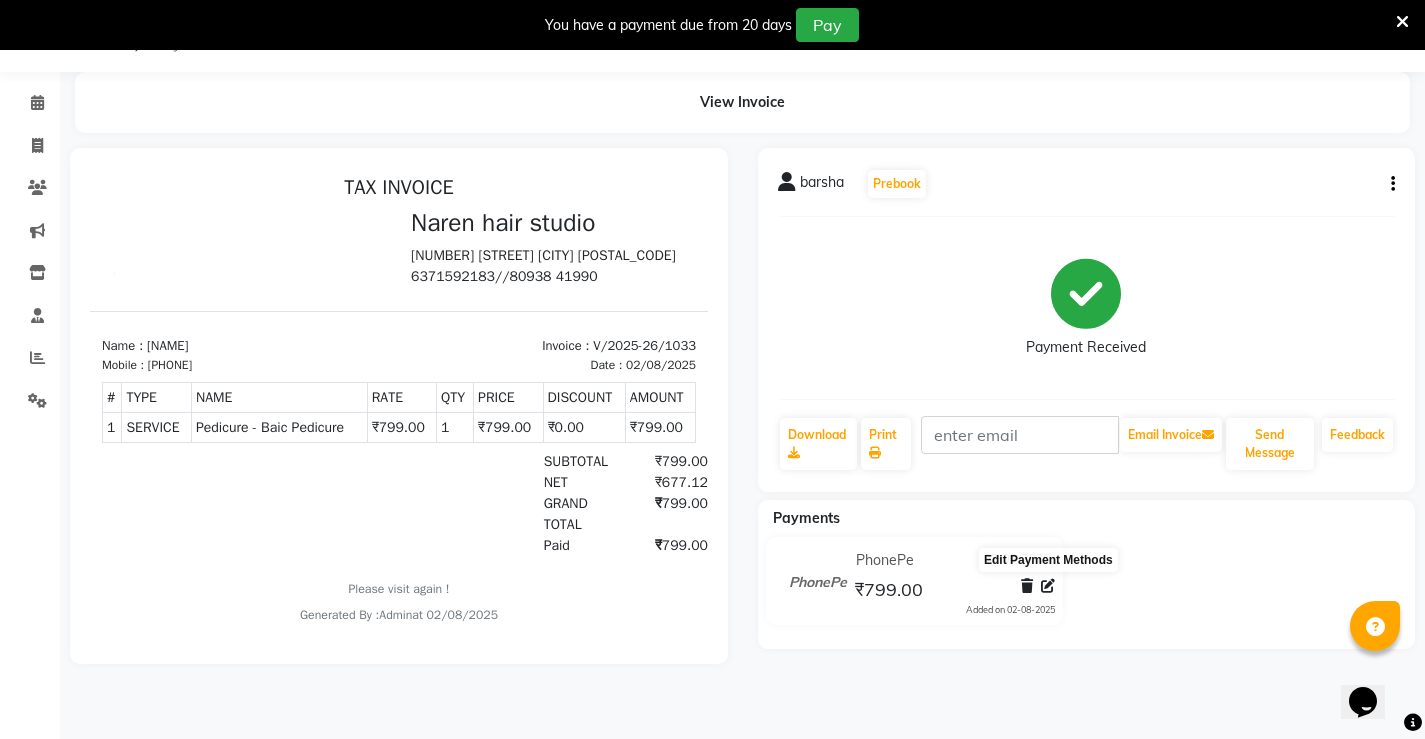 click 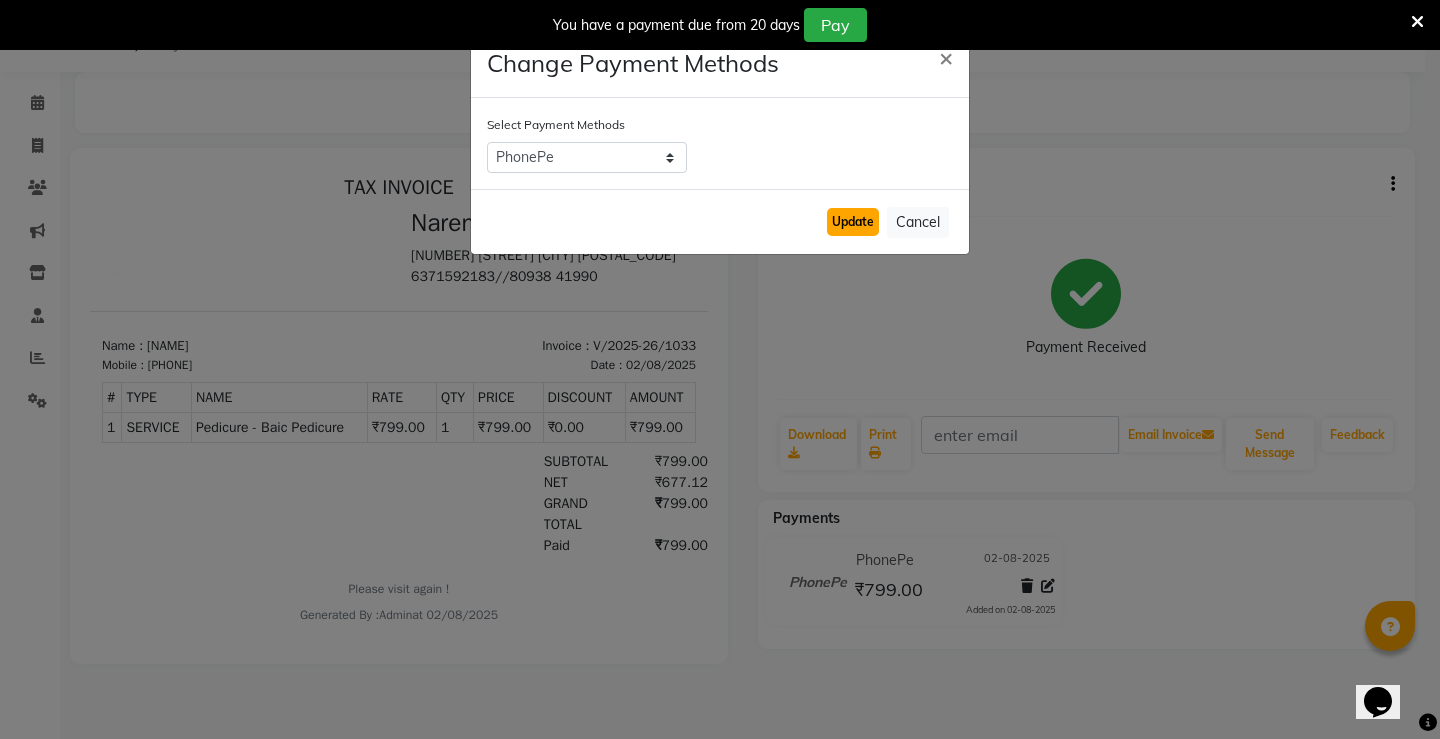 click on "Update" 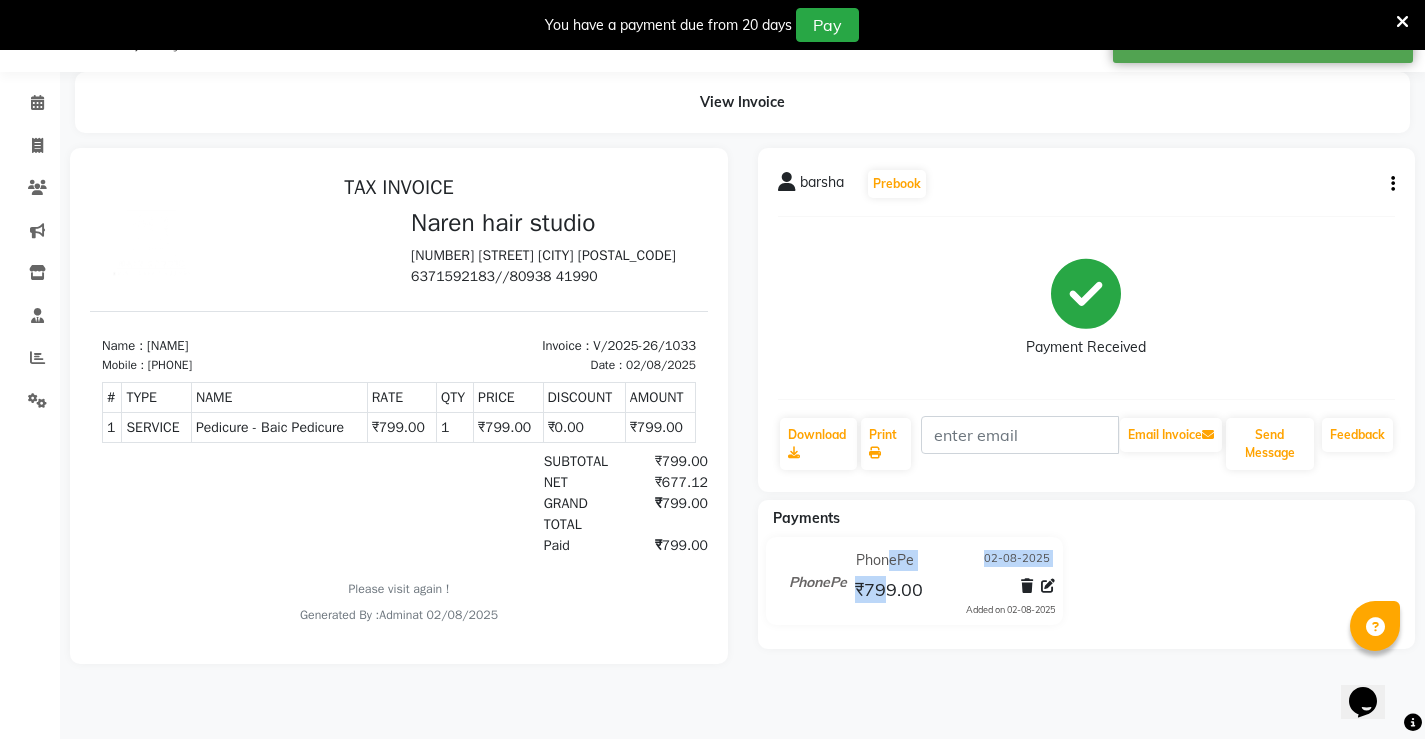 drag, startPoint x: 887, startPoint y: 570, endPoint x: 896, endPoint y: 597, distance: 28.460499 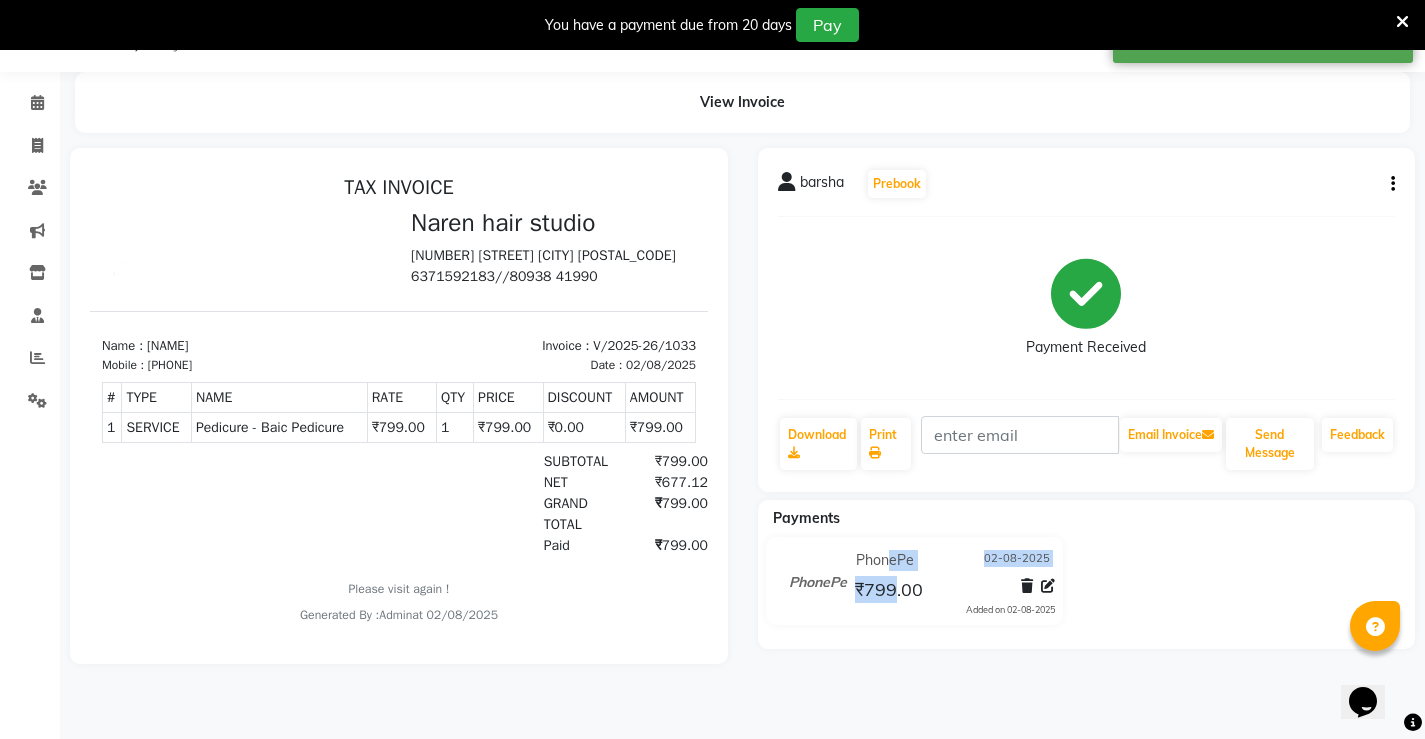 click on "₹799.00" 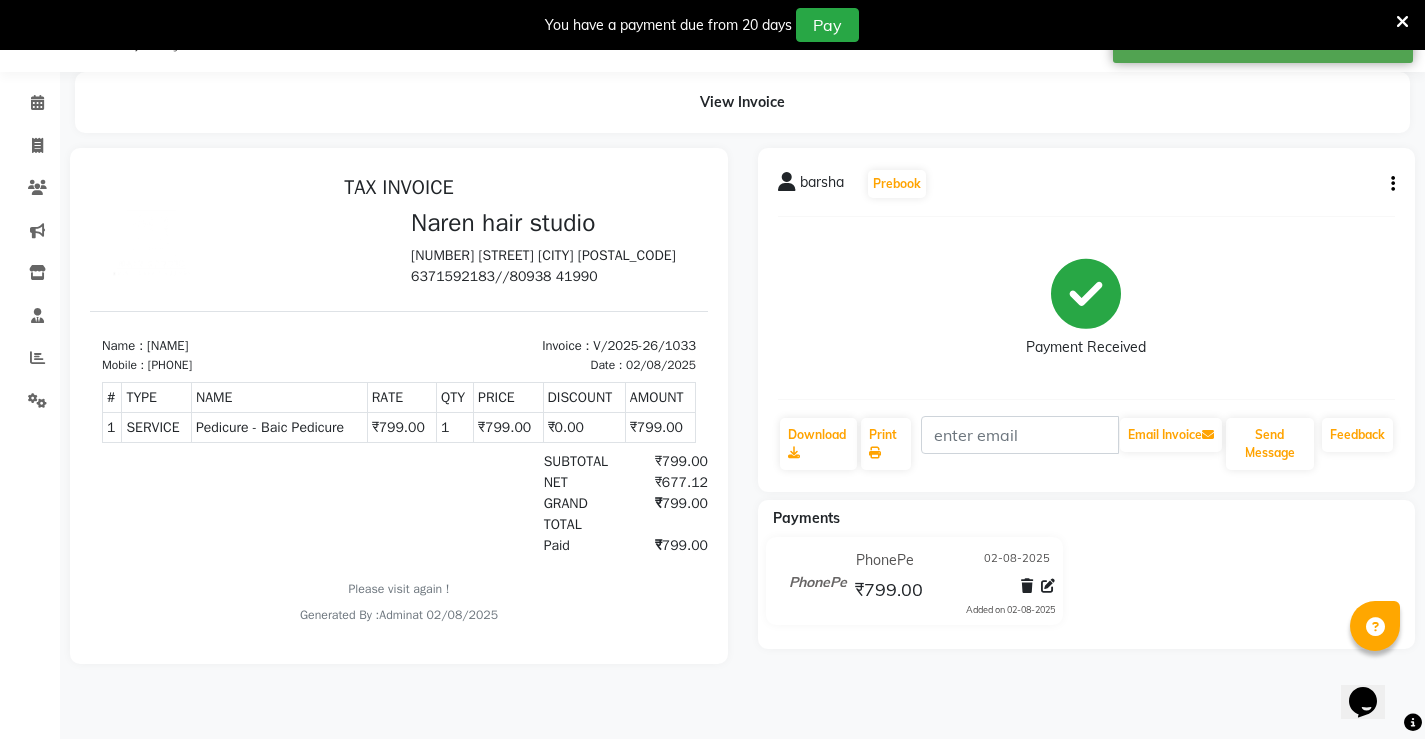 click on "₹799.00" 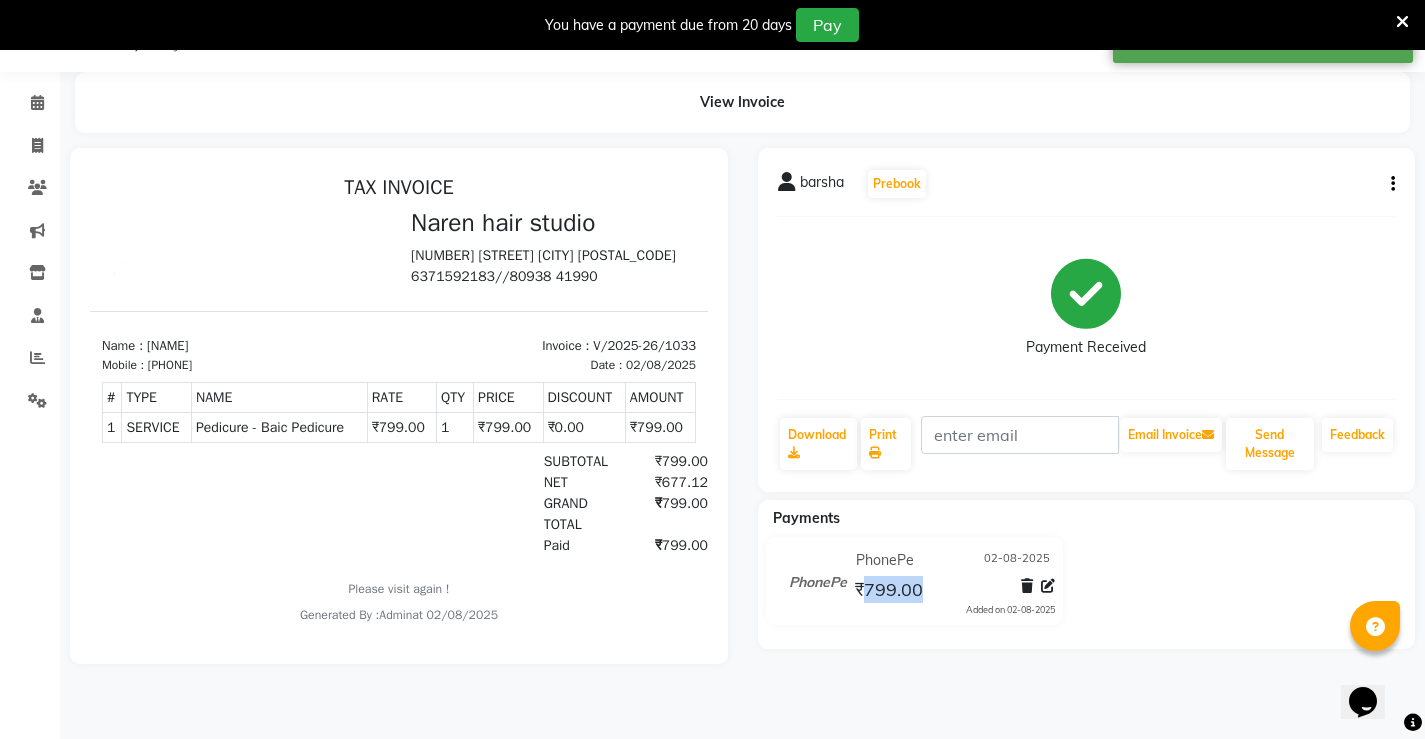 click on "₹799.00" 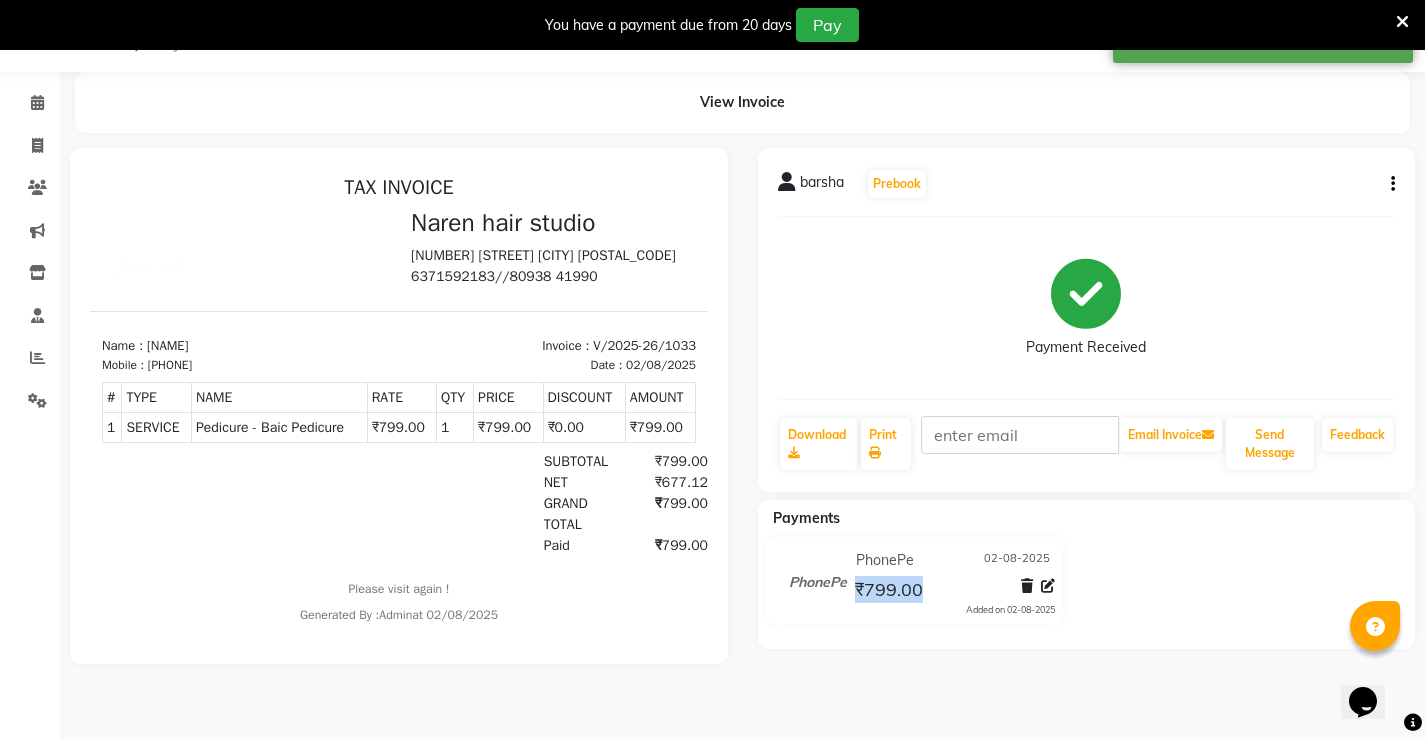 click on "₹799.00" 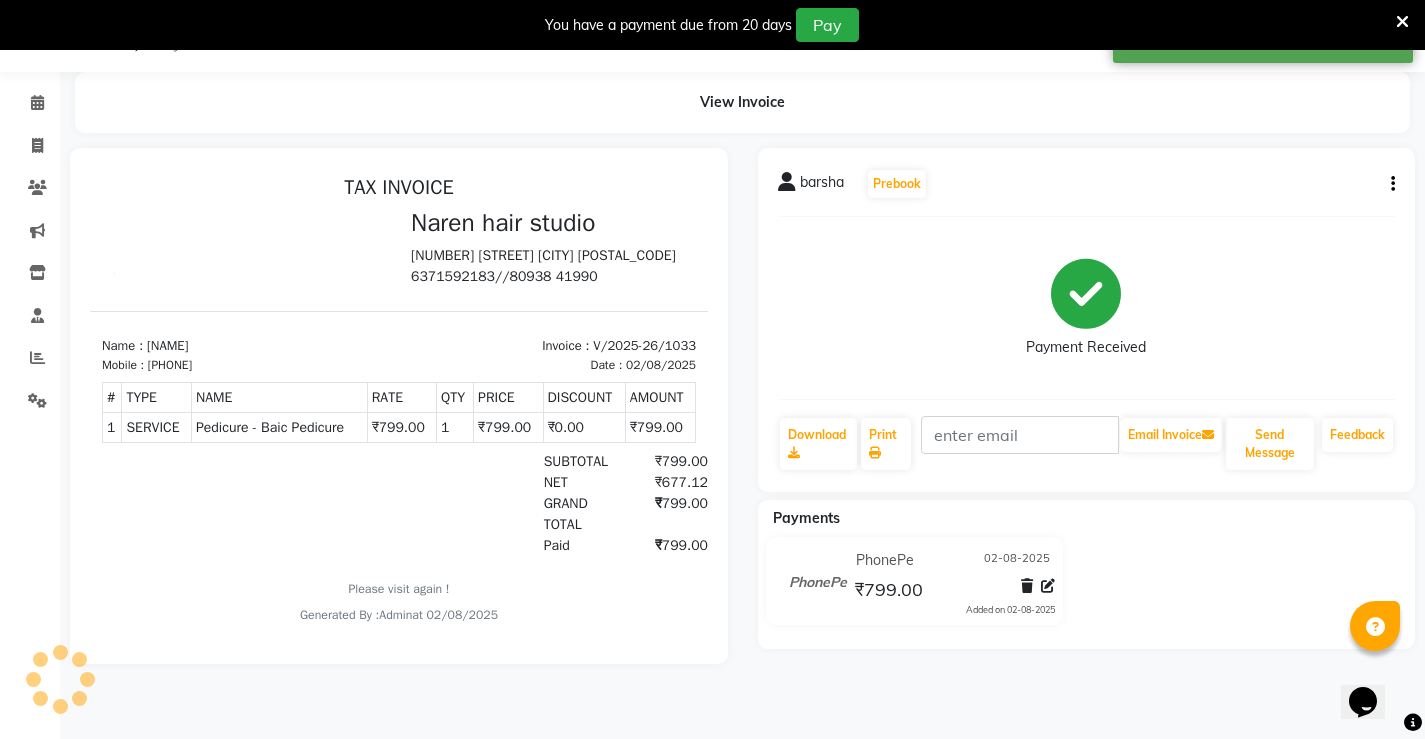 click on "₹799.00" 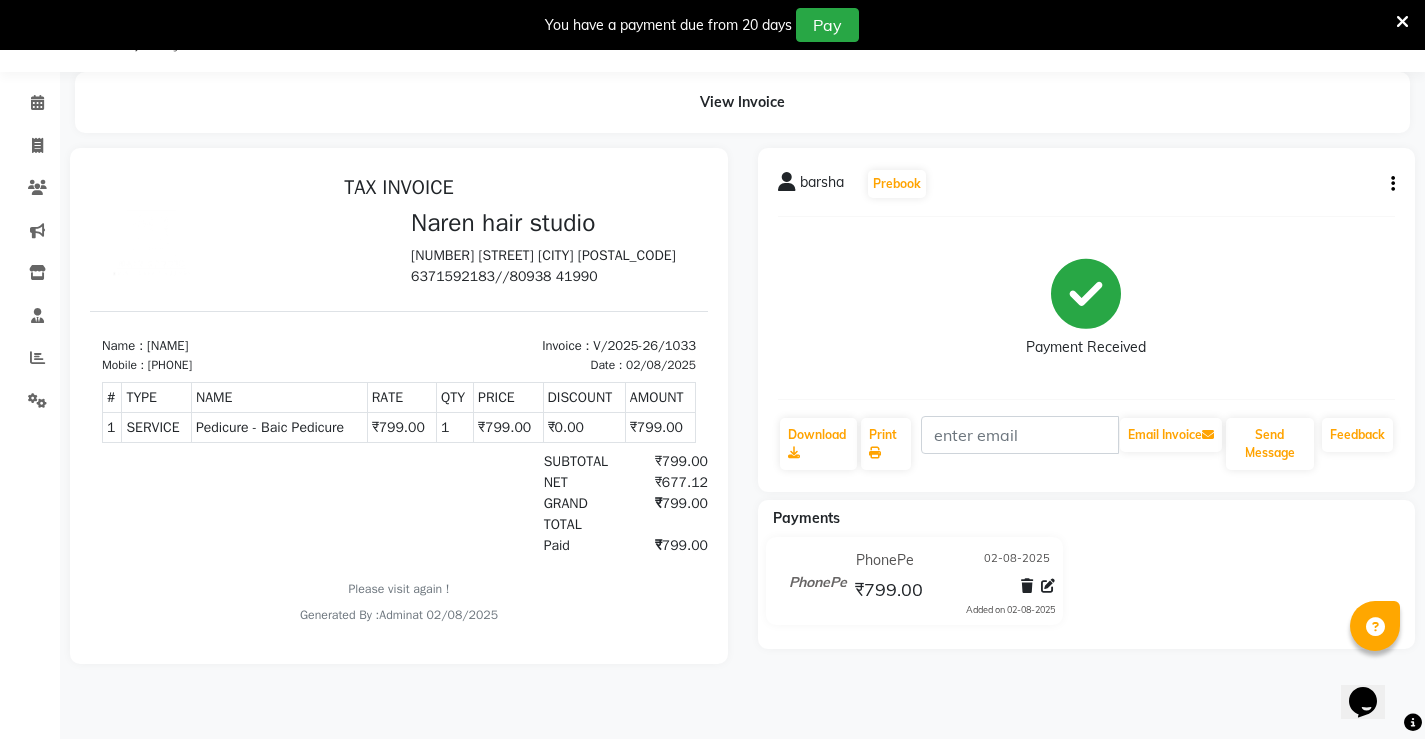 click on "₹799.00" at bounding box center [508, 427] 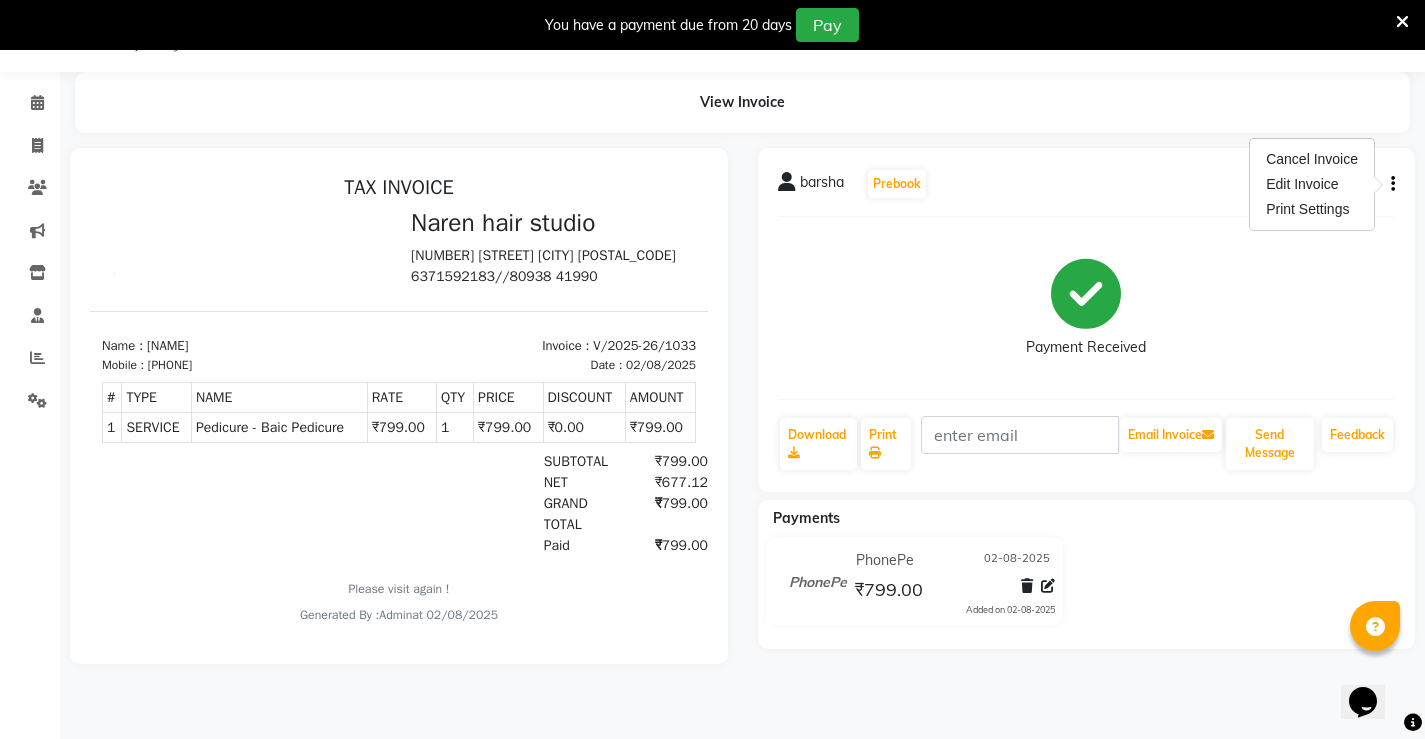 click on "PhonePe 02-08-2025 ₹799.00  Added on 02-08-2025" 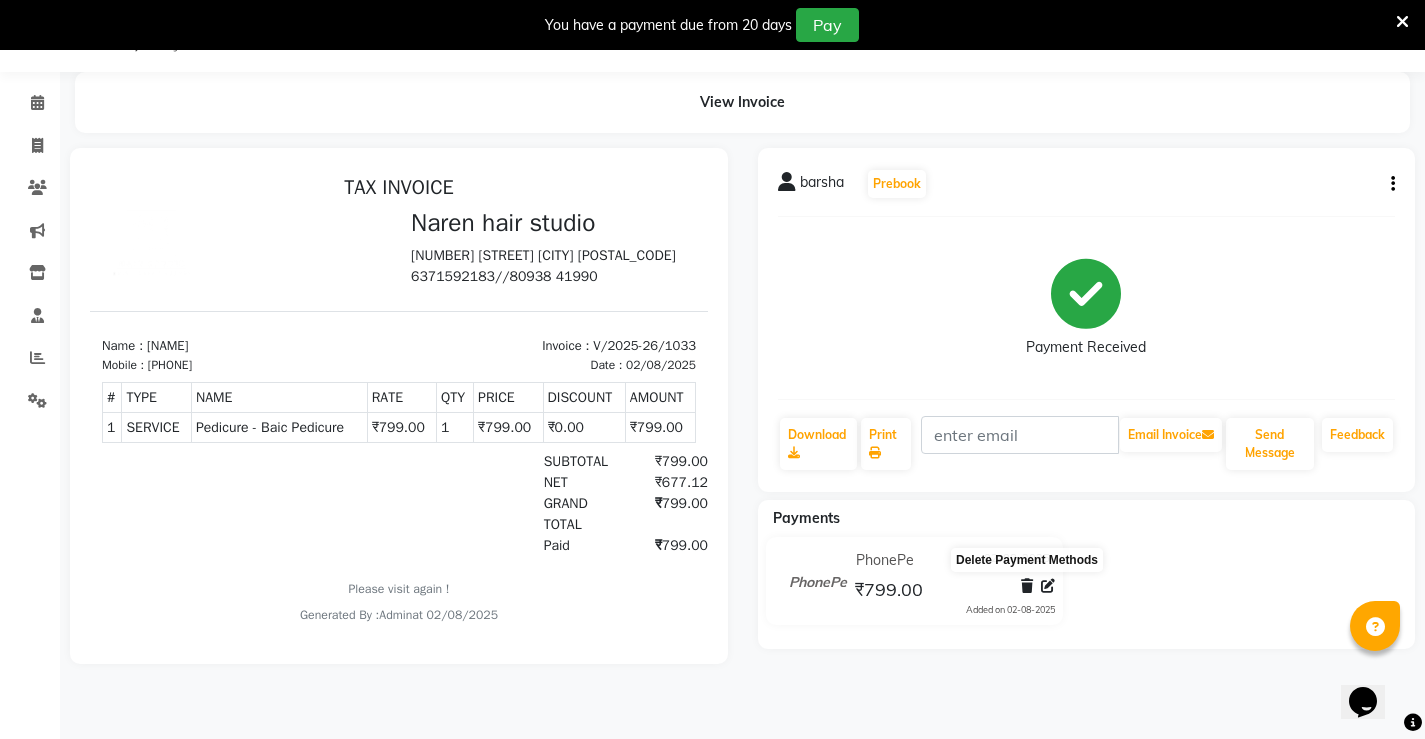 click 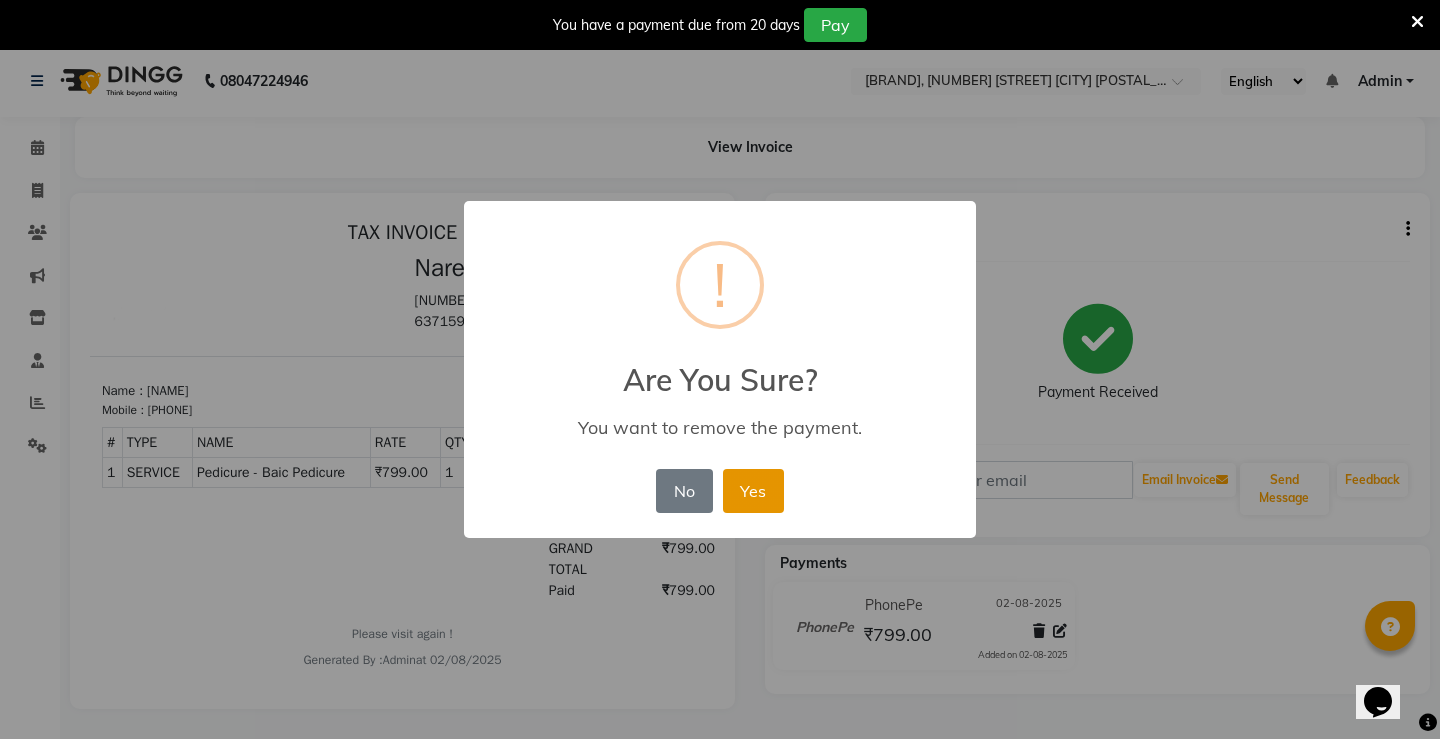 click on "Yes" at bounding box center [753, 491] 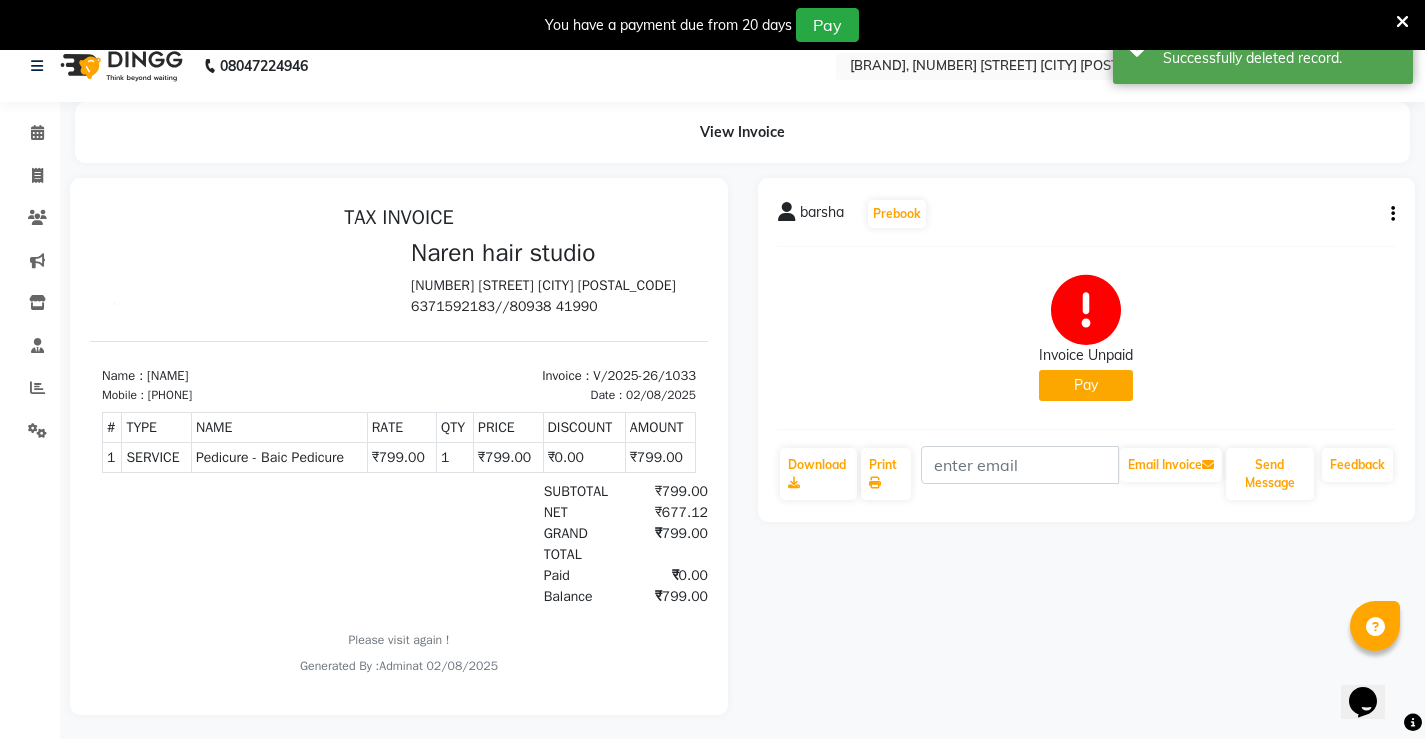 click on "Calendar  Invoice  Clients  Marketing  Inventory  Staff  Reports  Settings Completed InProgress Upcoming Dropped Tentative Check-In Confirm Bookings Generate Report Segments Page Builder" 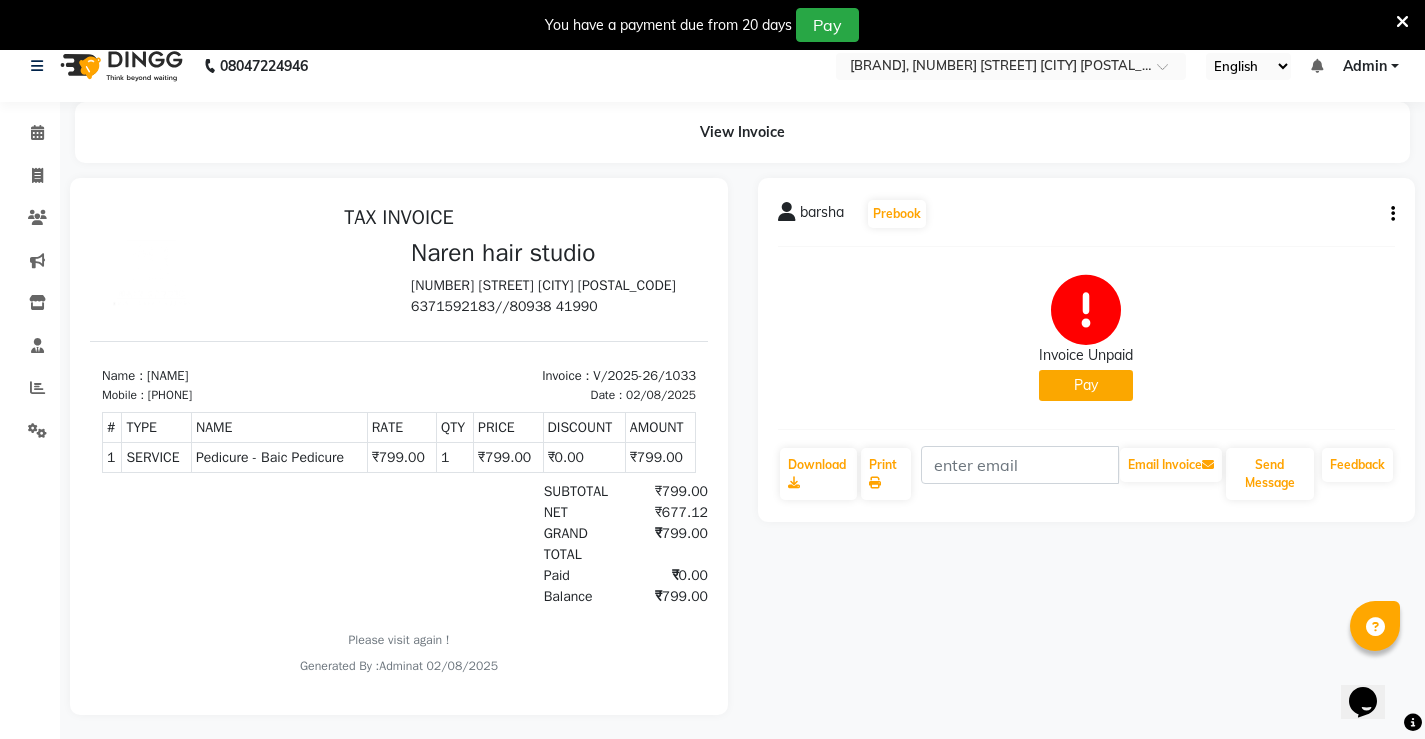 click on "barsha   Prebook   Invoice Unpaid   Pay  Download  Print   Email Invoice   Send Message Feedback" 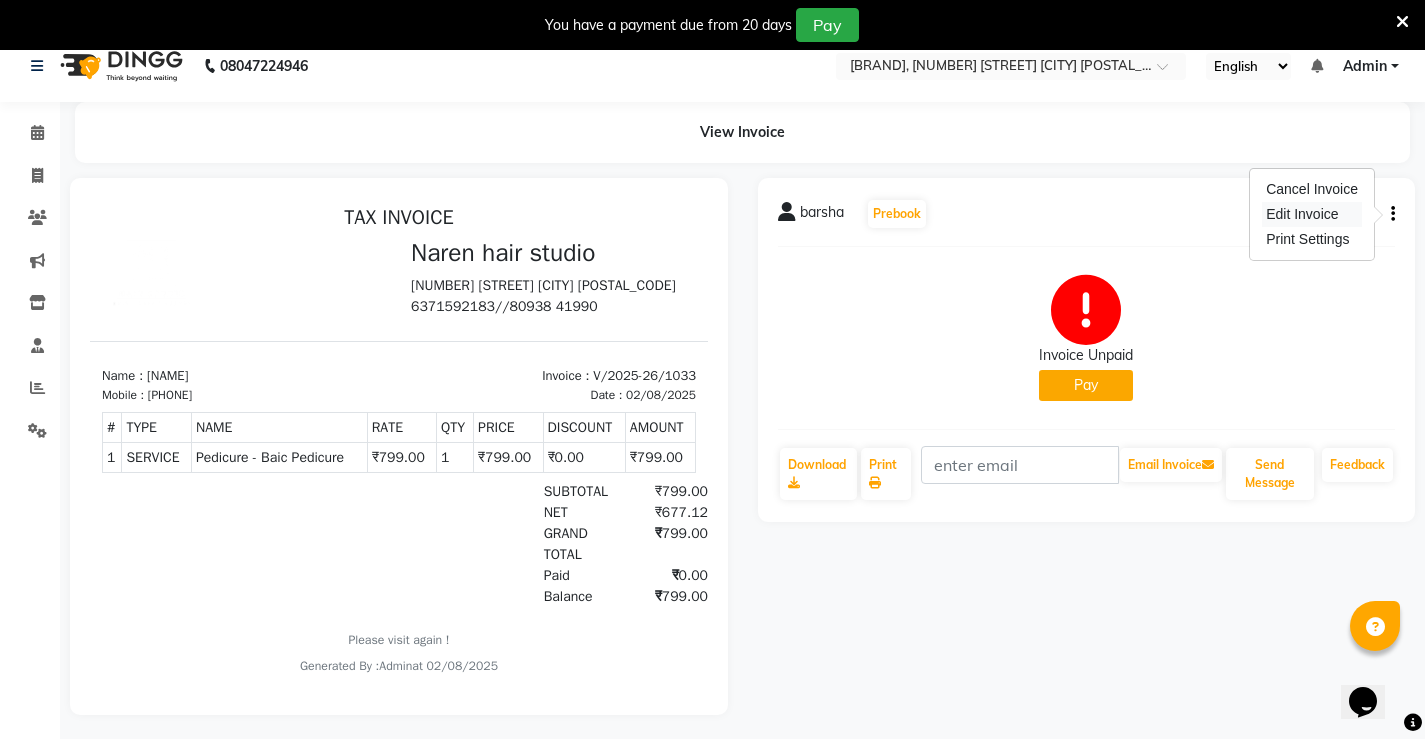 click on "Edit Invoice" at bounding box center [1312, 214] 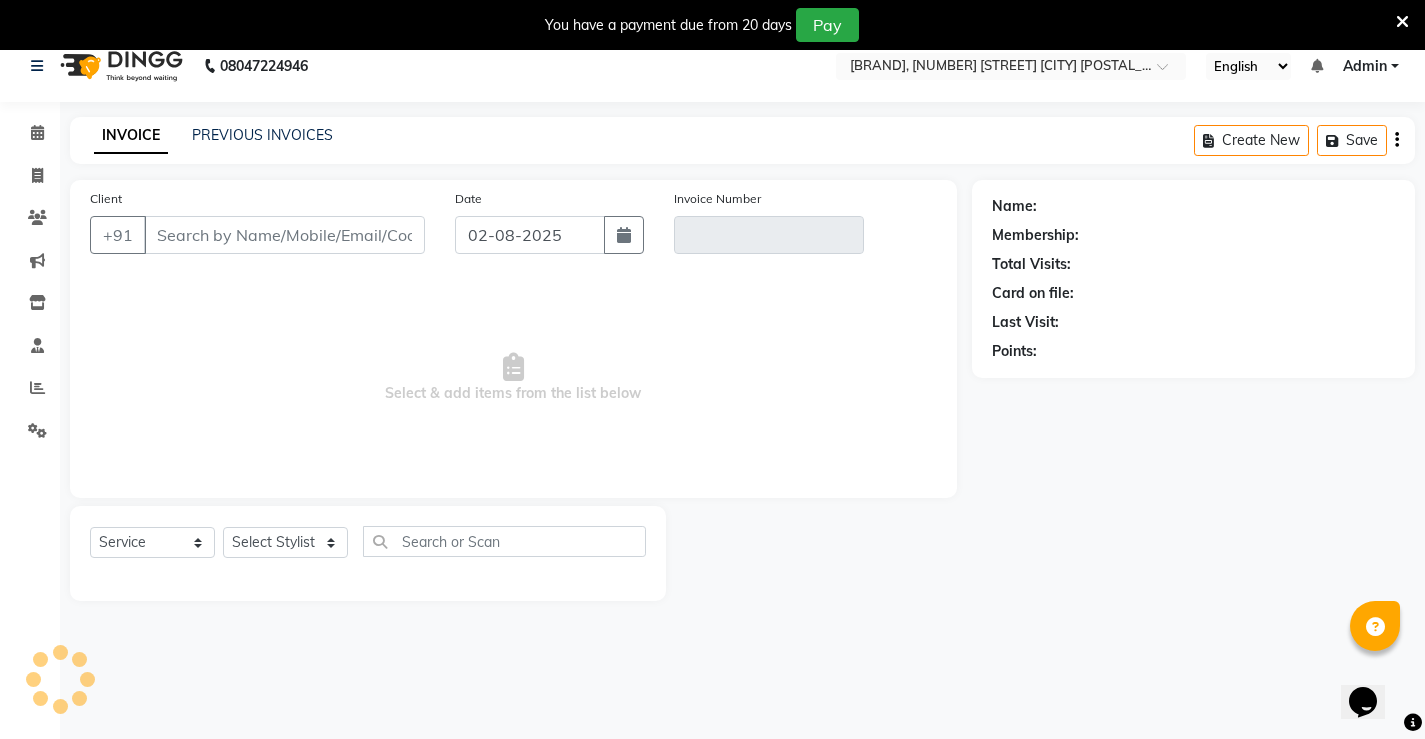 scroll, scrollTop: 50, scrollLeft: 0, axis: vertical 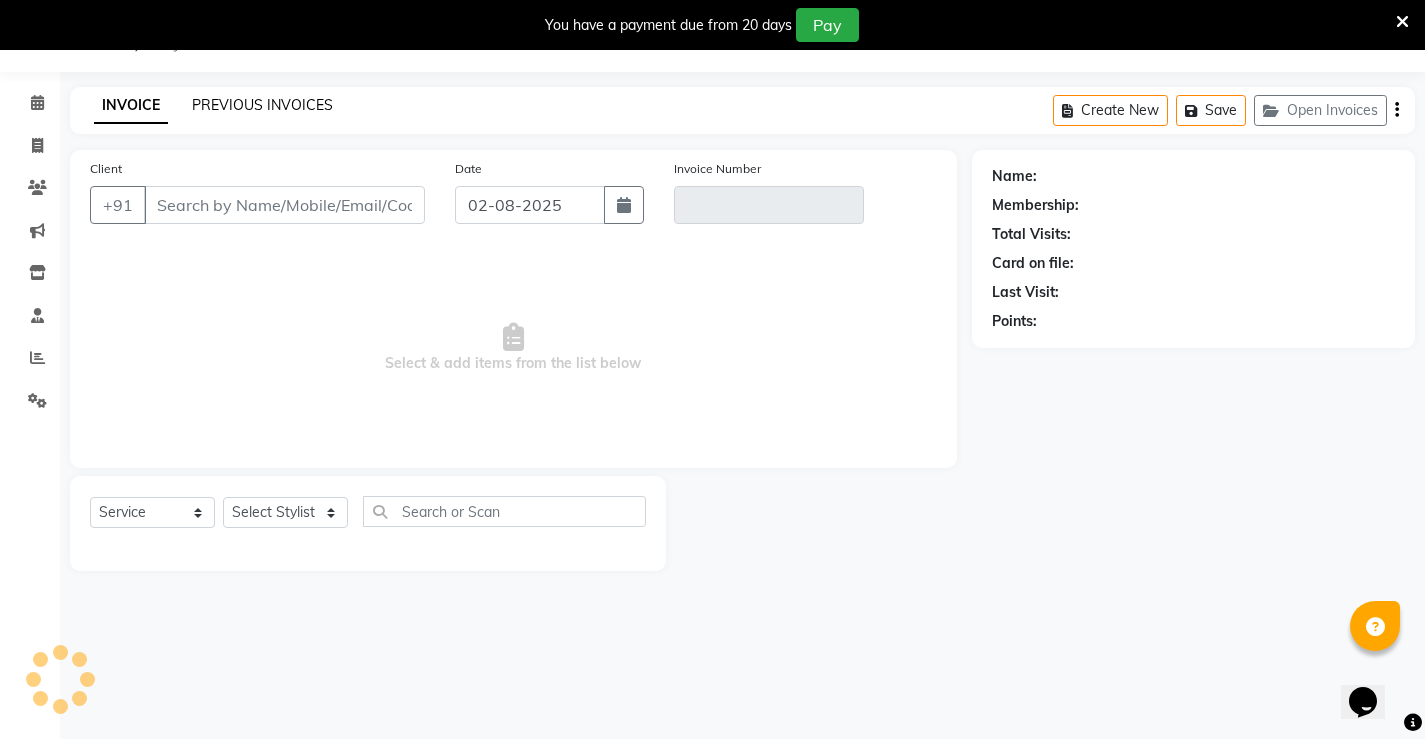click on "PREVIOUS INVOICES" 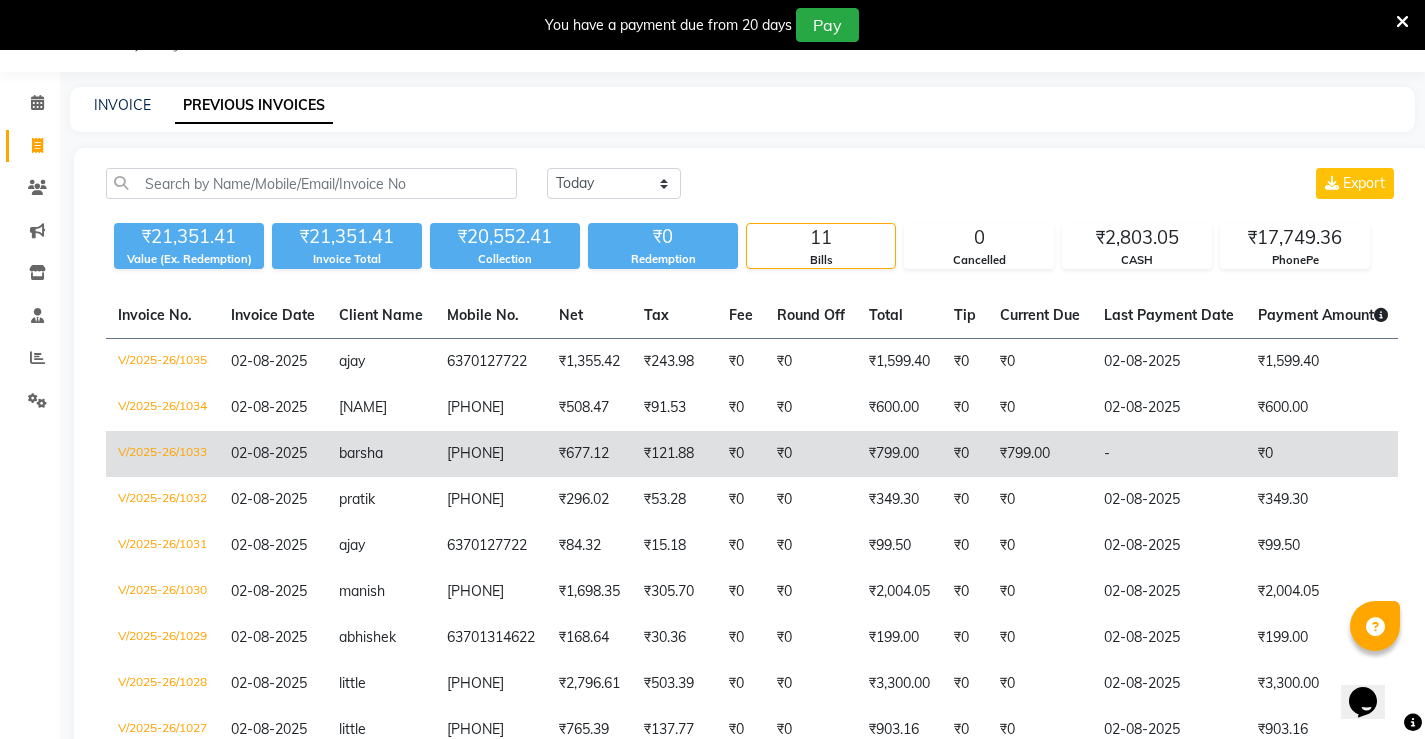 click on "₹799.00" 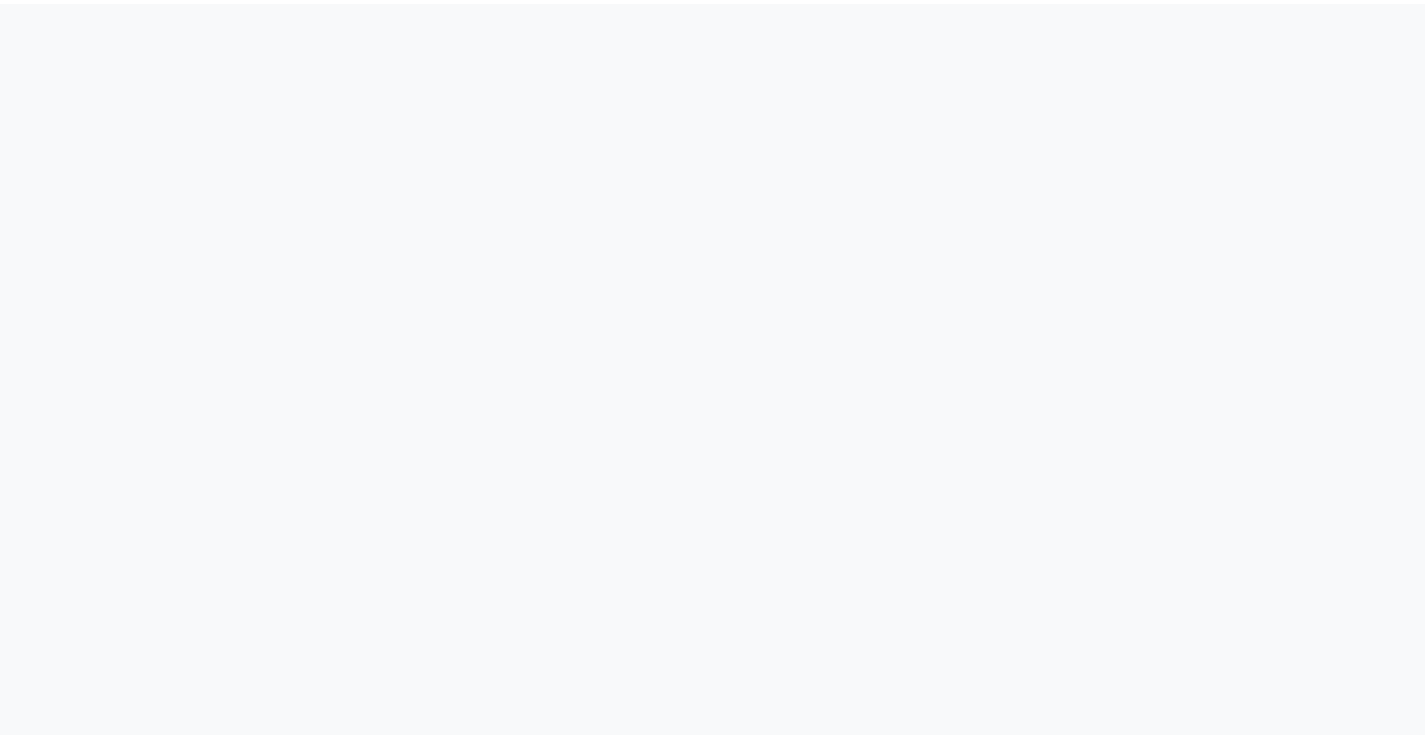 scroll, scrollTop: 0, scrollLeft: 0, axis: both 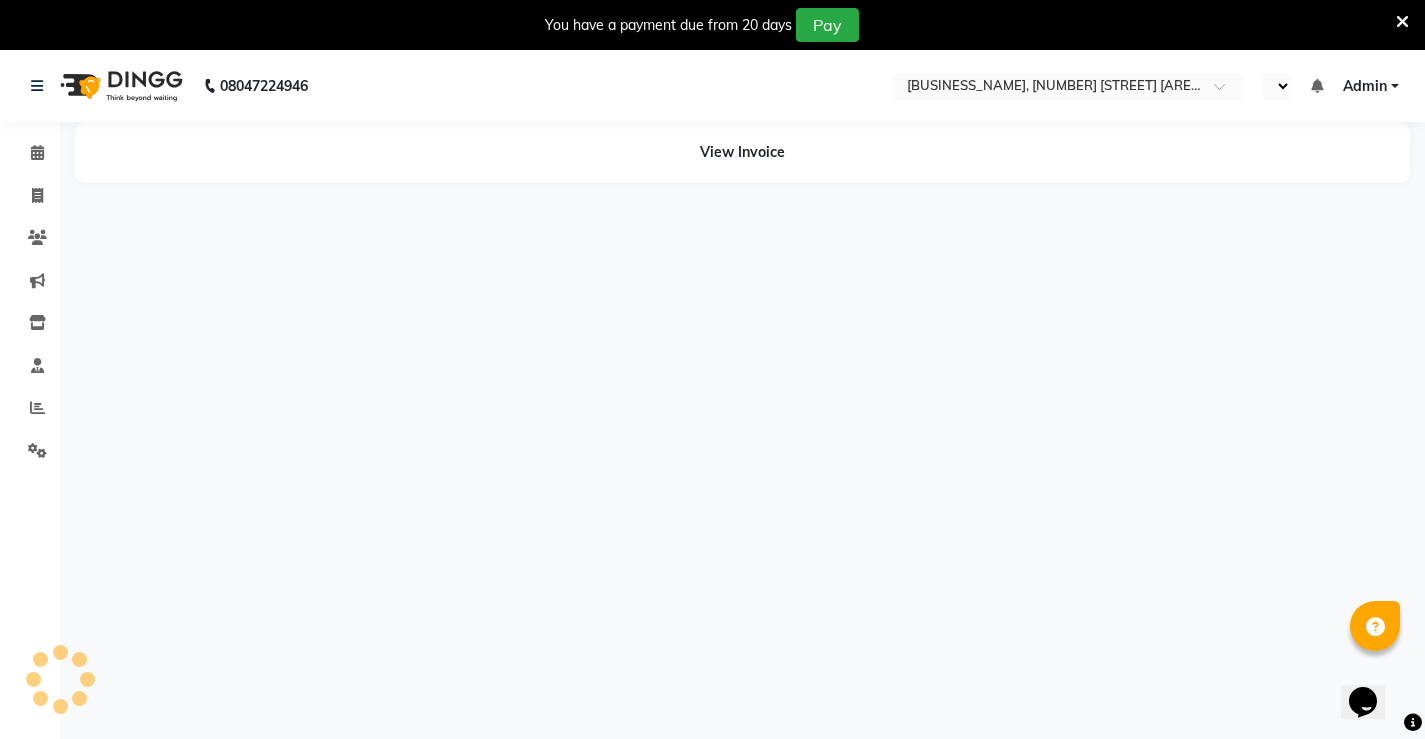 select on "en" 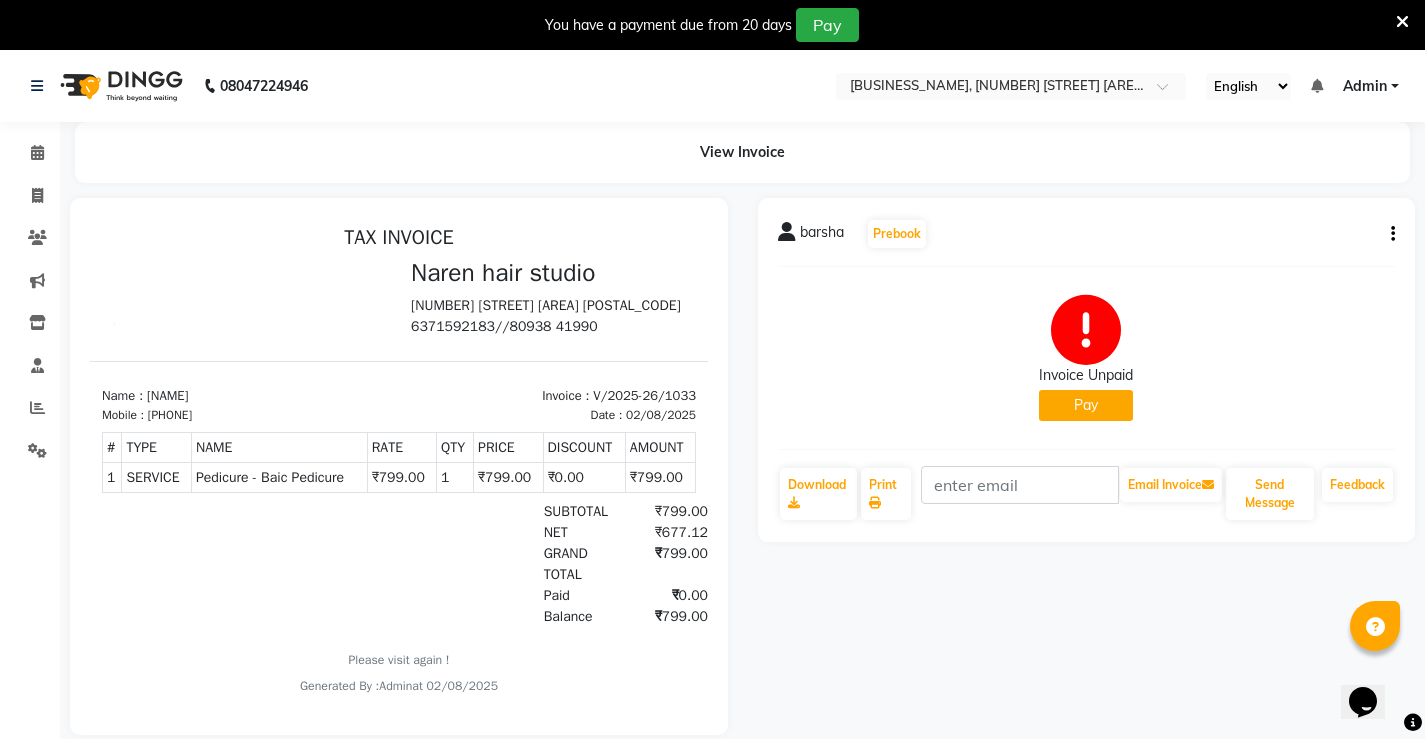 scroll, scrollTop: 0, scrollLeft: 0, axis: both 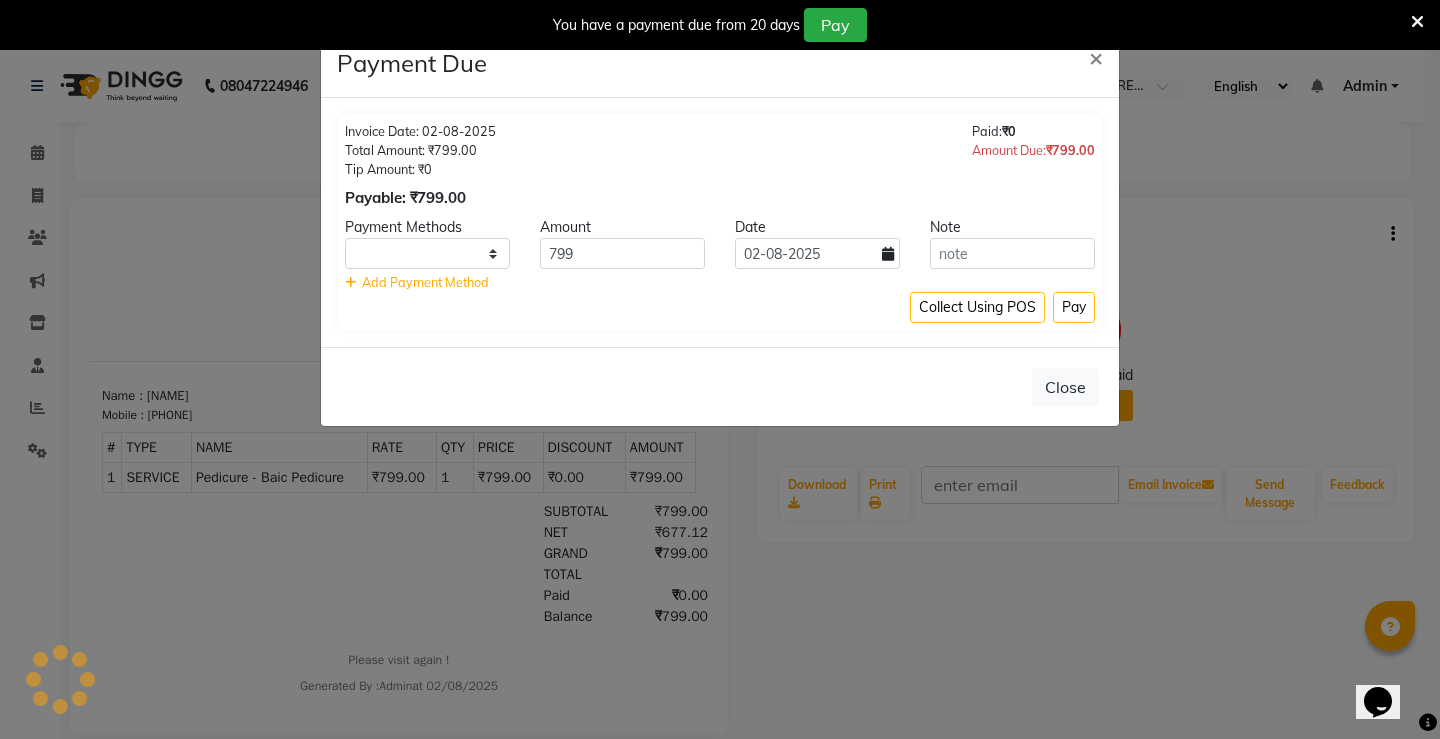 select on "1" 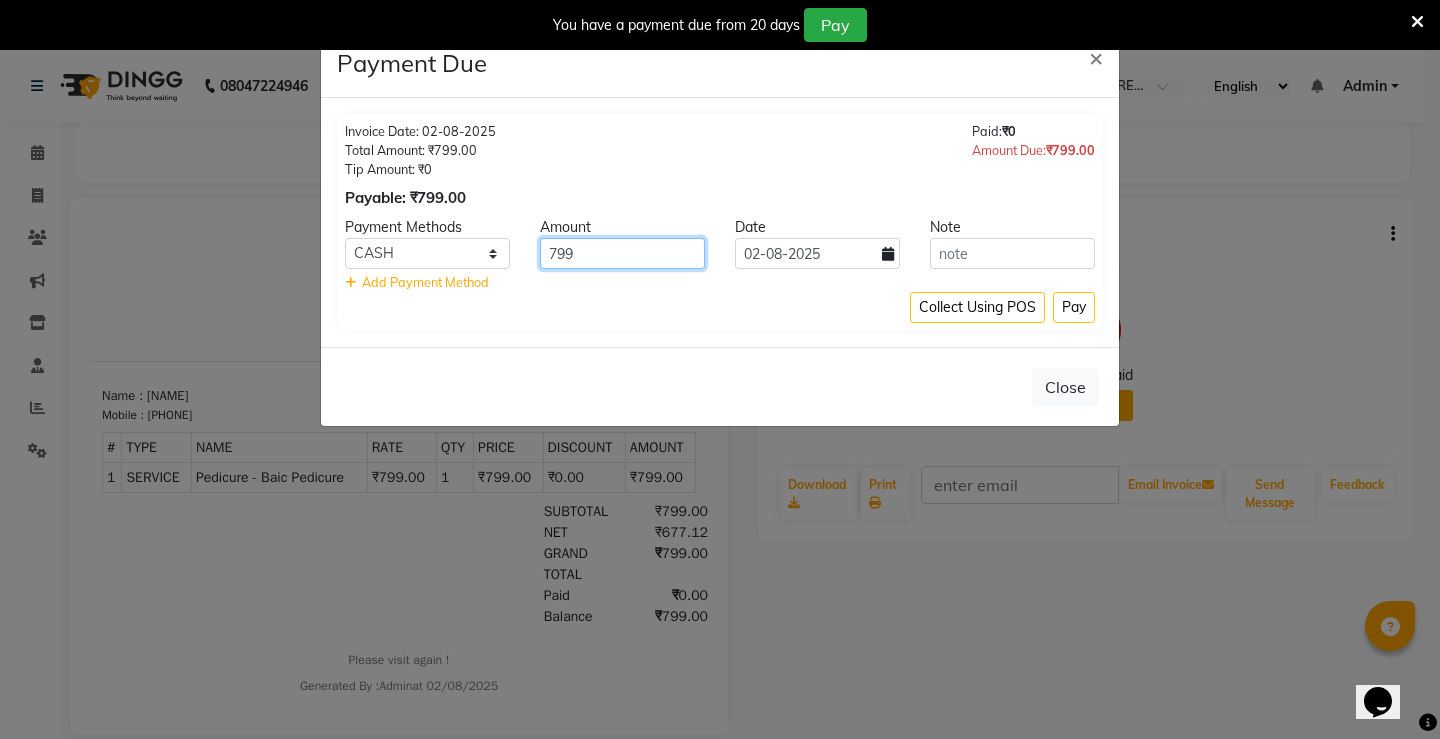 click on "799" 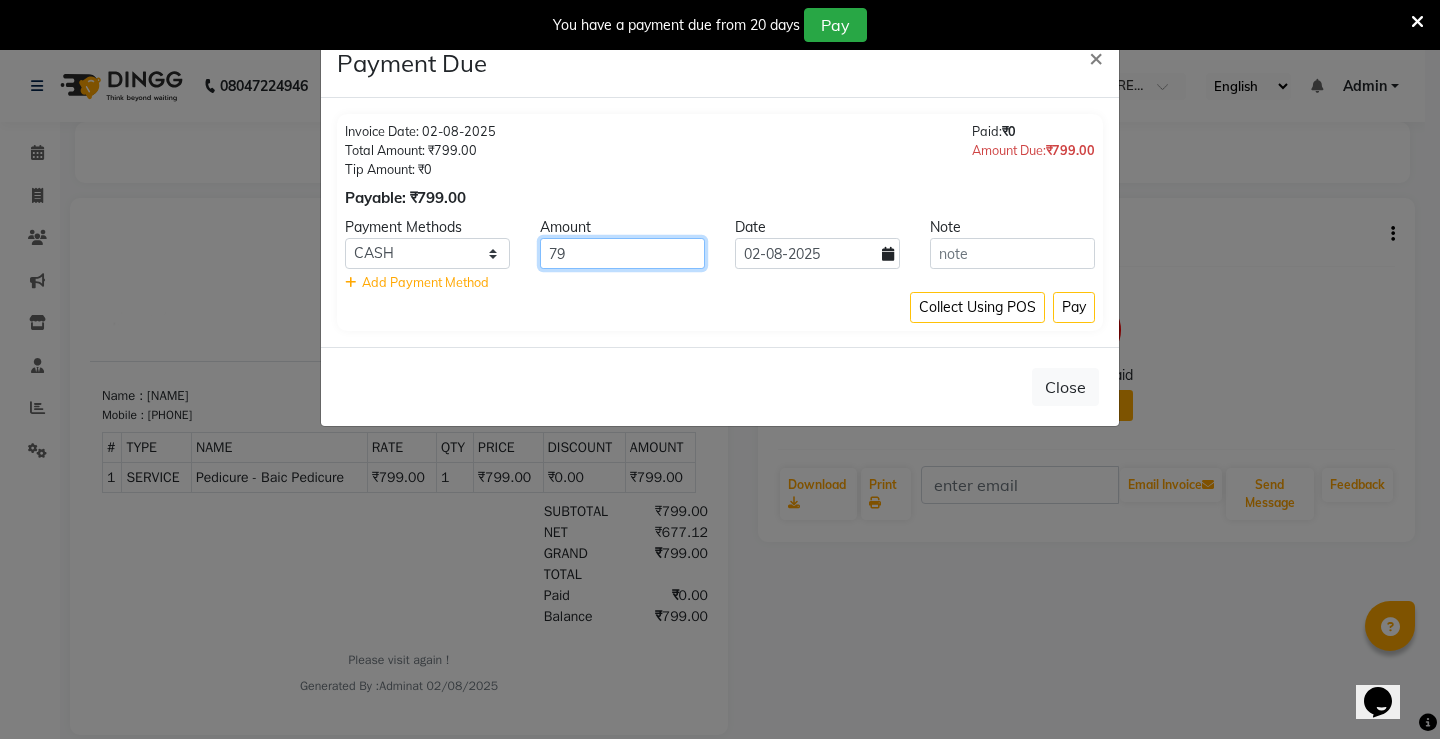 type on "7" 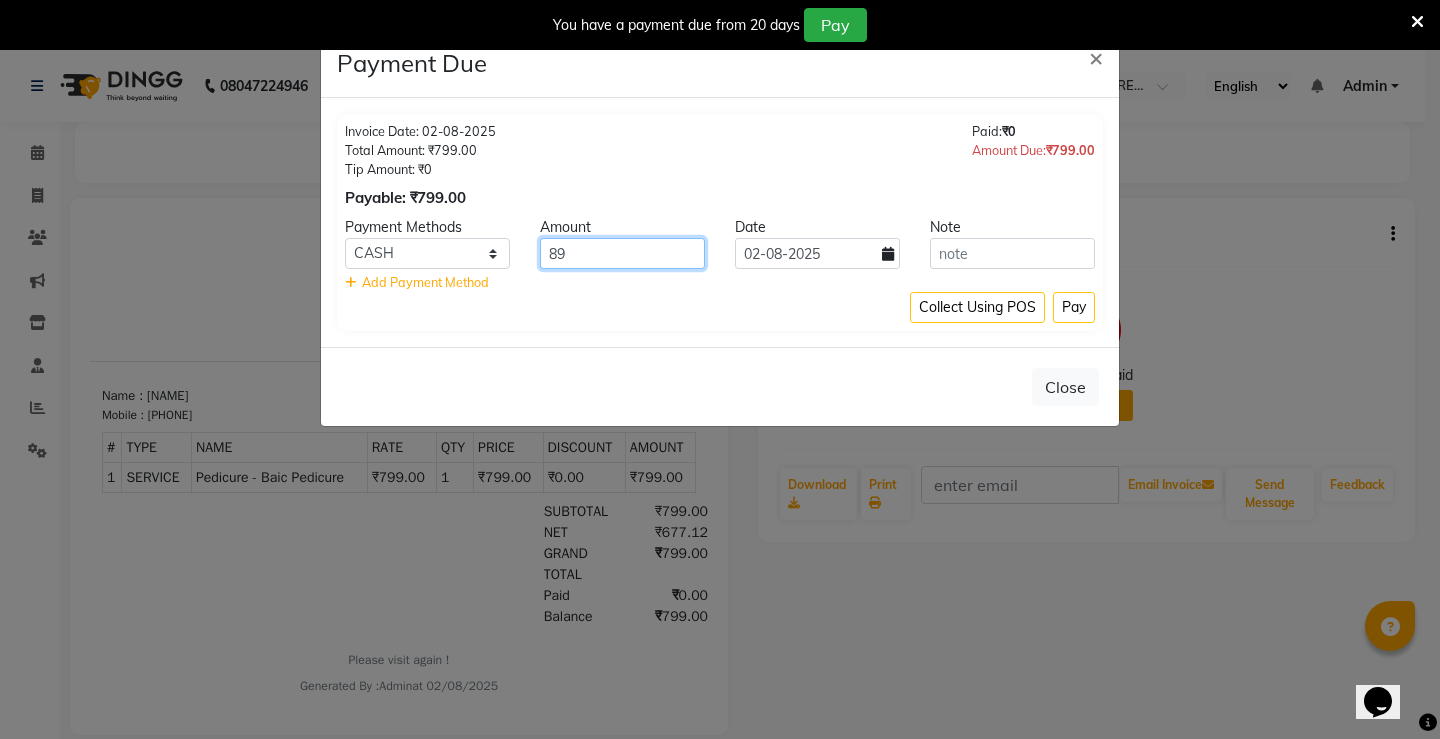 type on "8" 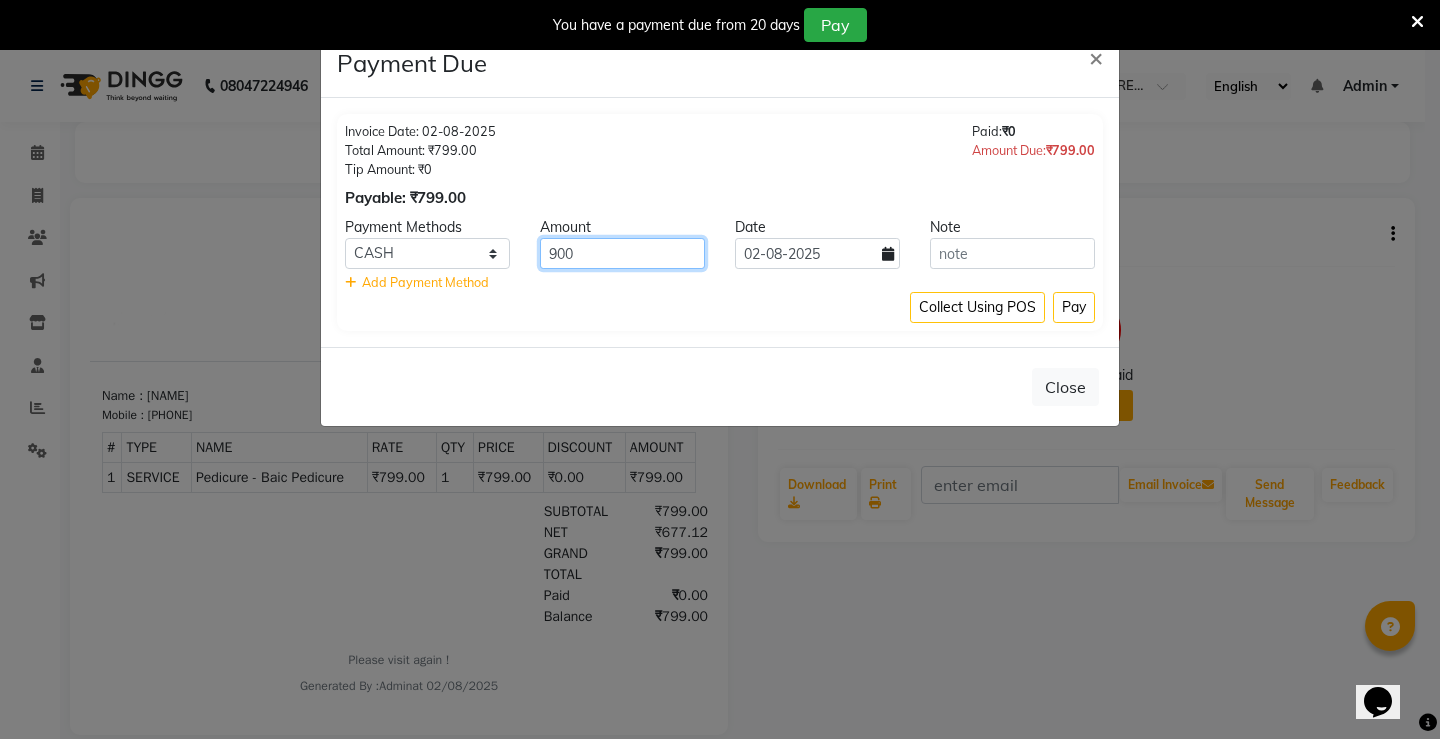 type on "900" 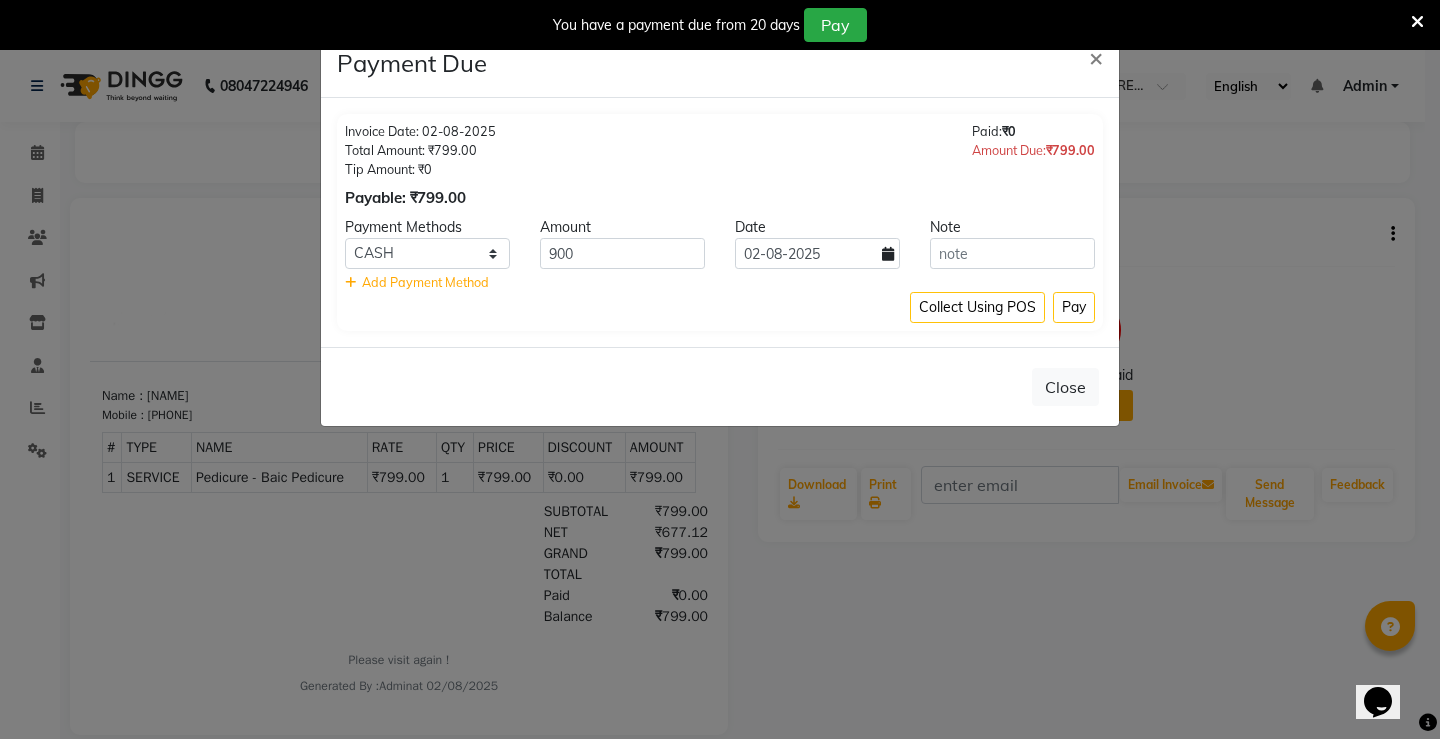 drag, startPoint x: 1008, startPoint y: 222, endPoint x: 1005, endPoint y: 211, distance: 11.401754 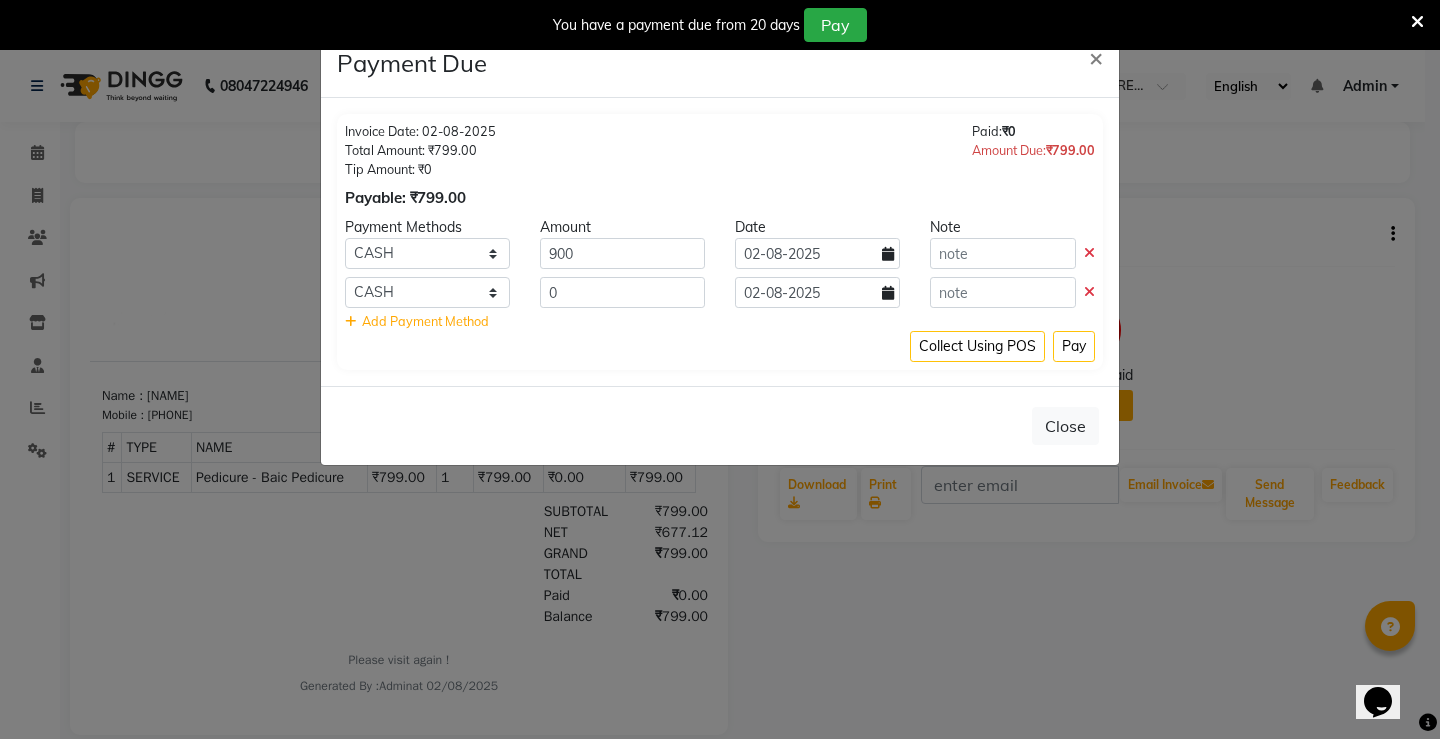 click 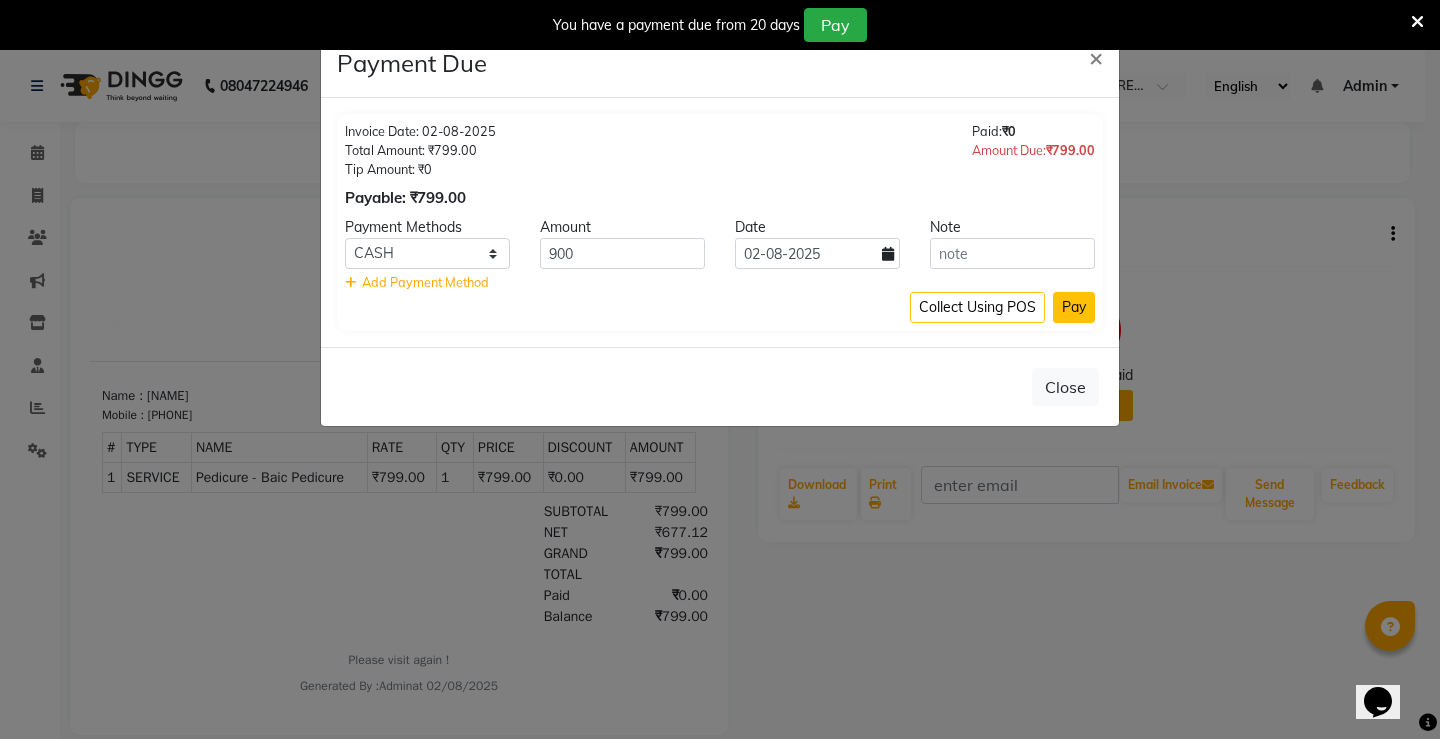 click on "Pay" 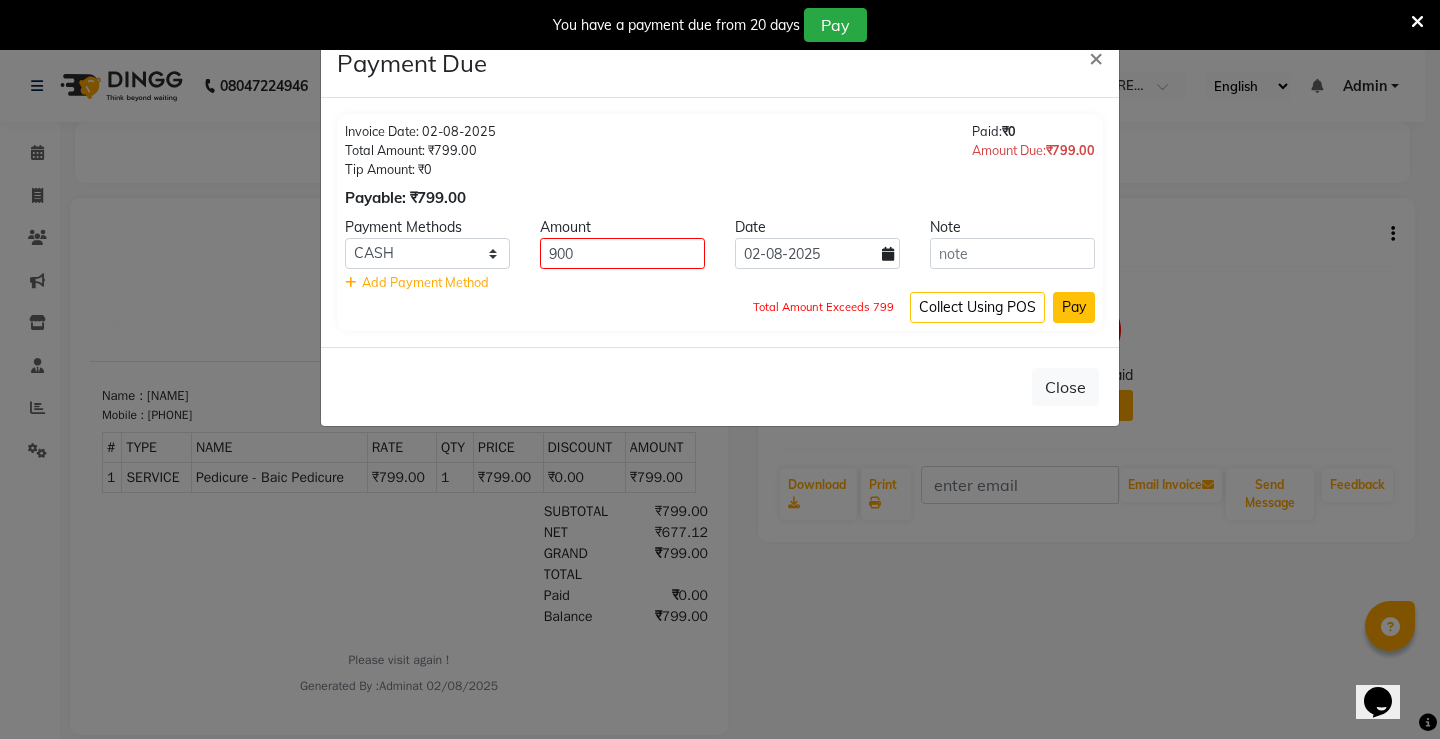 click on "Pay" 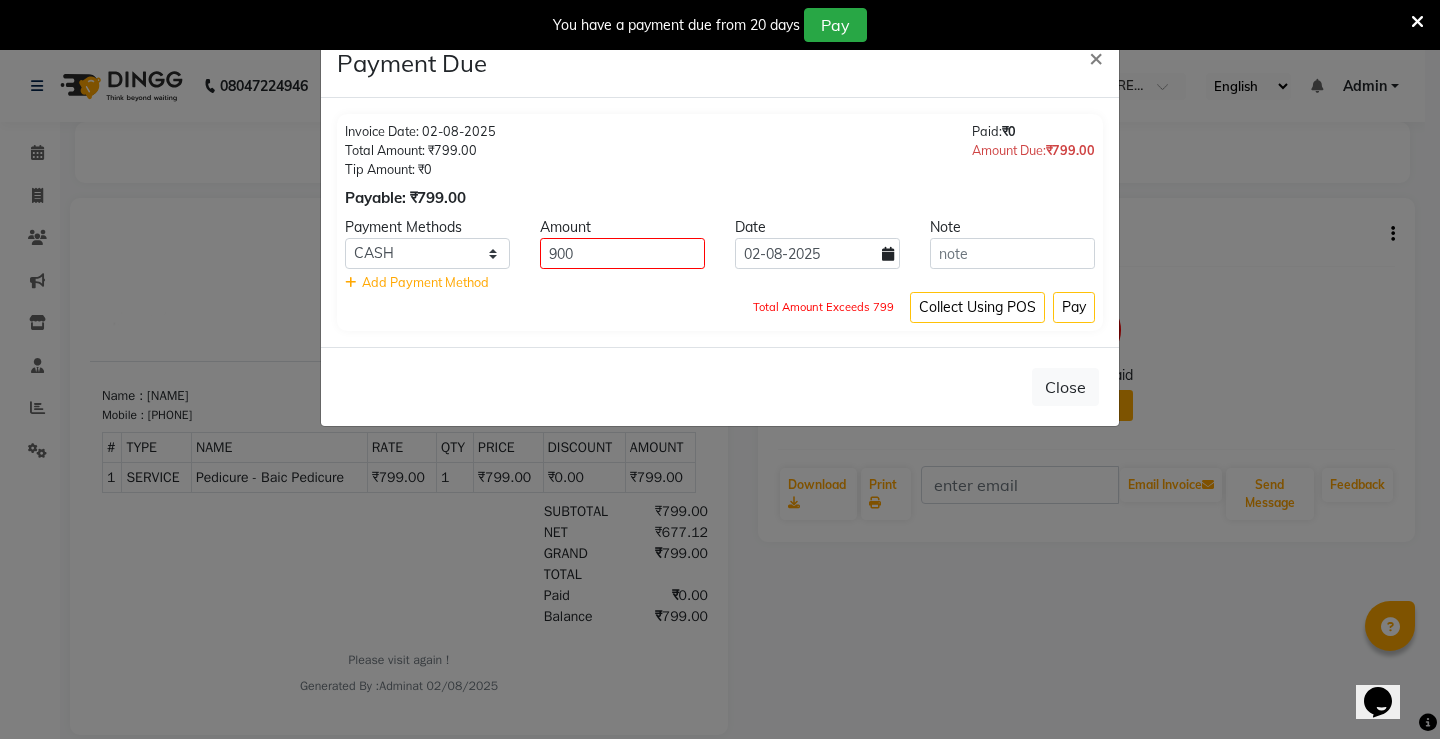 click on "₹799.00" 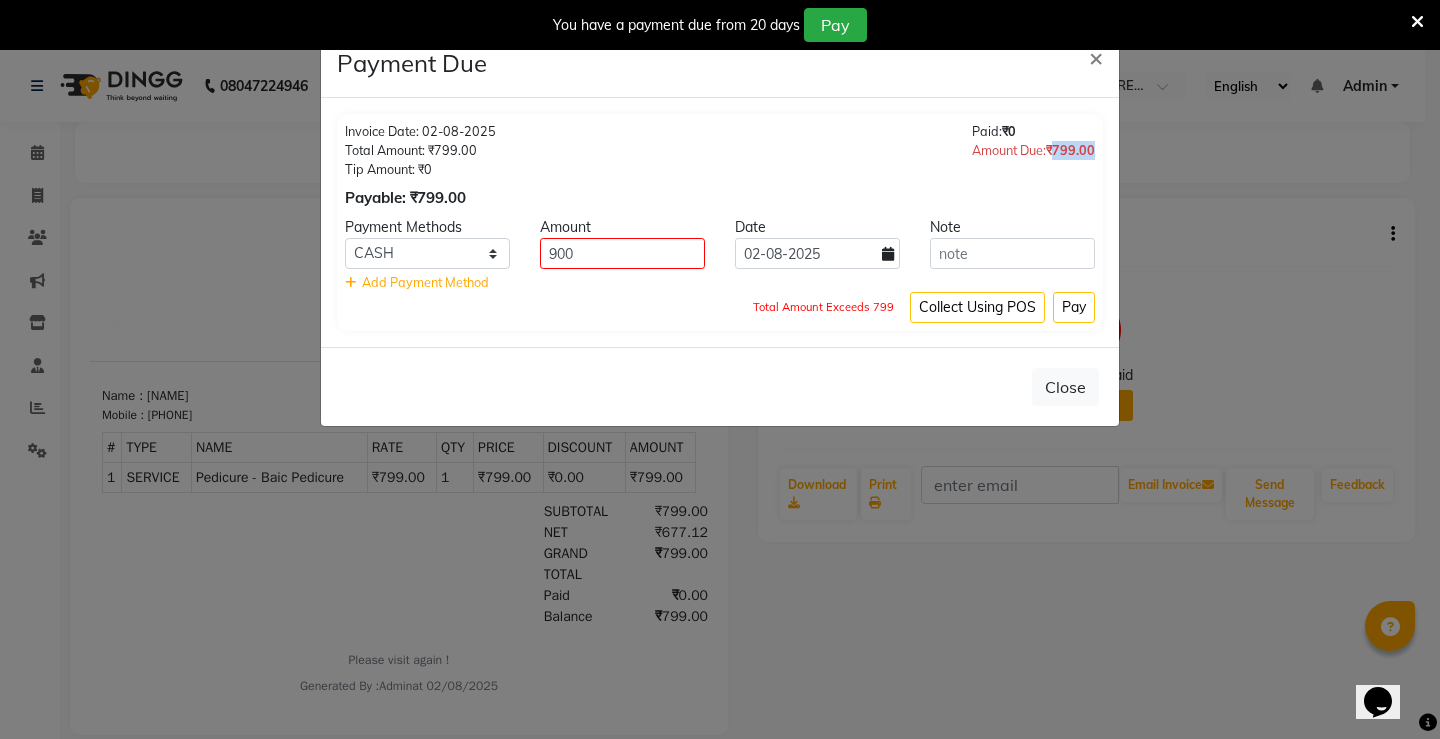 click on "₹799.00" 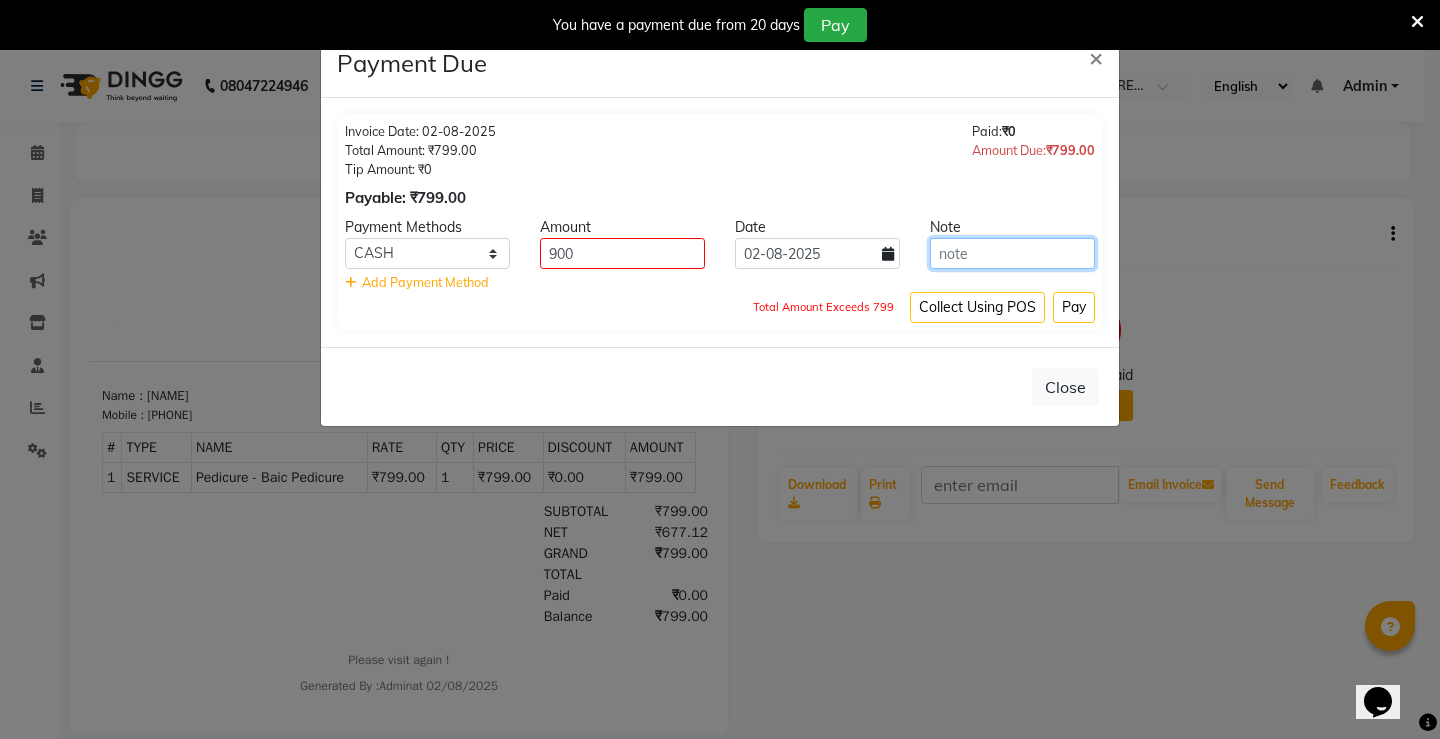 click 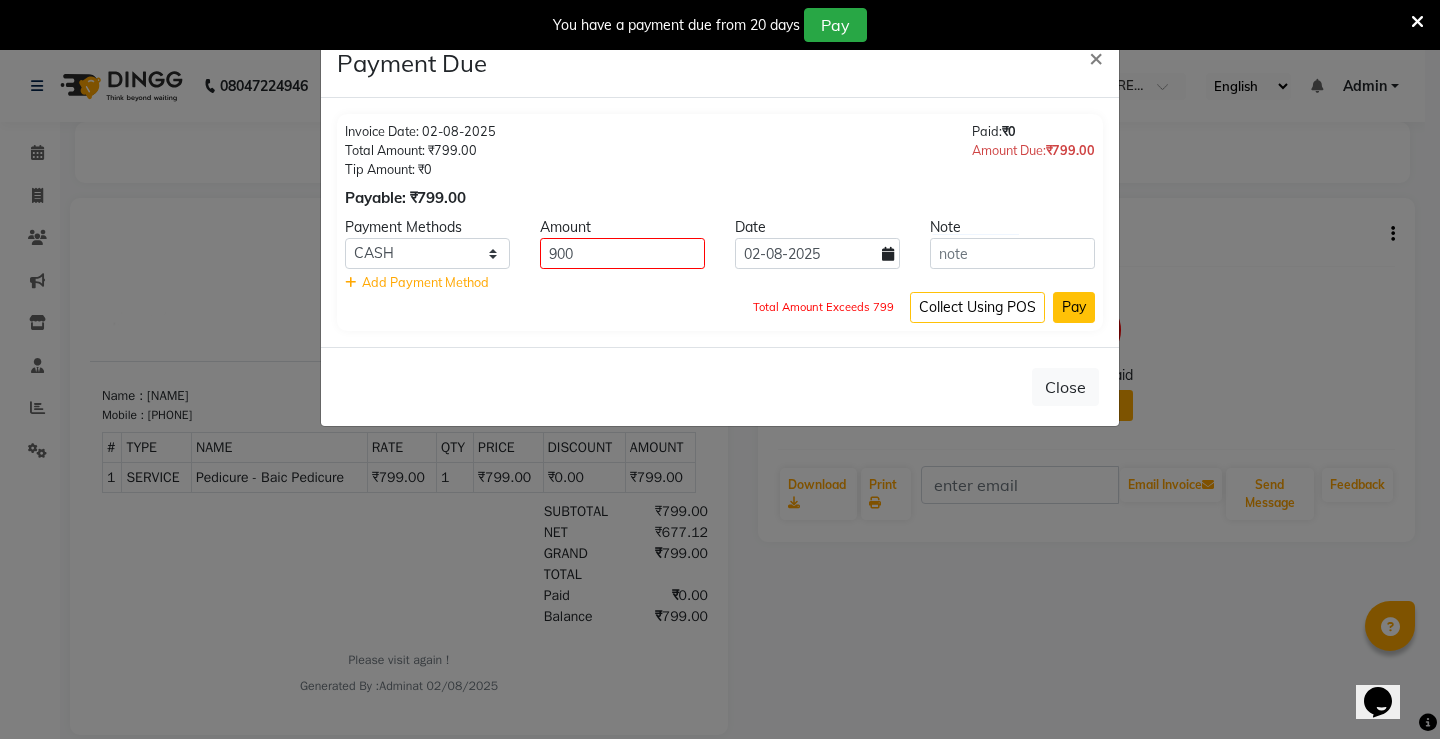 click on "Pay" 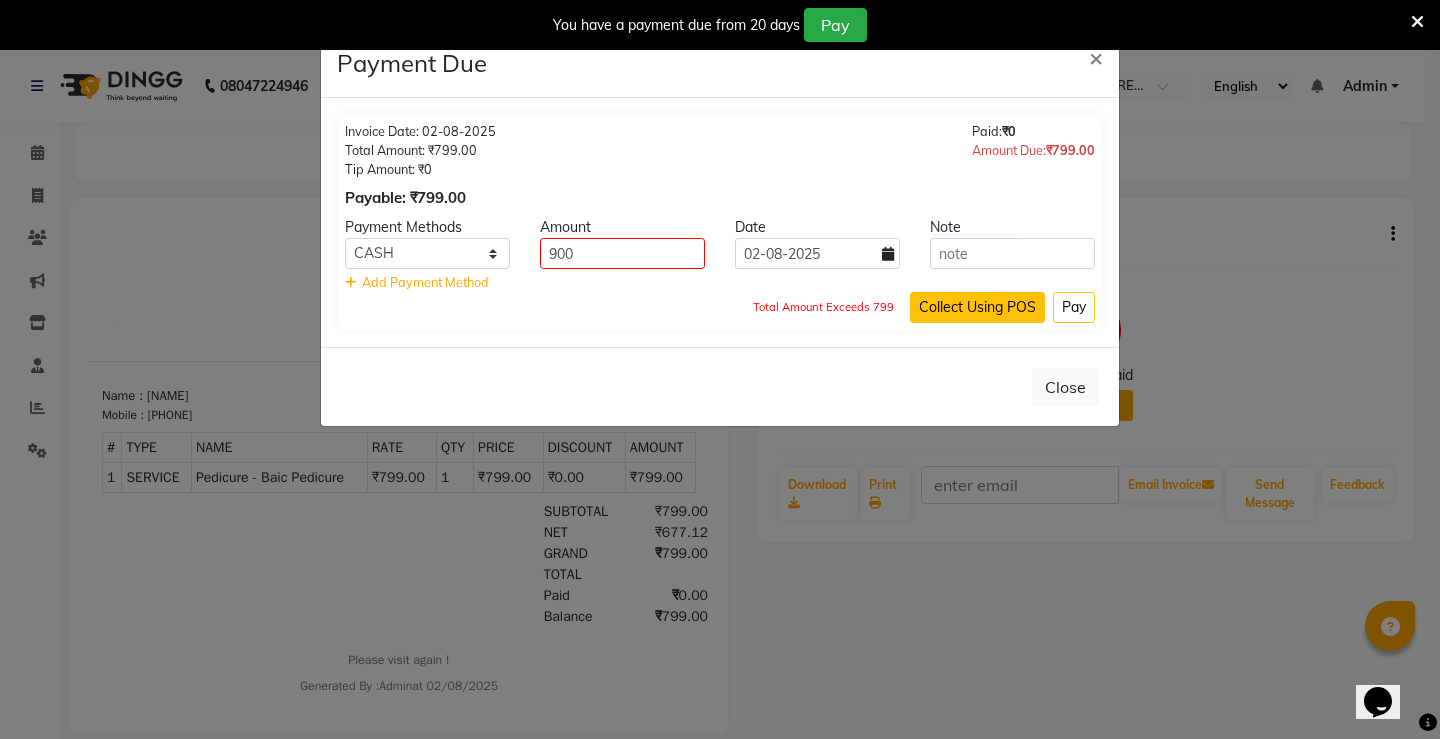 click on "Collect Using POS" 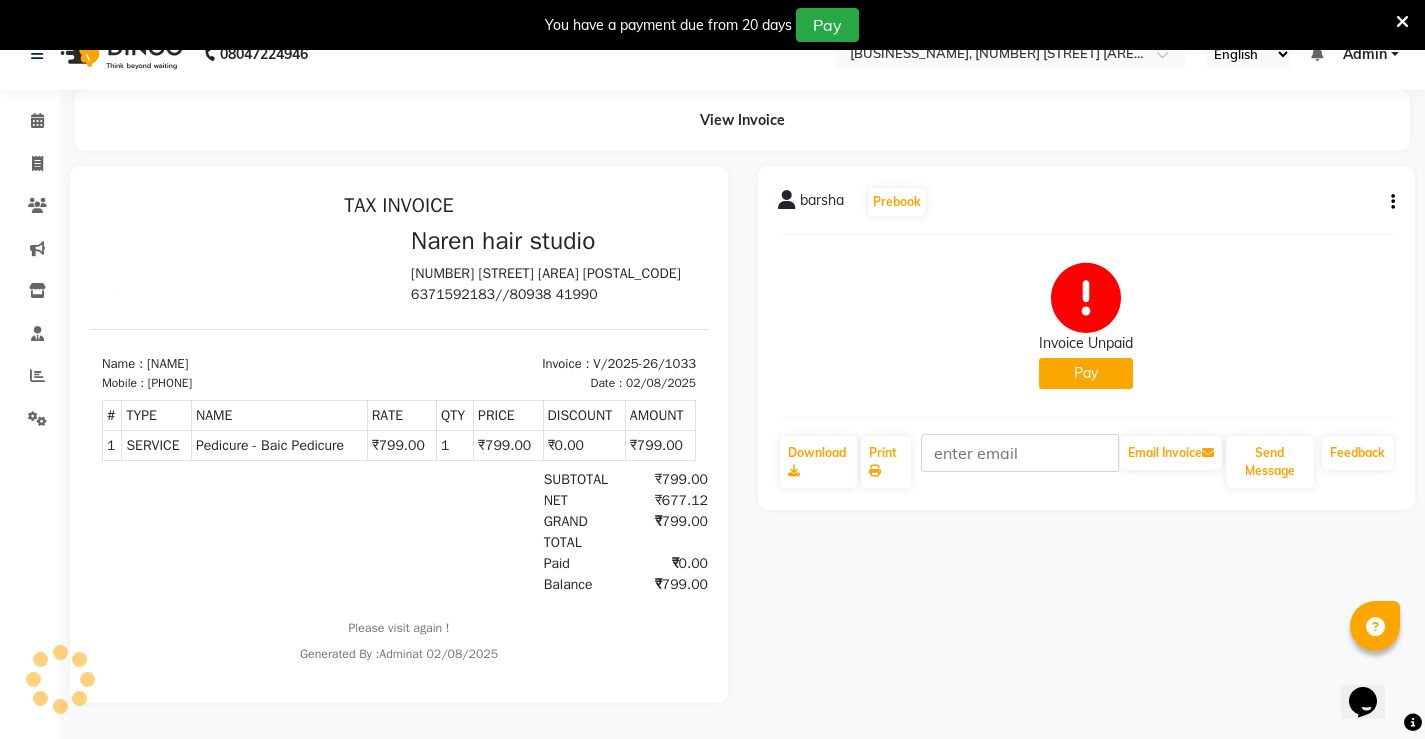 scroll, scrollTop: 50, scrollLeft: 0, axis: vertical 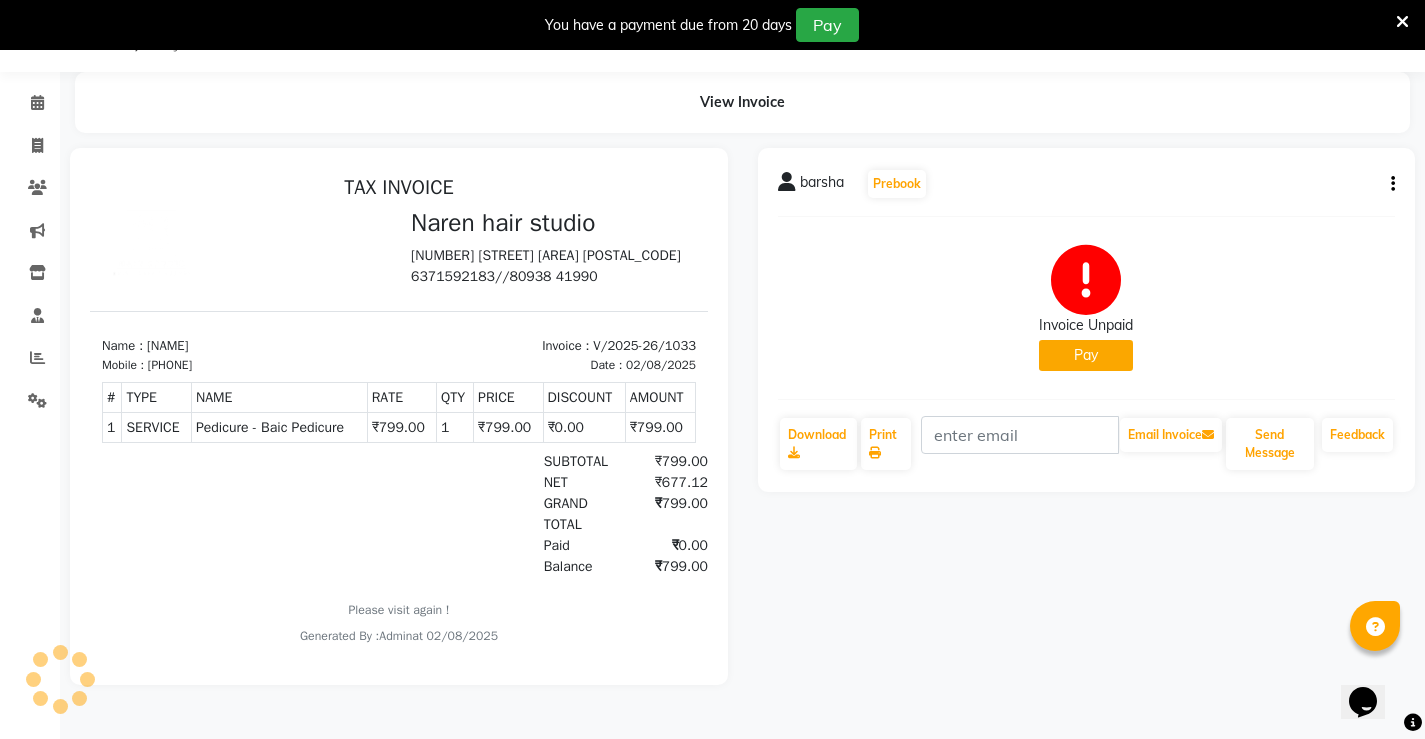 click on "barsha   Prebook   Invoice Unpaid   Pay  Download  Print   Email Invoice   Send Message Feedback" 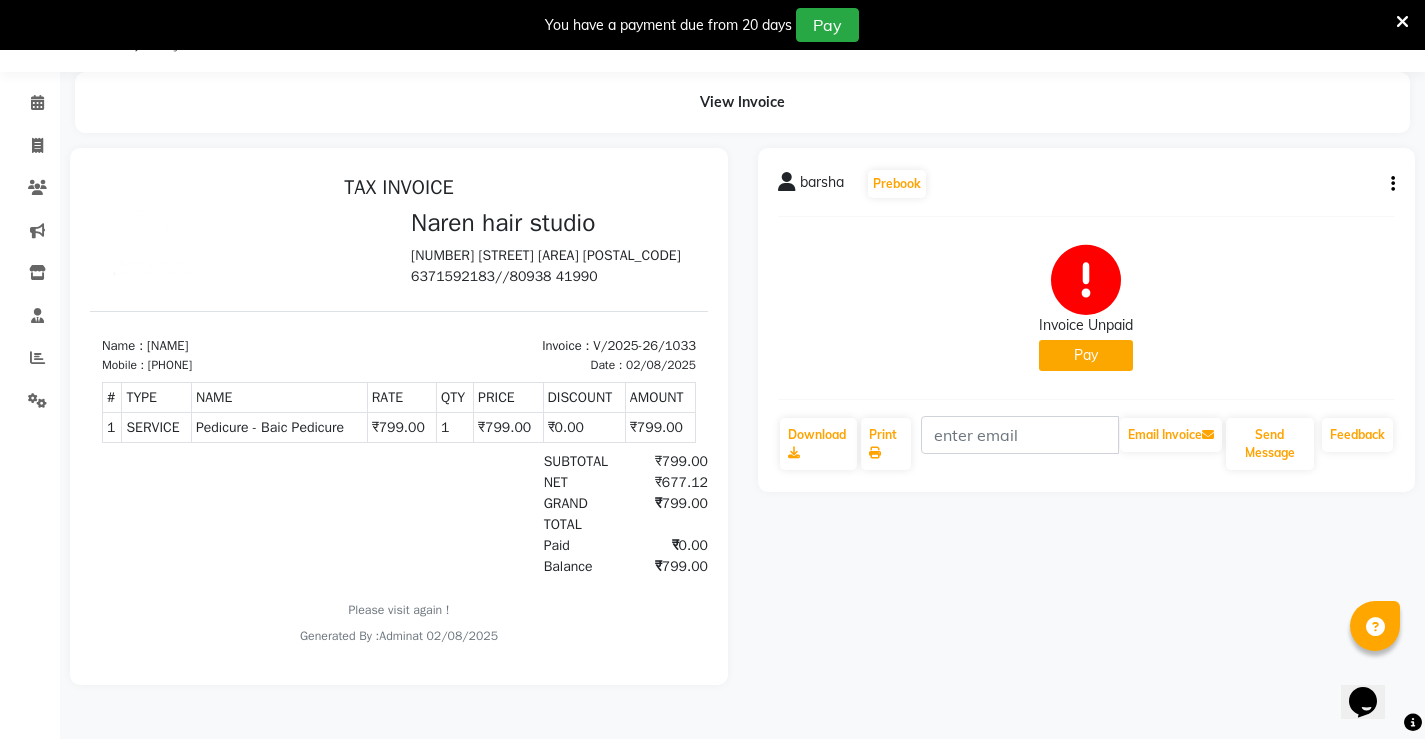 click on "barsha   Prebook   Invoice Unpaid   Pay  Download  Print   Email Invoice   Send Message Feedback" 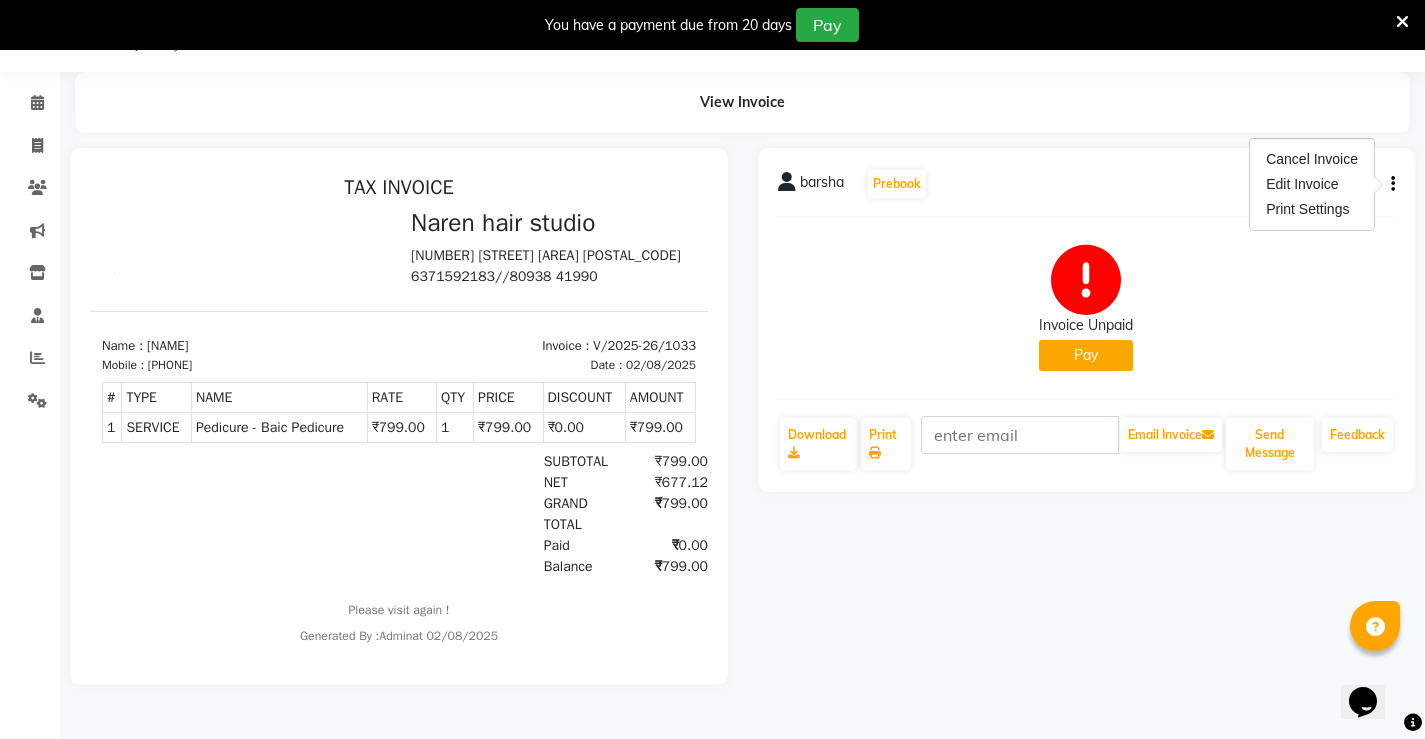 click 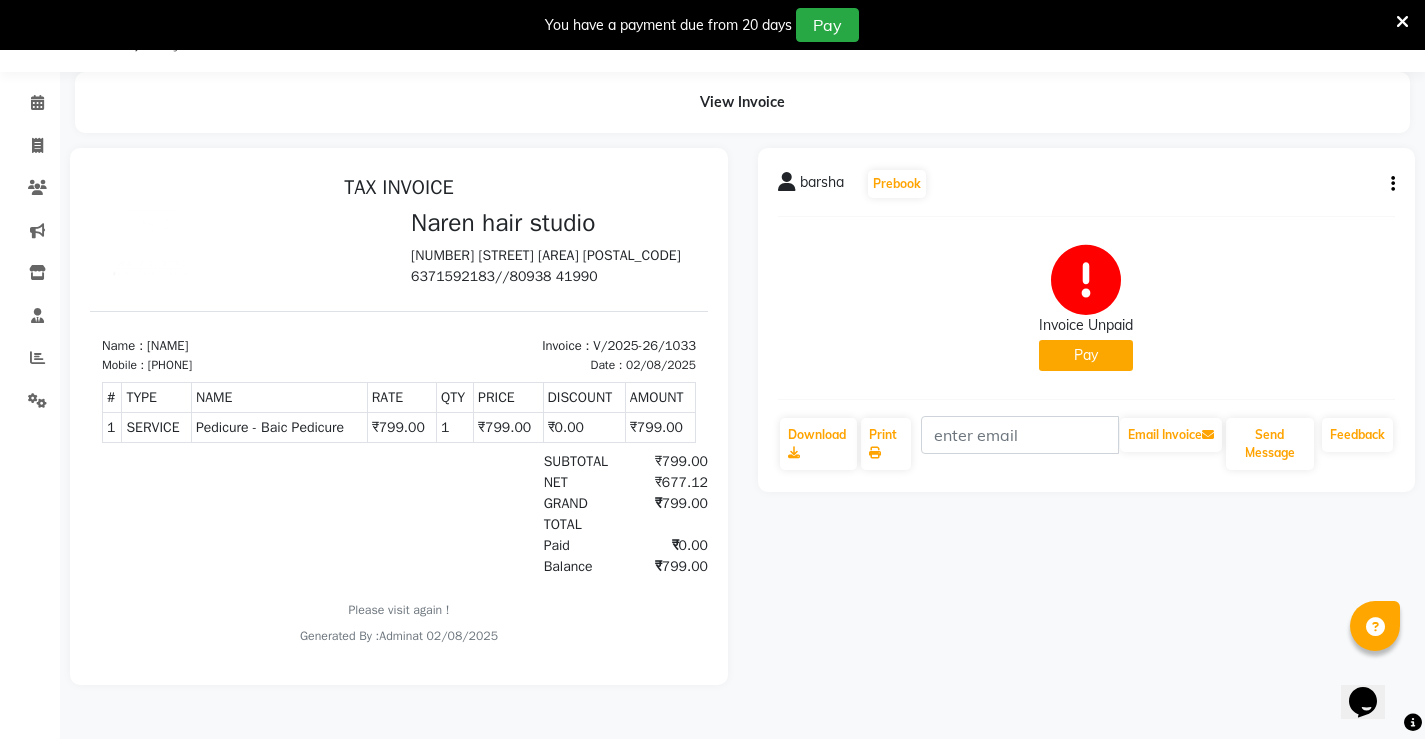 click 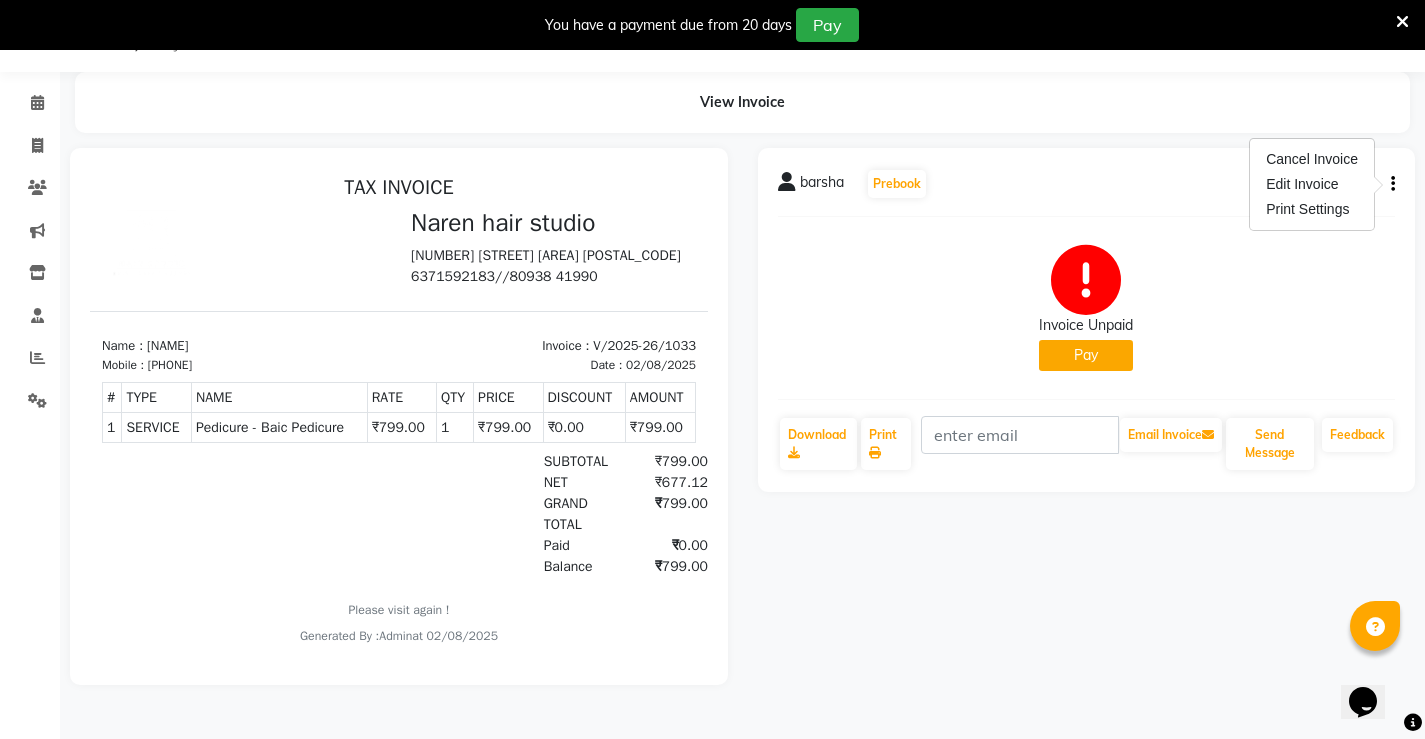 click on "Invoice Unpaid   Pay" 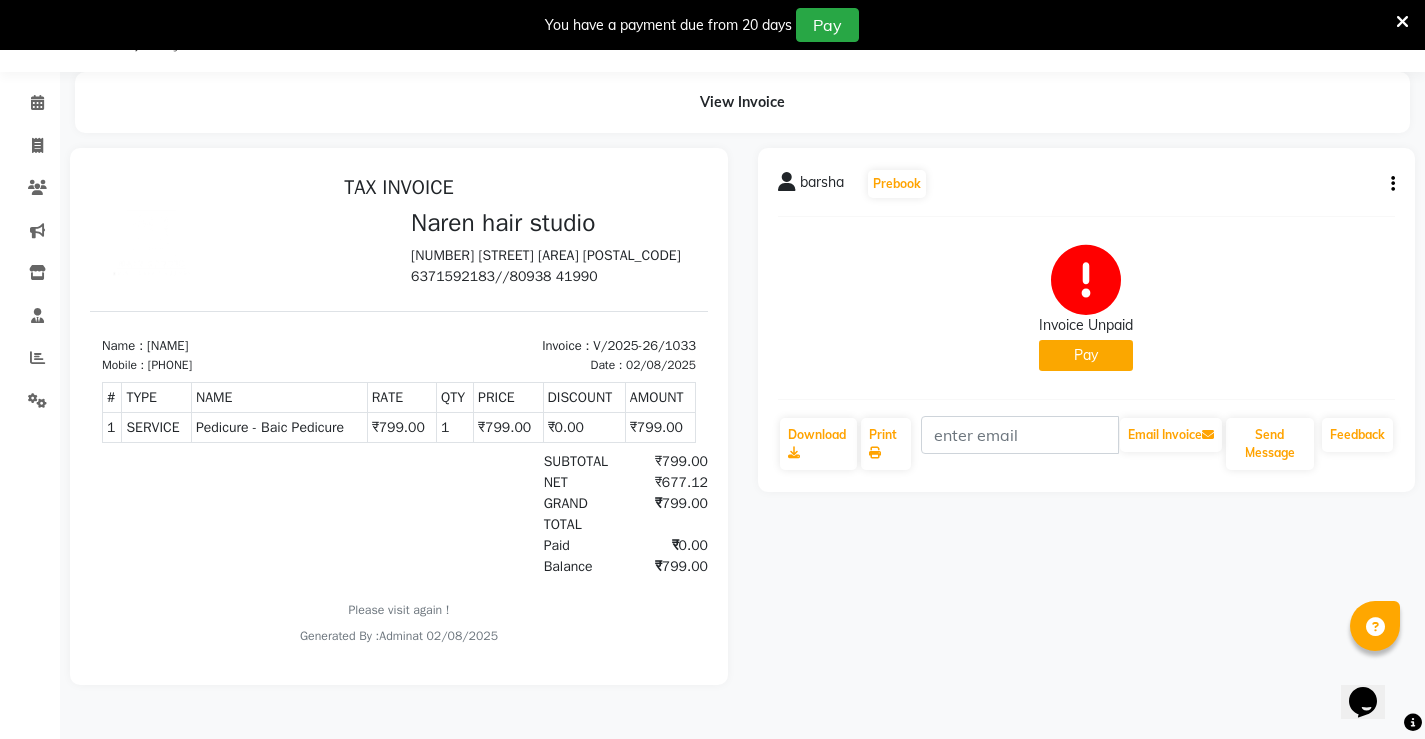 click 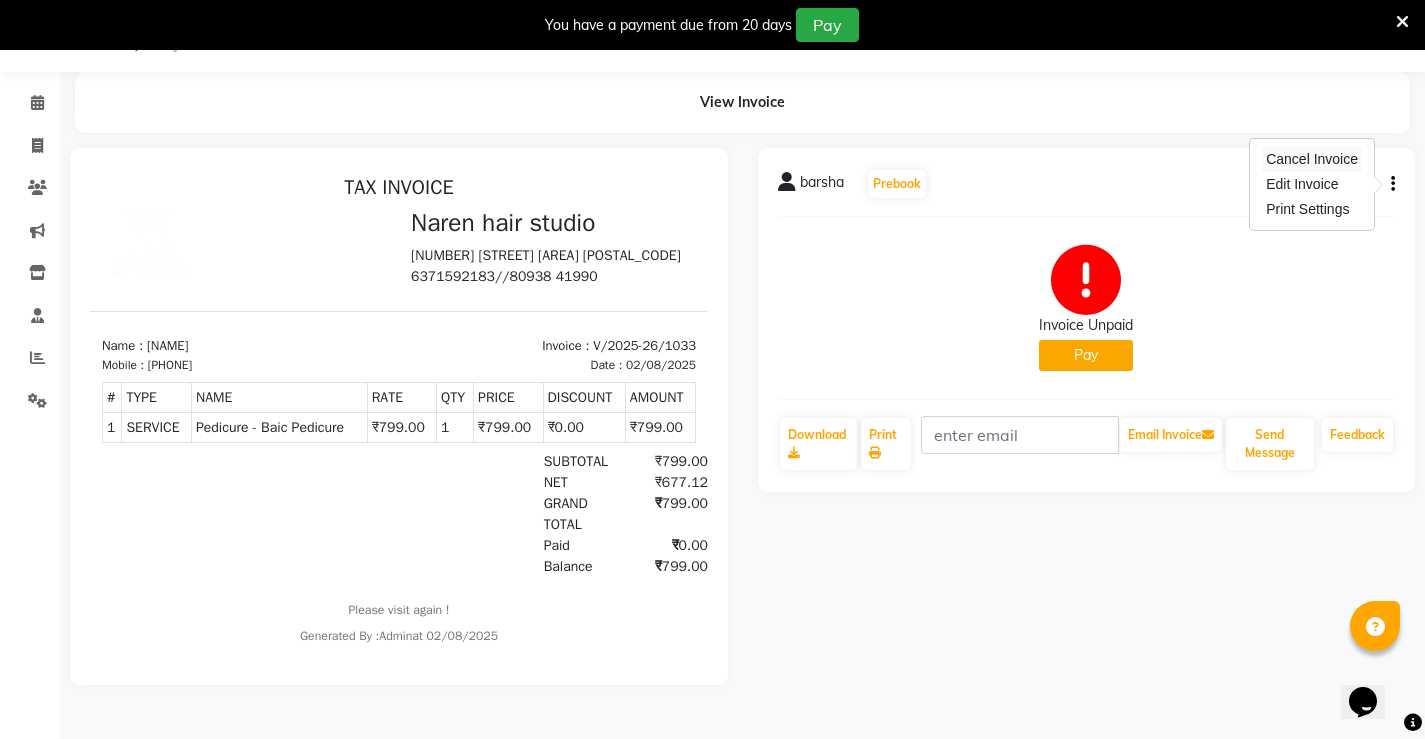 click on "Cancel Invoice" at bounding box center (1312, 159) 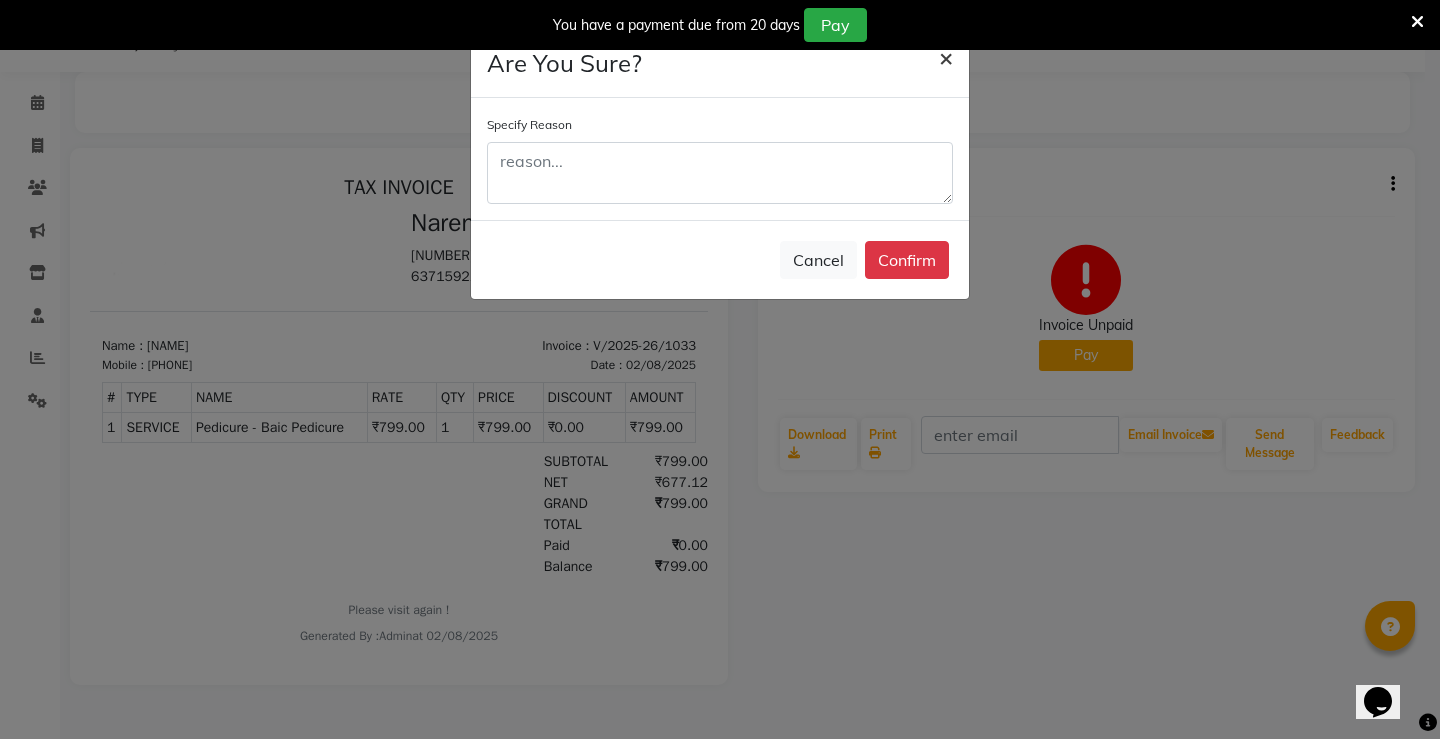 click on "×" 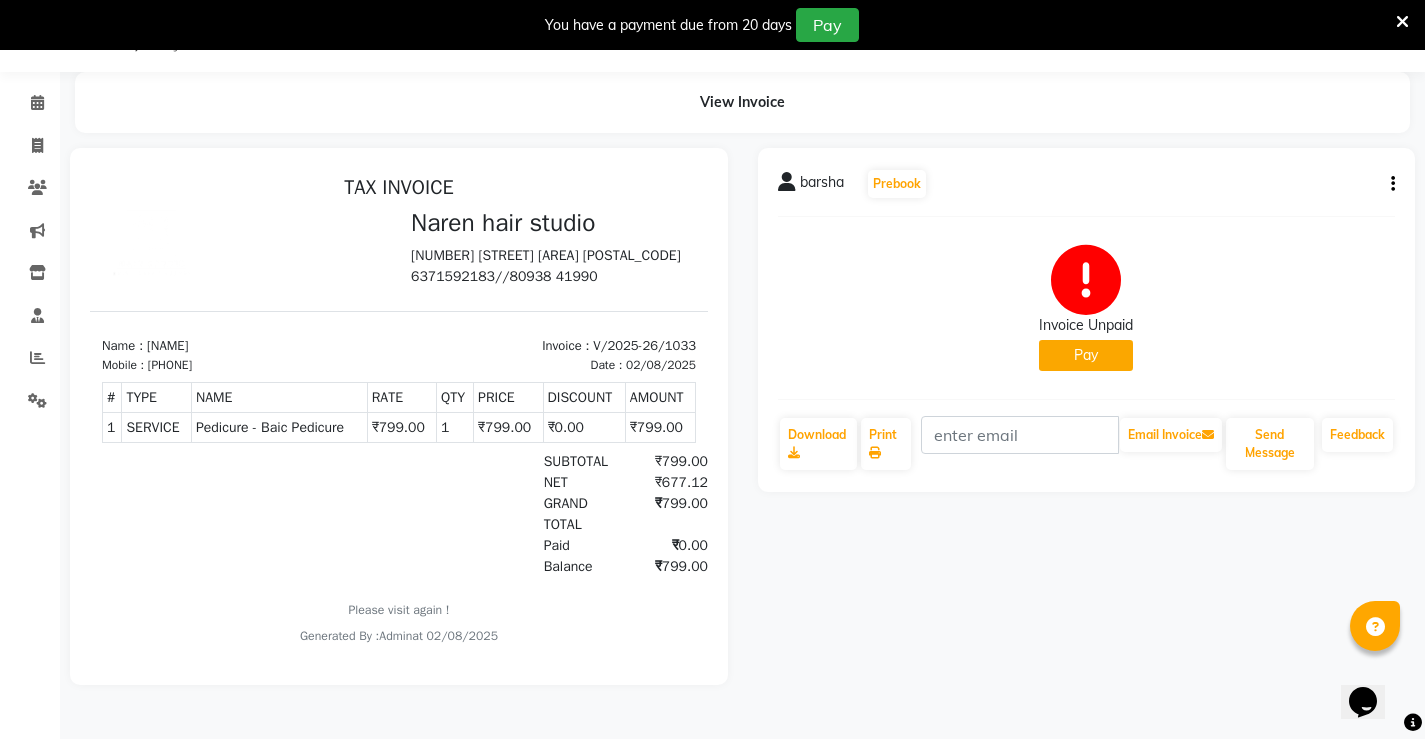 scroll, scrollTop: 0, scrollLeft: 0, axis: both 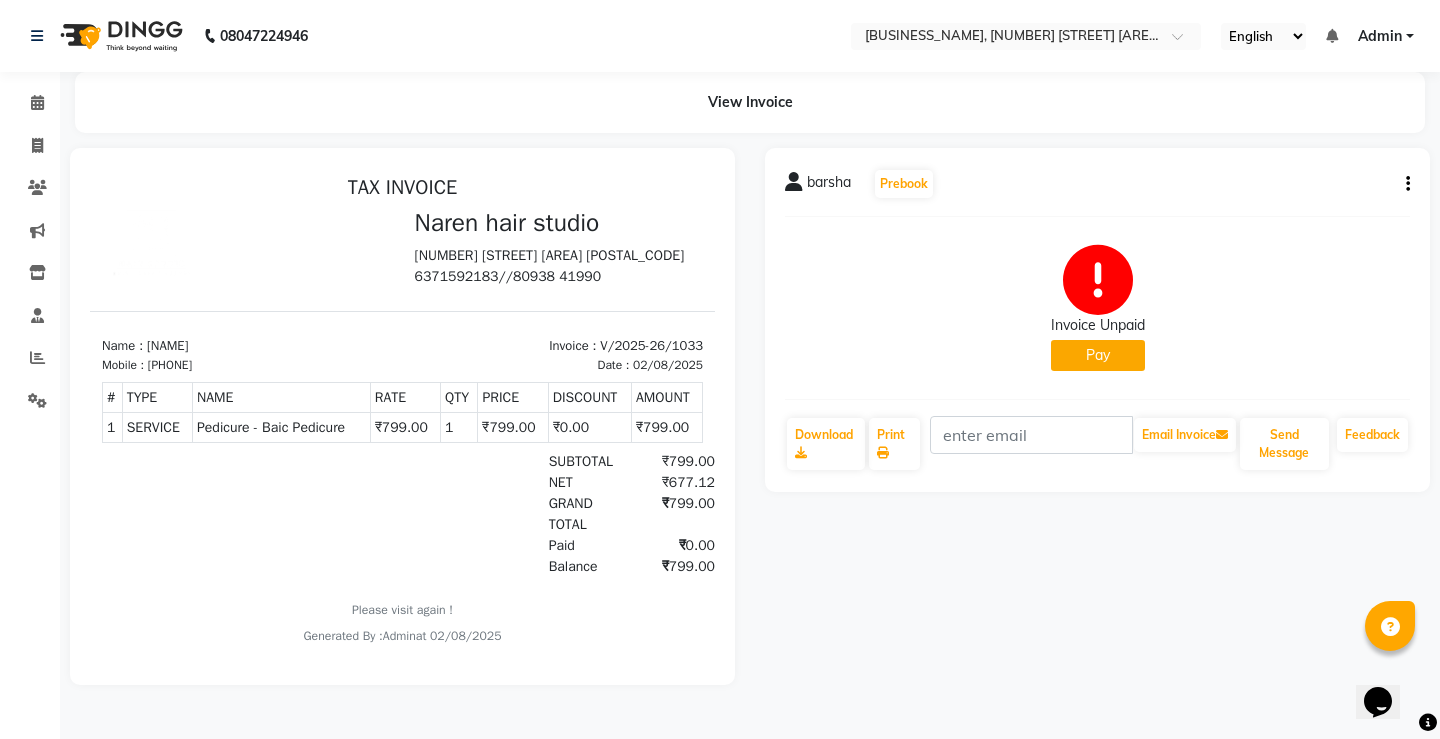 click on "barsha   Prebook   Invoice Unpaid   Pay  Download  Print   Email Invoice   Send Message Feedback" 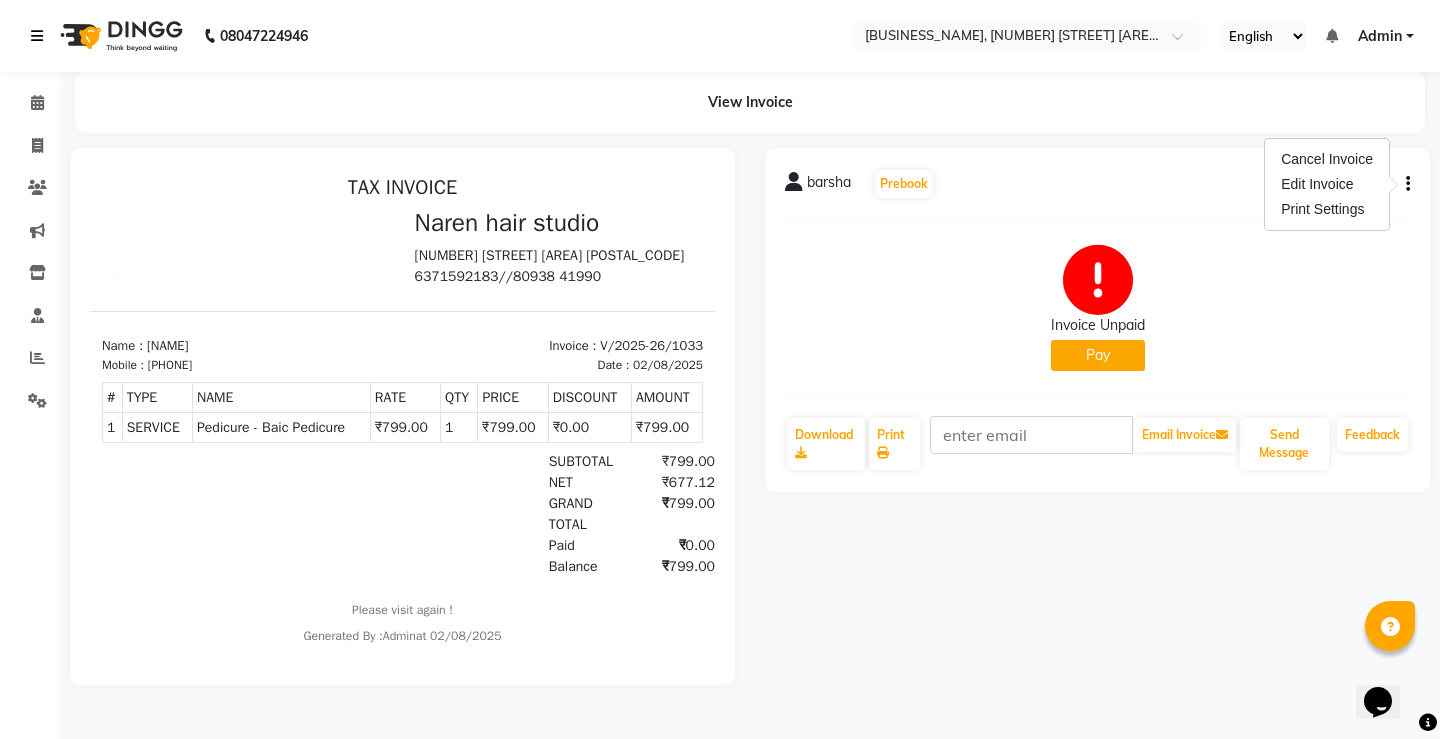 click at bounding box center [37, 36] 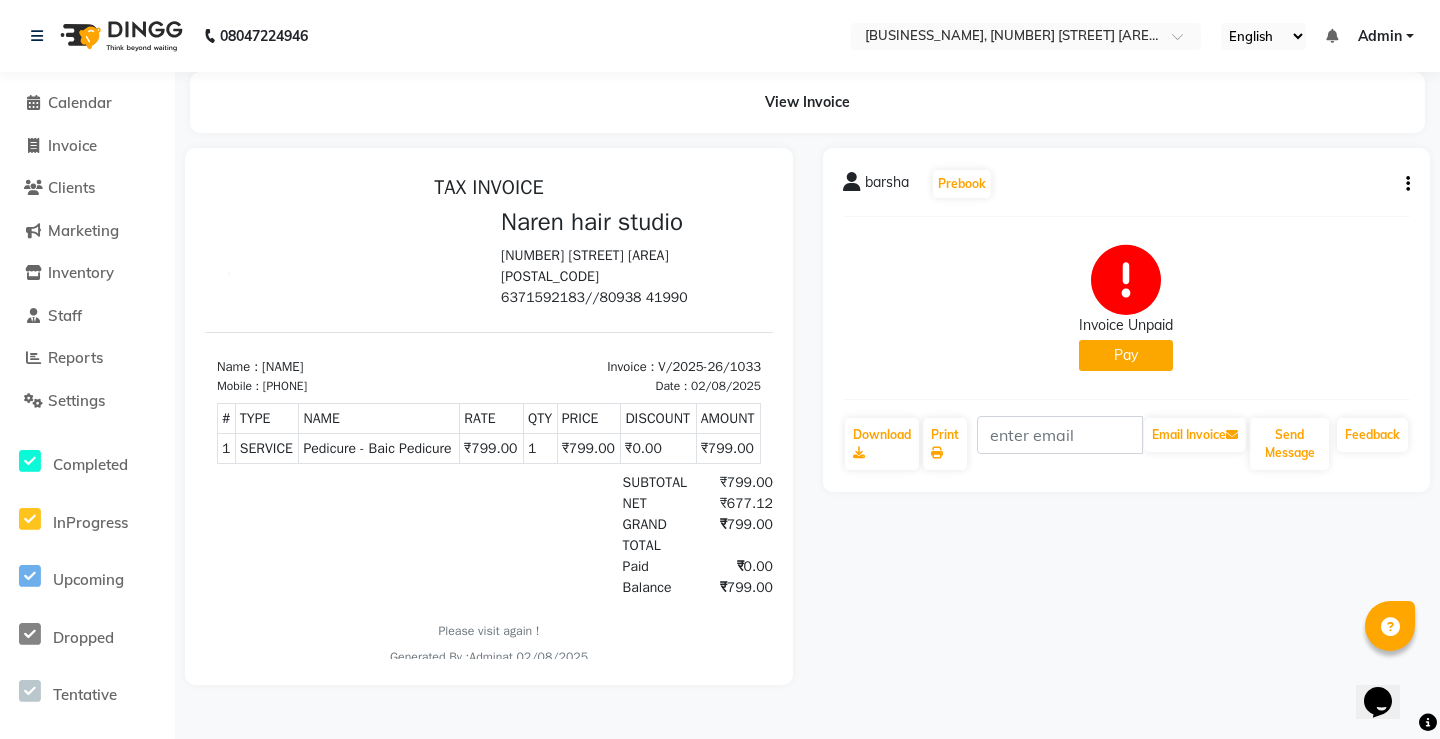 click on "Invoice Unpaid   Pay" 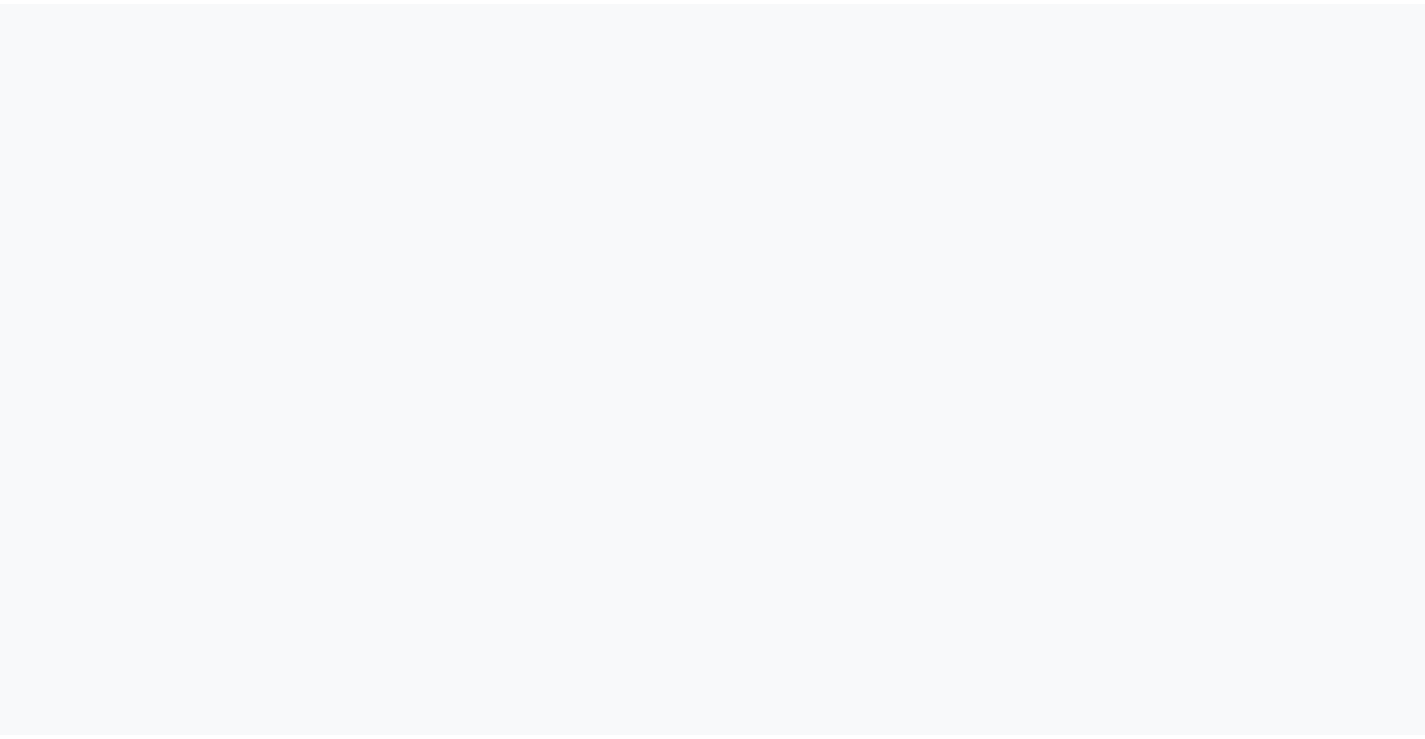 scroll, scrollTop: 0, scrollLeft: 0, axis: both 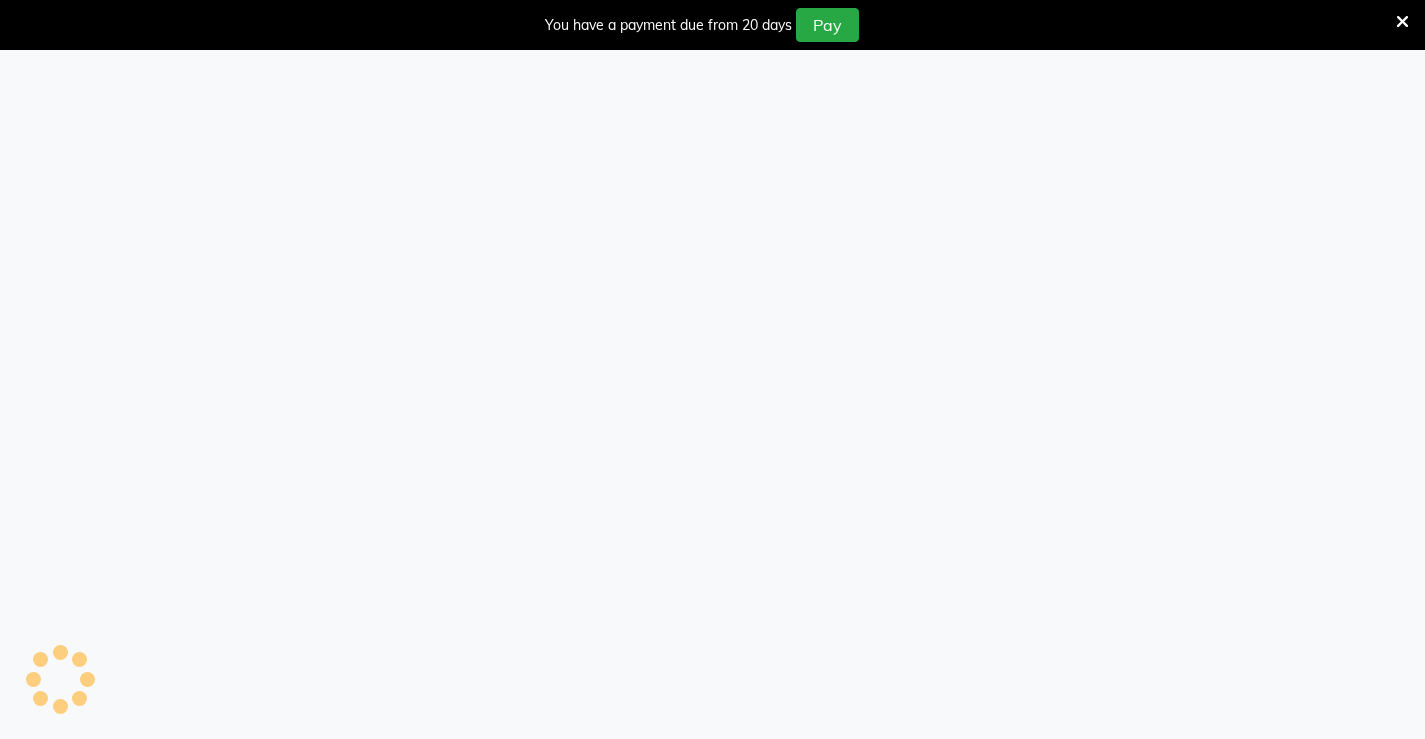 select on "service" 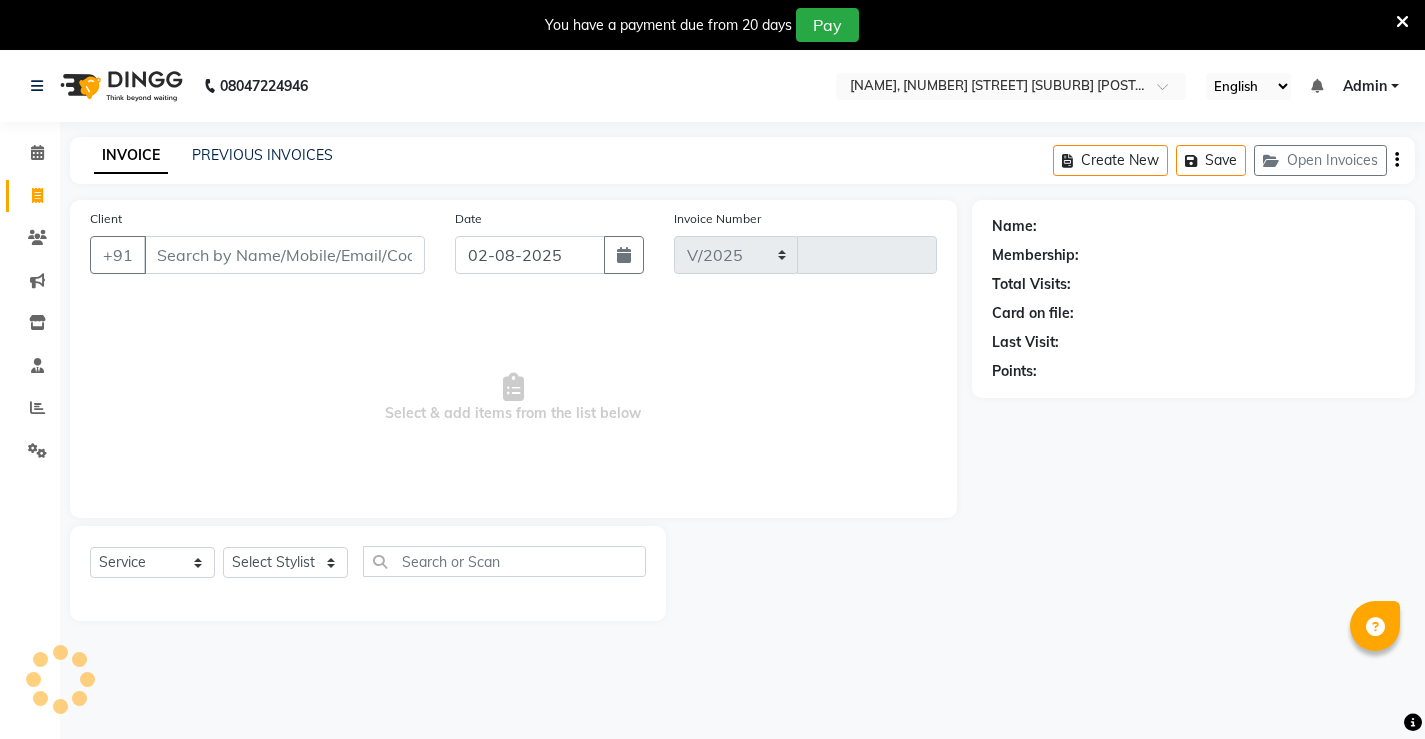 select on "en" 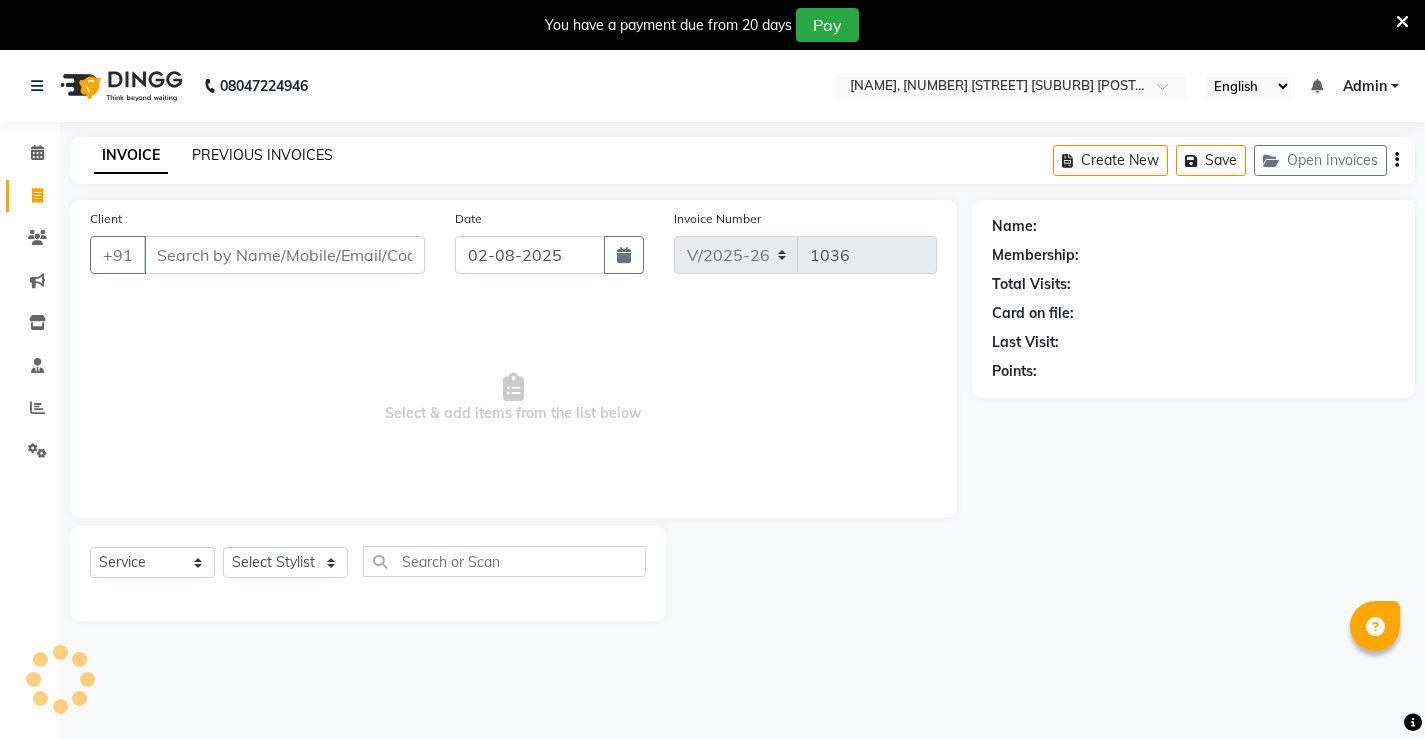click on "PREVIOUS INVOICES" 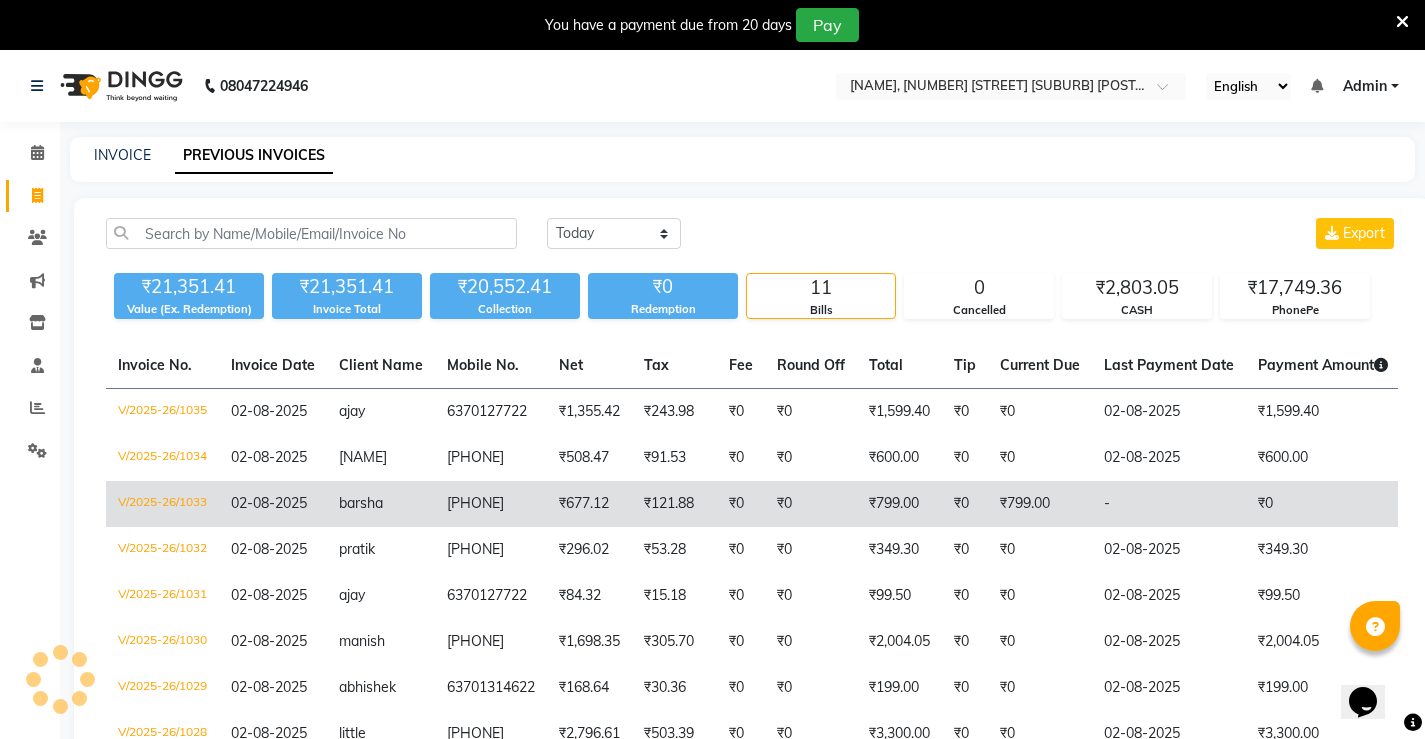 scroll, scrollTop: 0, scrollLeft: 0, axis: both 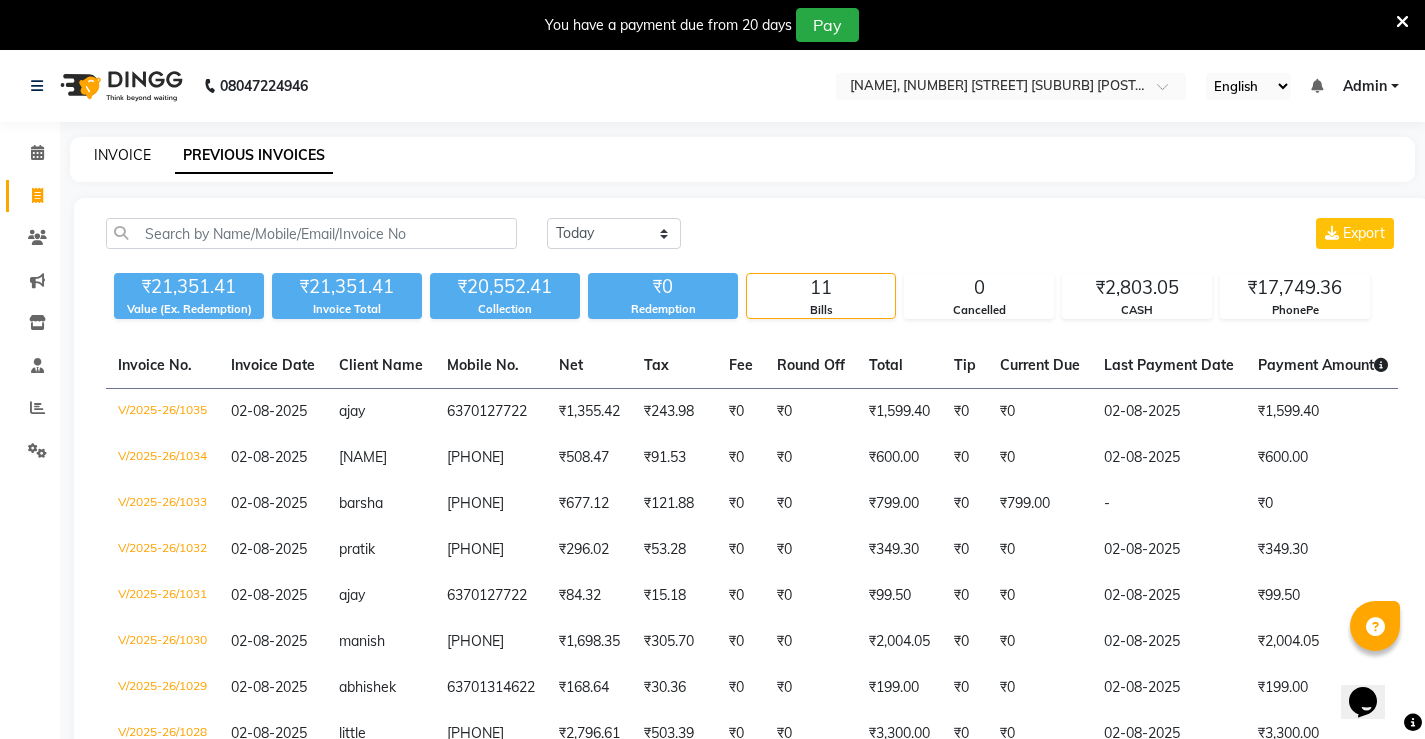 click on "INVOICE" 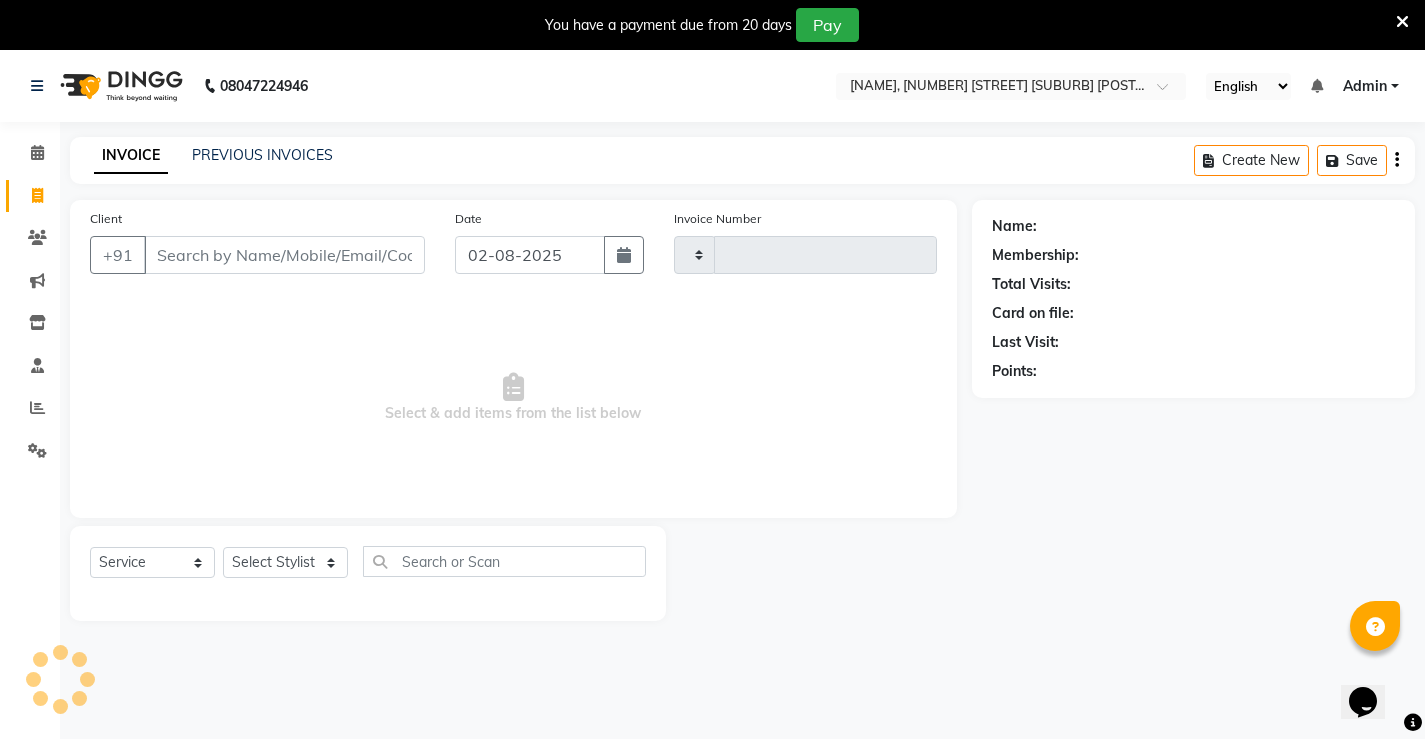 scroll, scrollTop: 50, scrollLeft: 0, axis: vertical 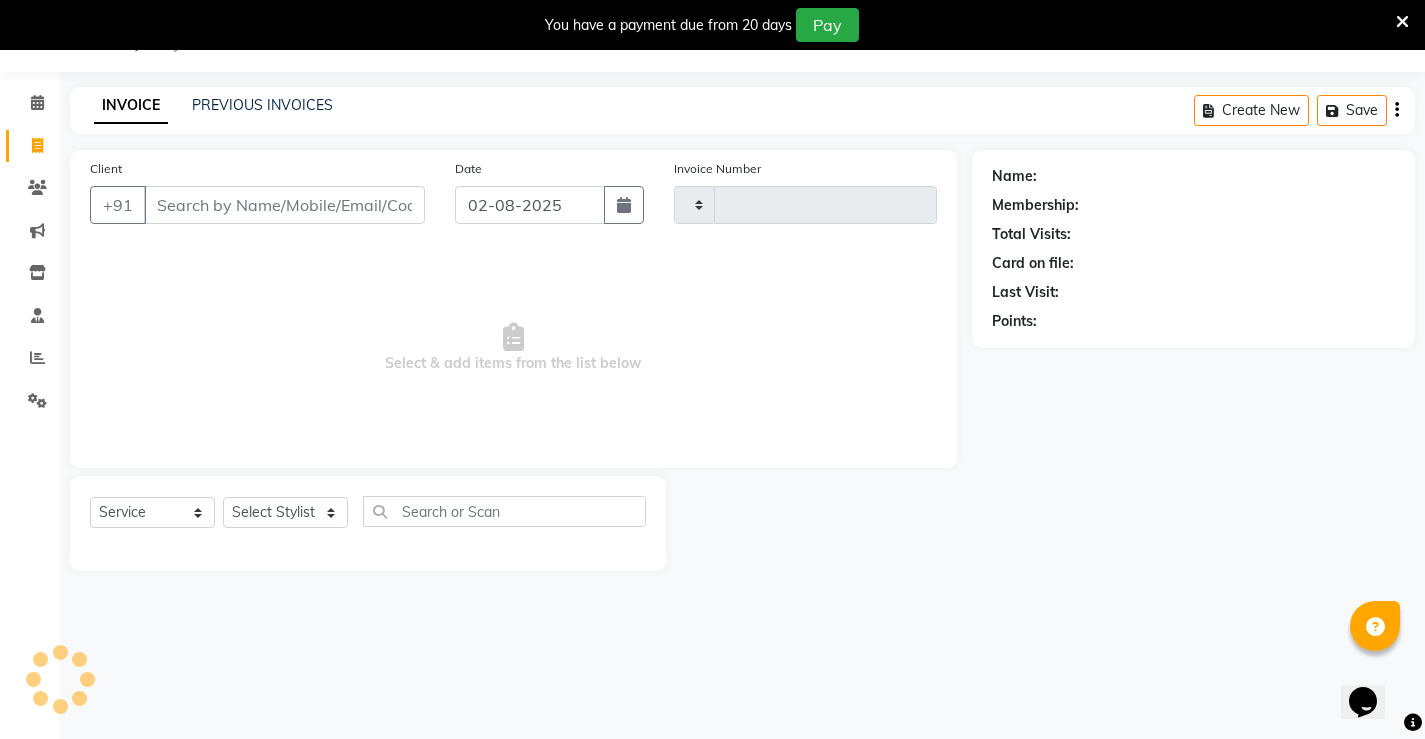 click on "Client" at bounding box center (284, 205) 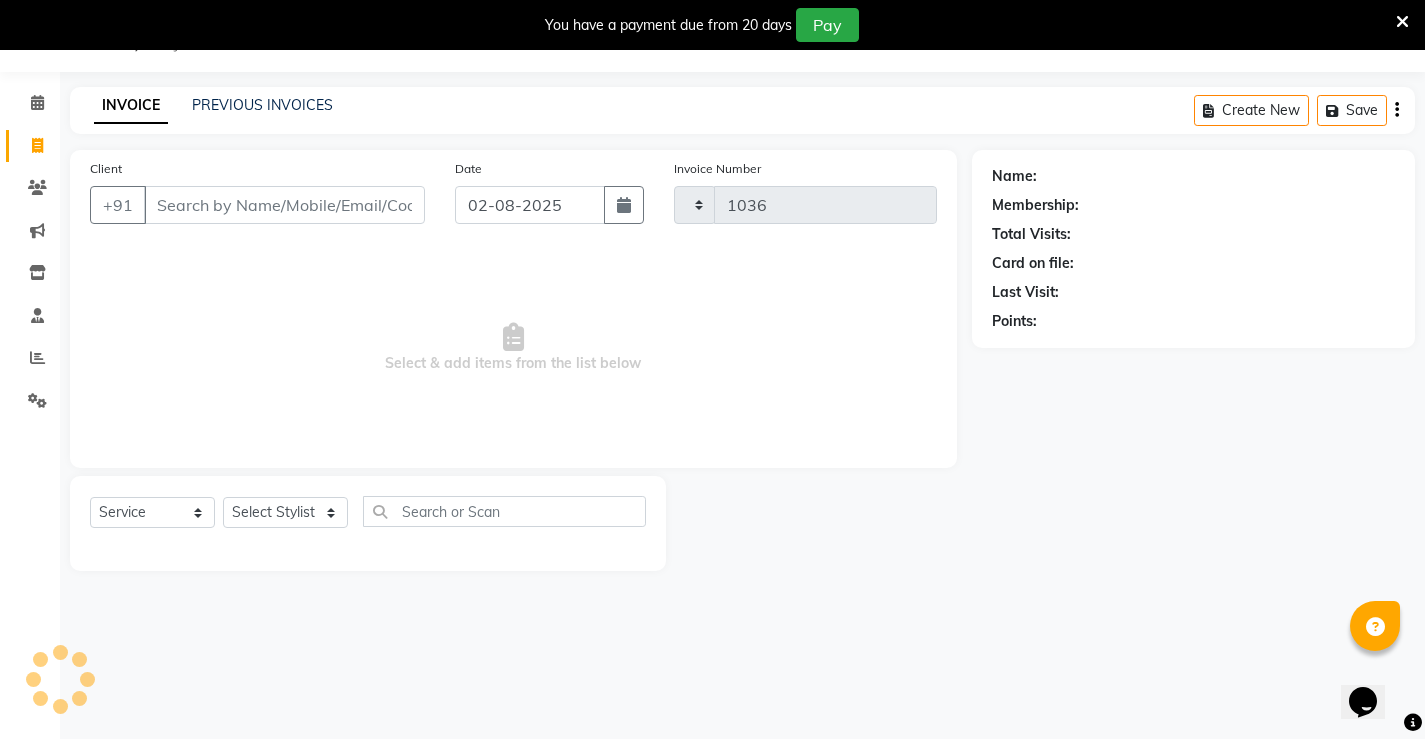select on "7705" 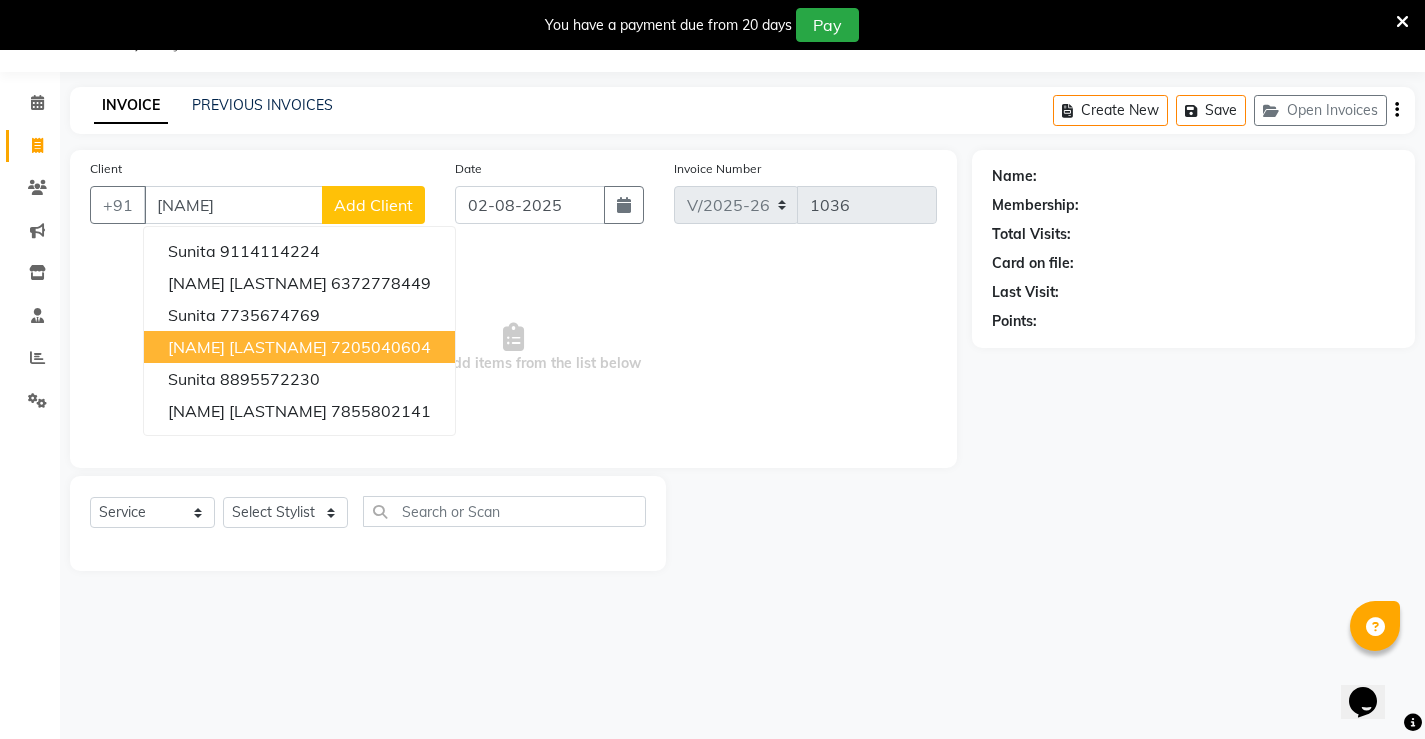 click on "[NAME] [LASTNAME]" at bounding box center (247, 347) 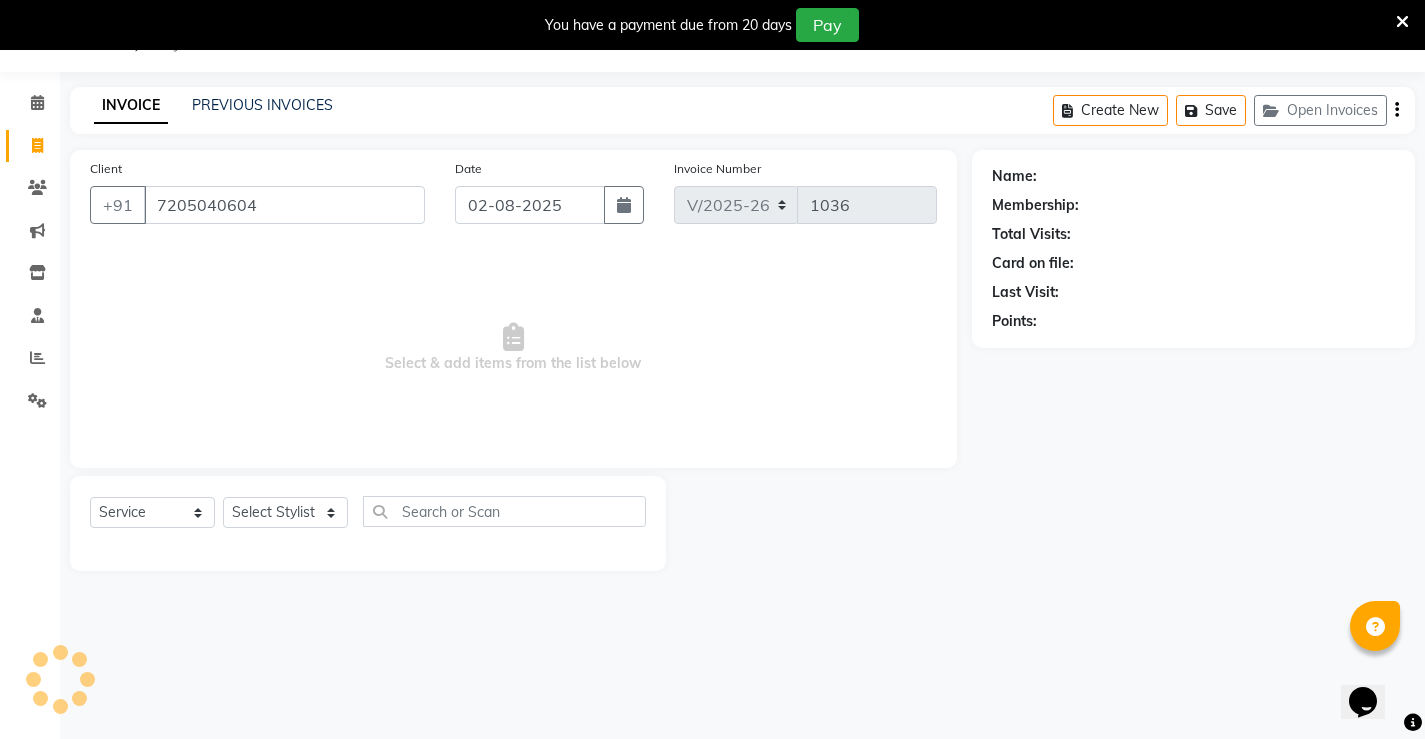 type on "7205040604" 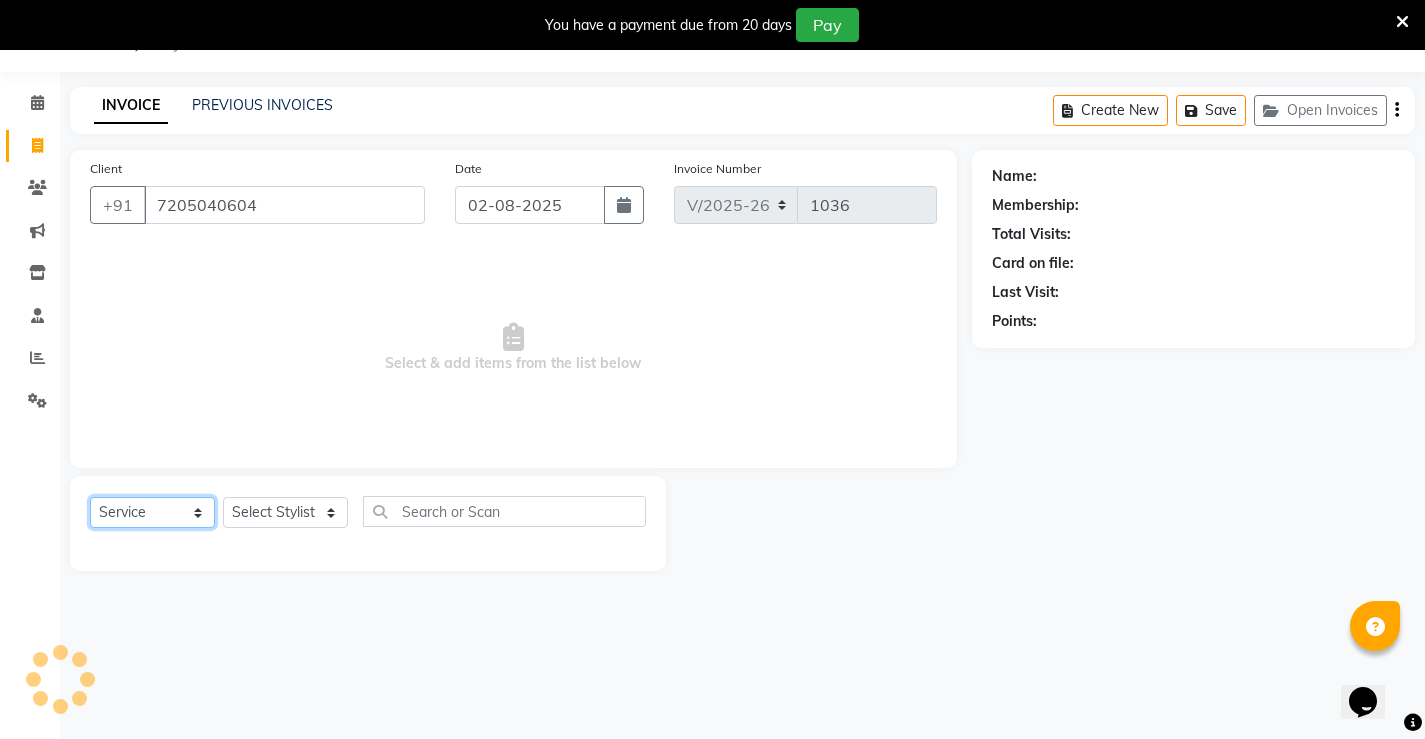 click on "Select  Service  Product  Membership  Package Voucher Prepaid Gift Card" 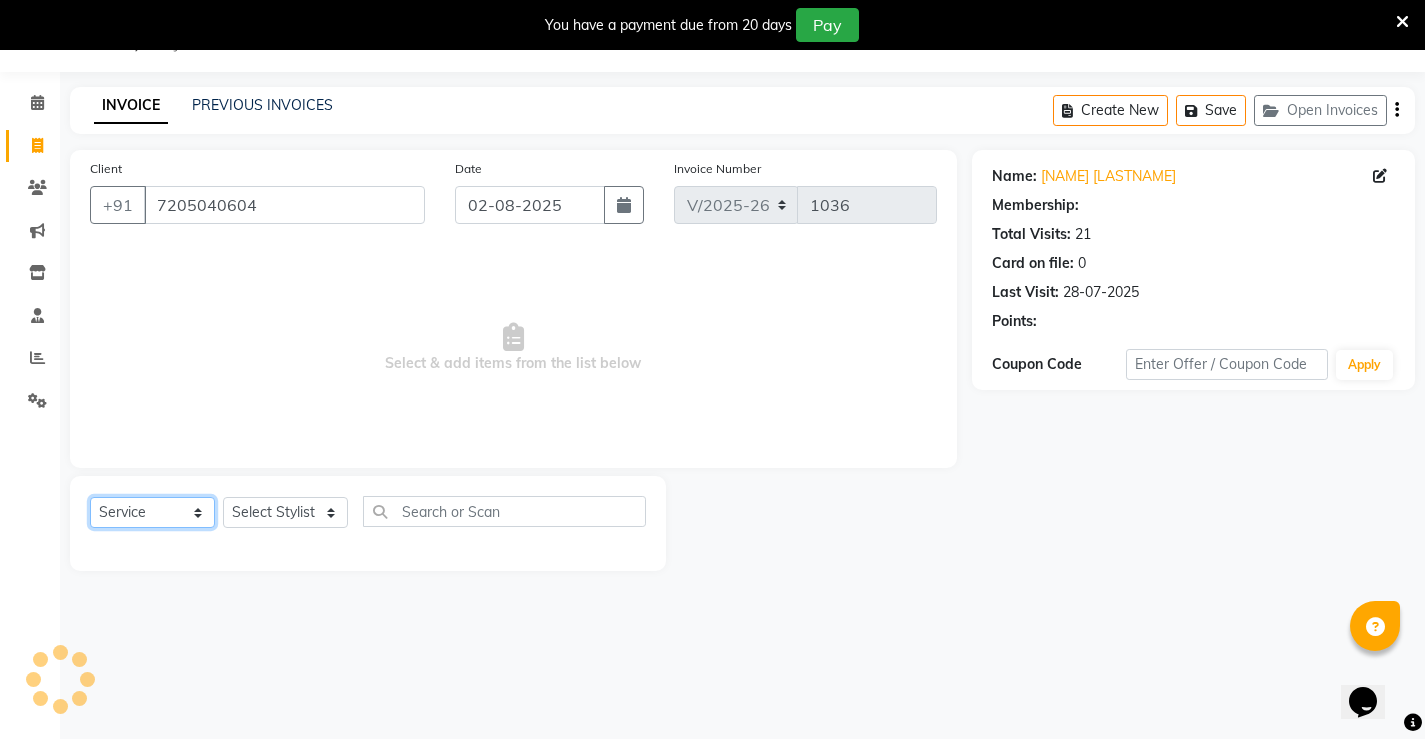 click on "Select  Service  Product  Membership  Package Voucher Prepaid Gift Card" 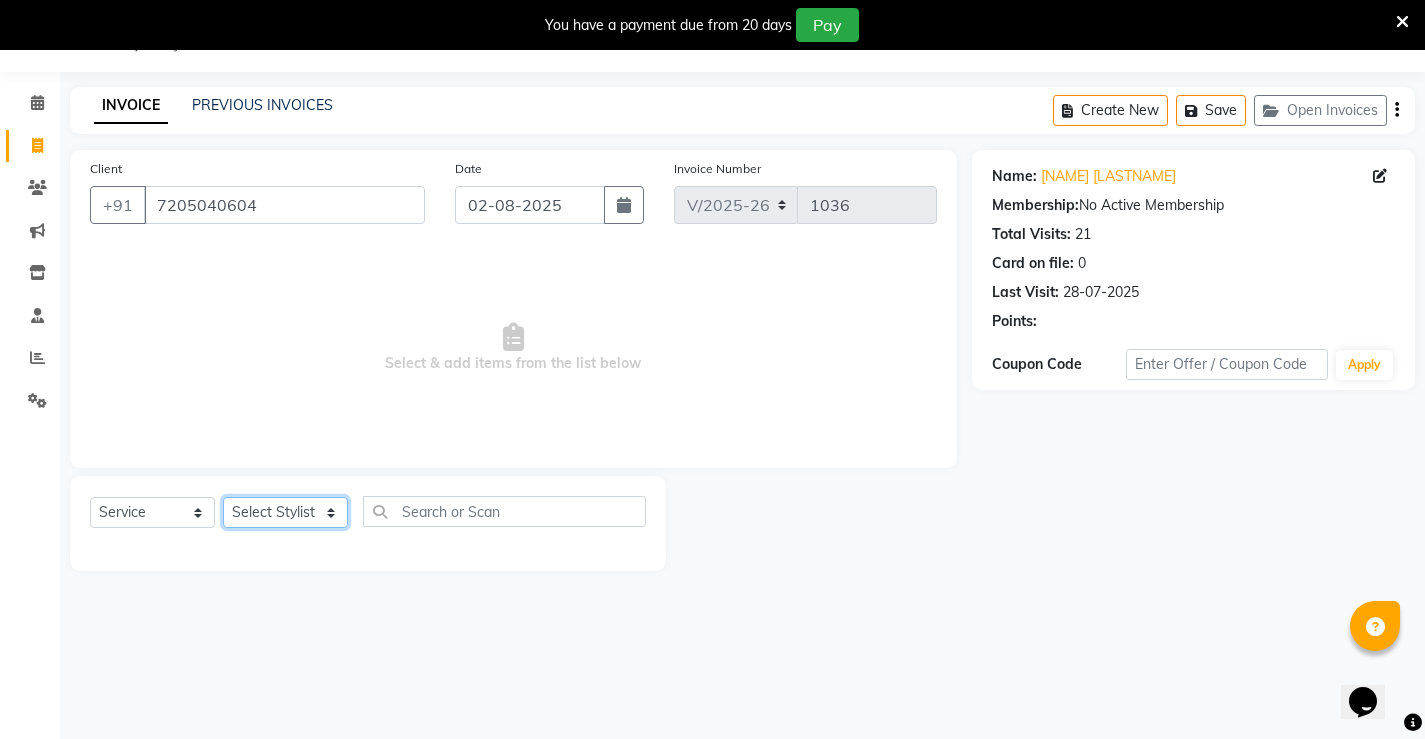 click on "Select Stylist [NAME] [NAME] [NAME]  [NAME] [NAME] [NAME]  unsex hair stylist [NAME] [NAME]" 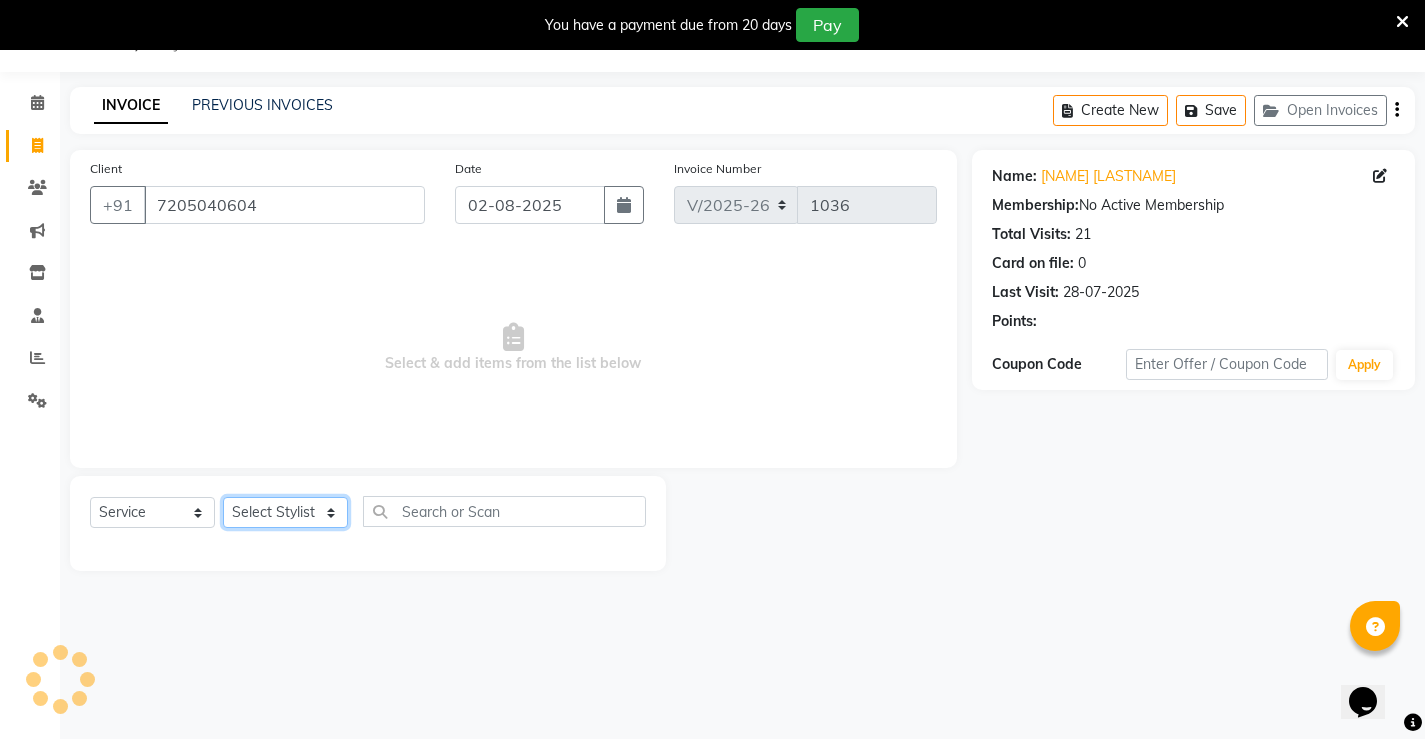 select on "68610" 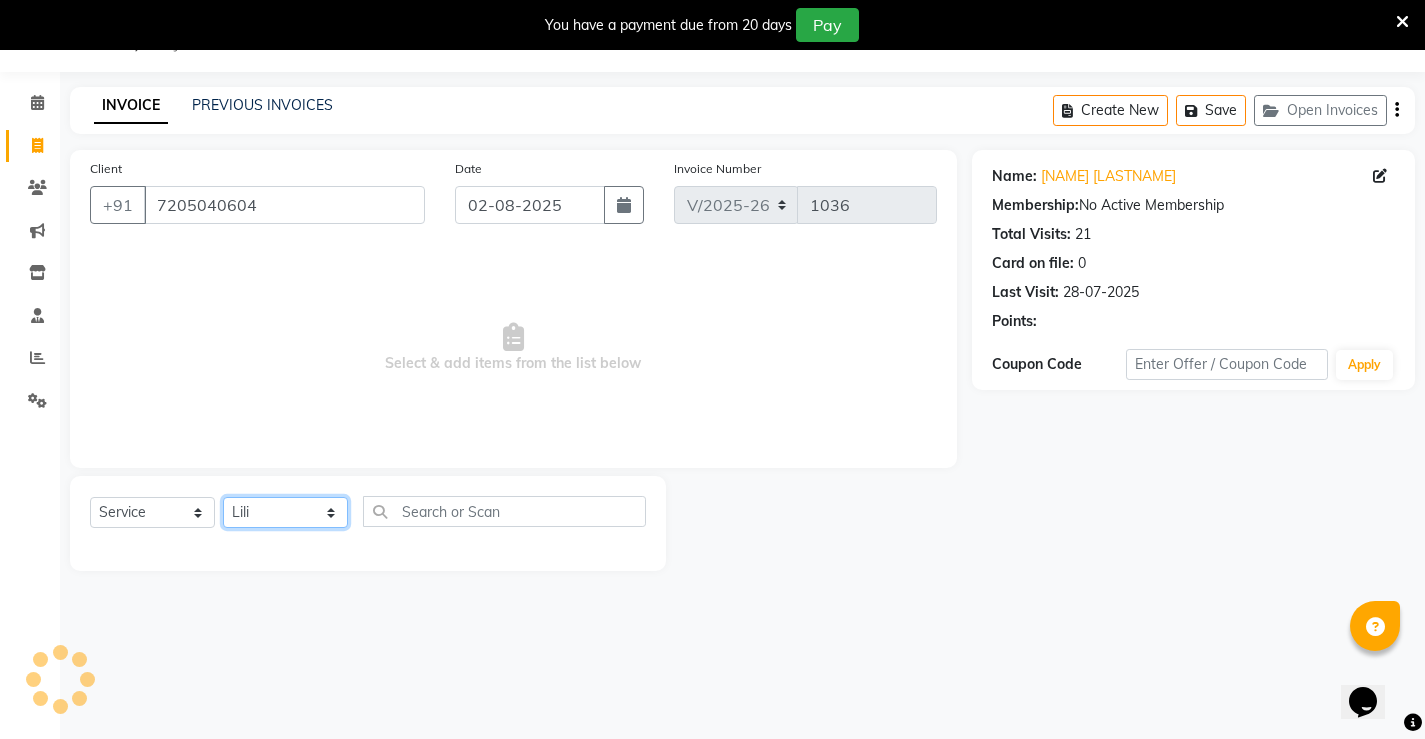 click on "Select Stylist [NAME] [NAME] [NAME]  [NAME] [NAME] [NAME]  unsex hair stylist [NAME] [NAME]" 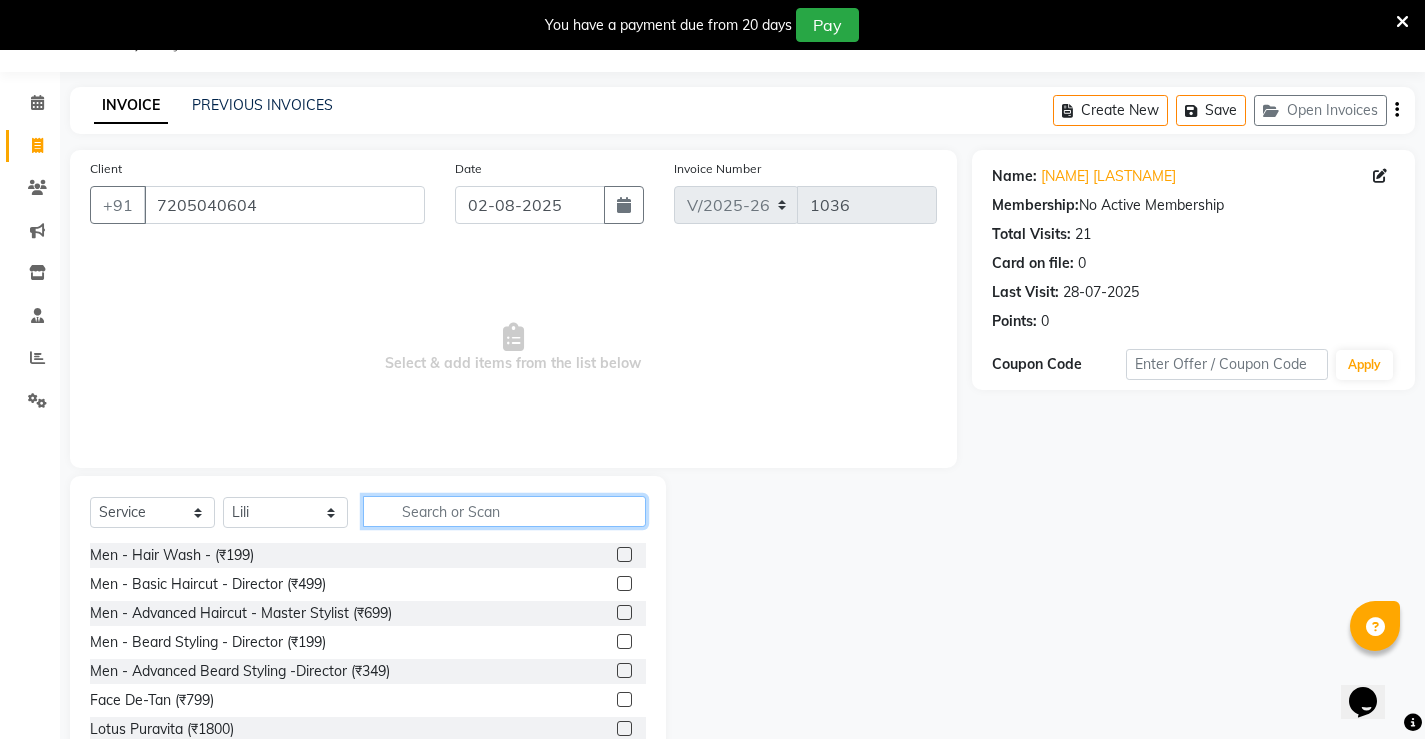 click 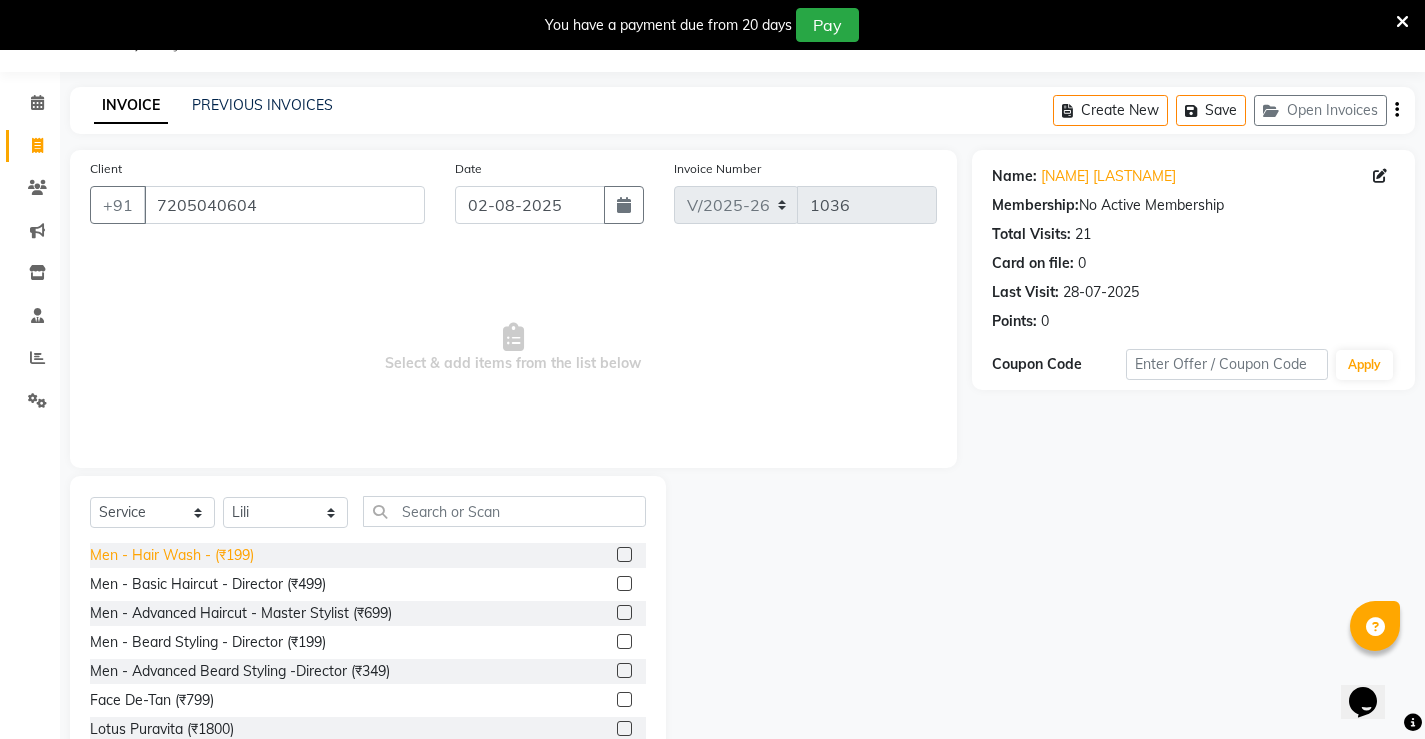 click on "Men - Hair Wash -  (₹199)" 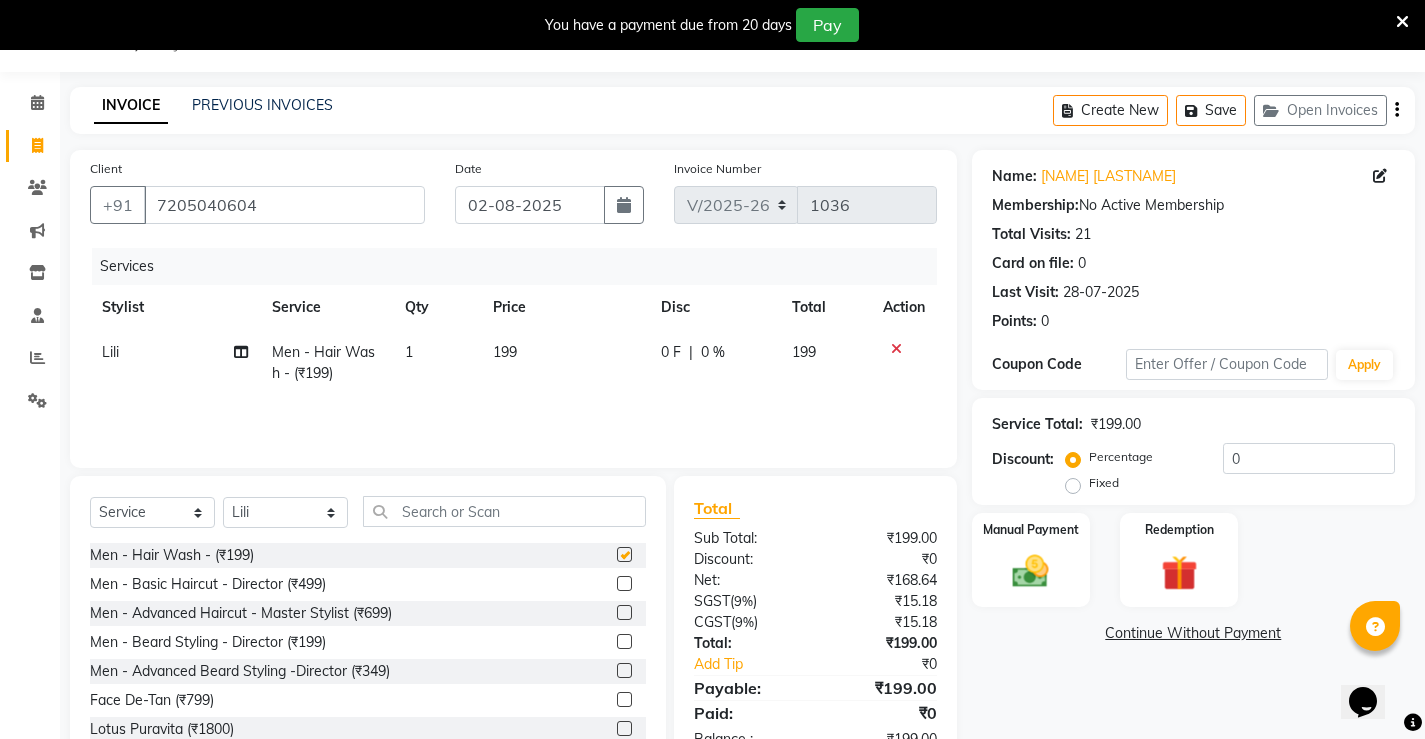 checkbox on "false" 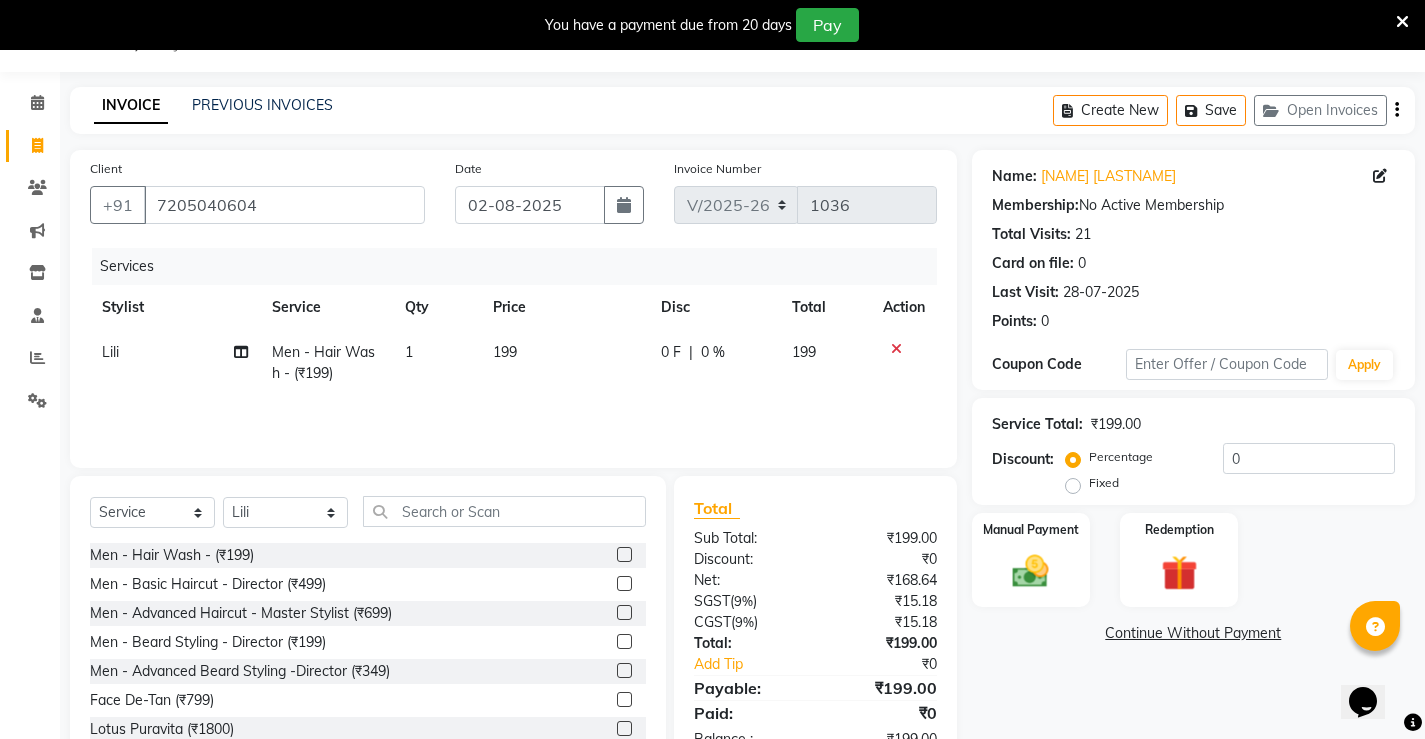 click on "199" 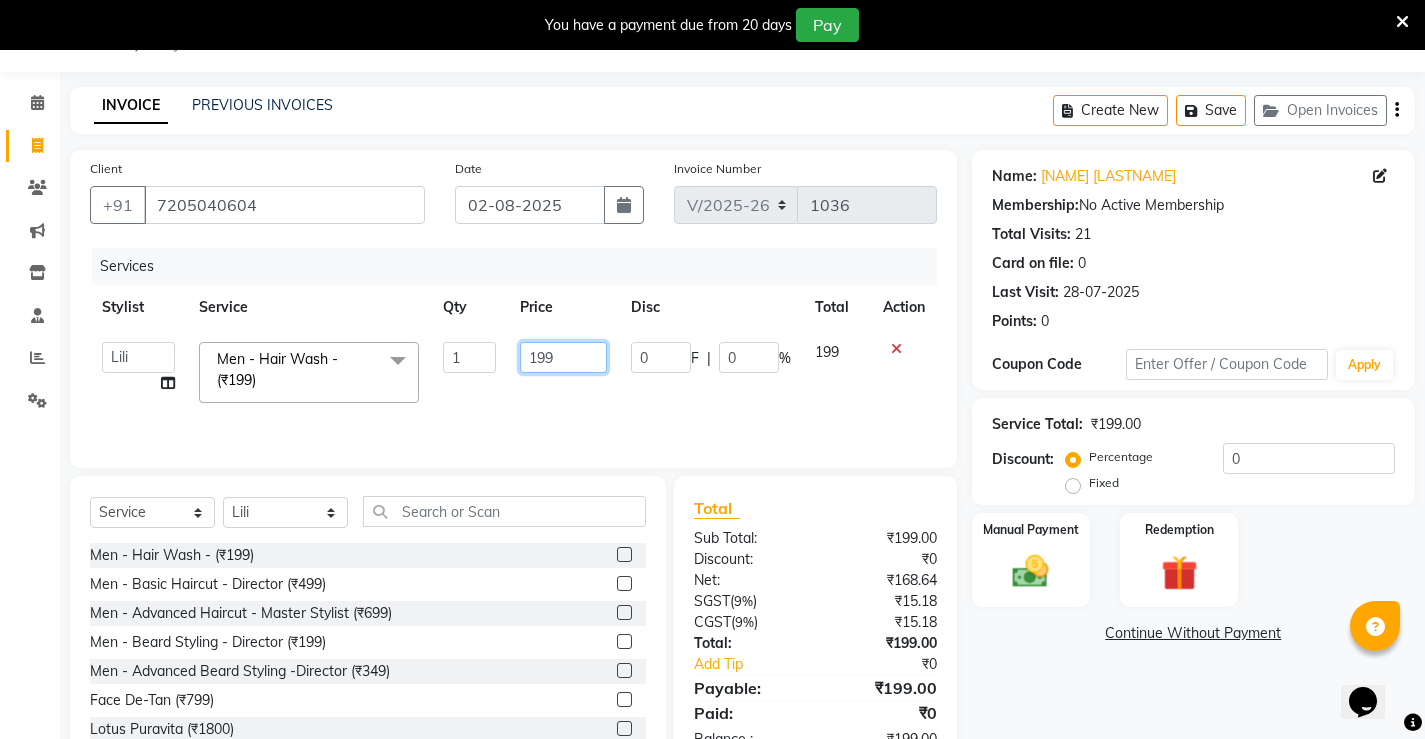 click on "199" 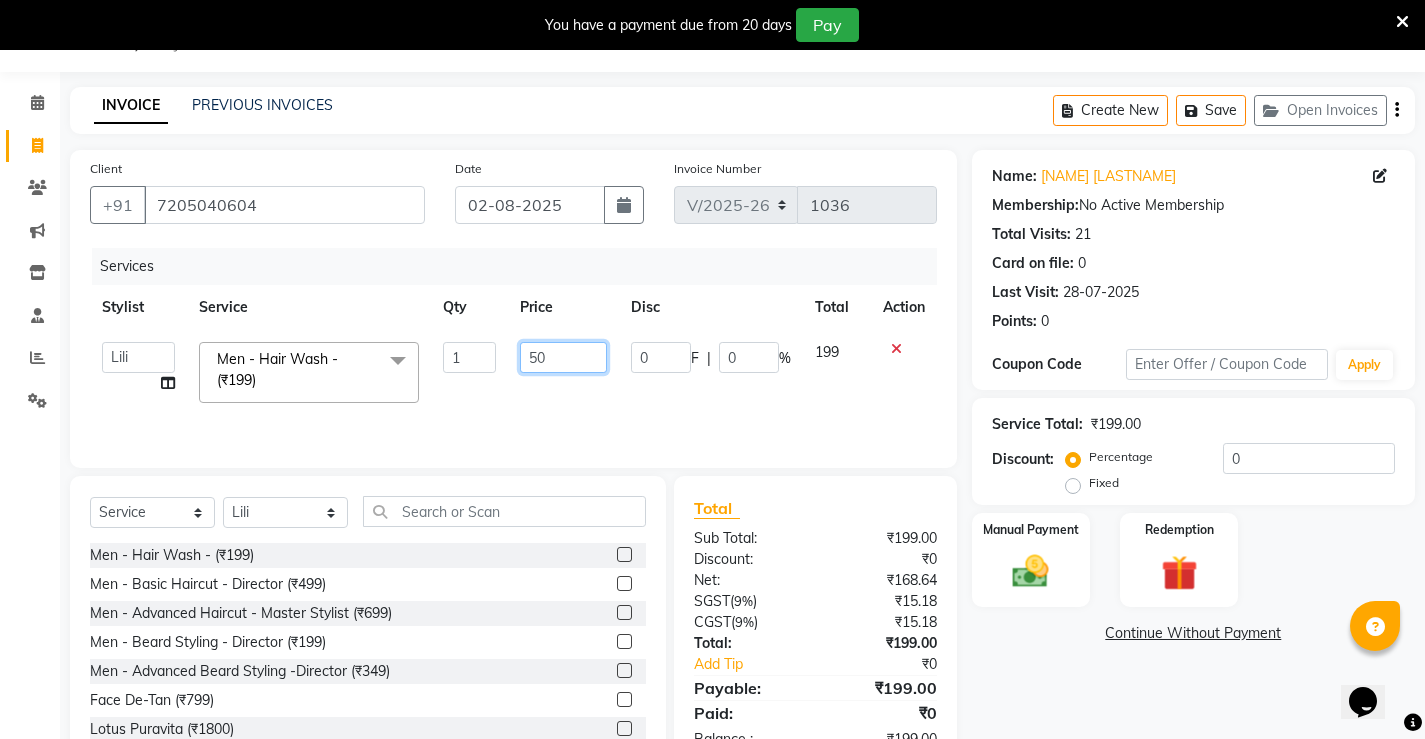 type on "500" 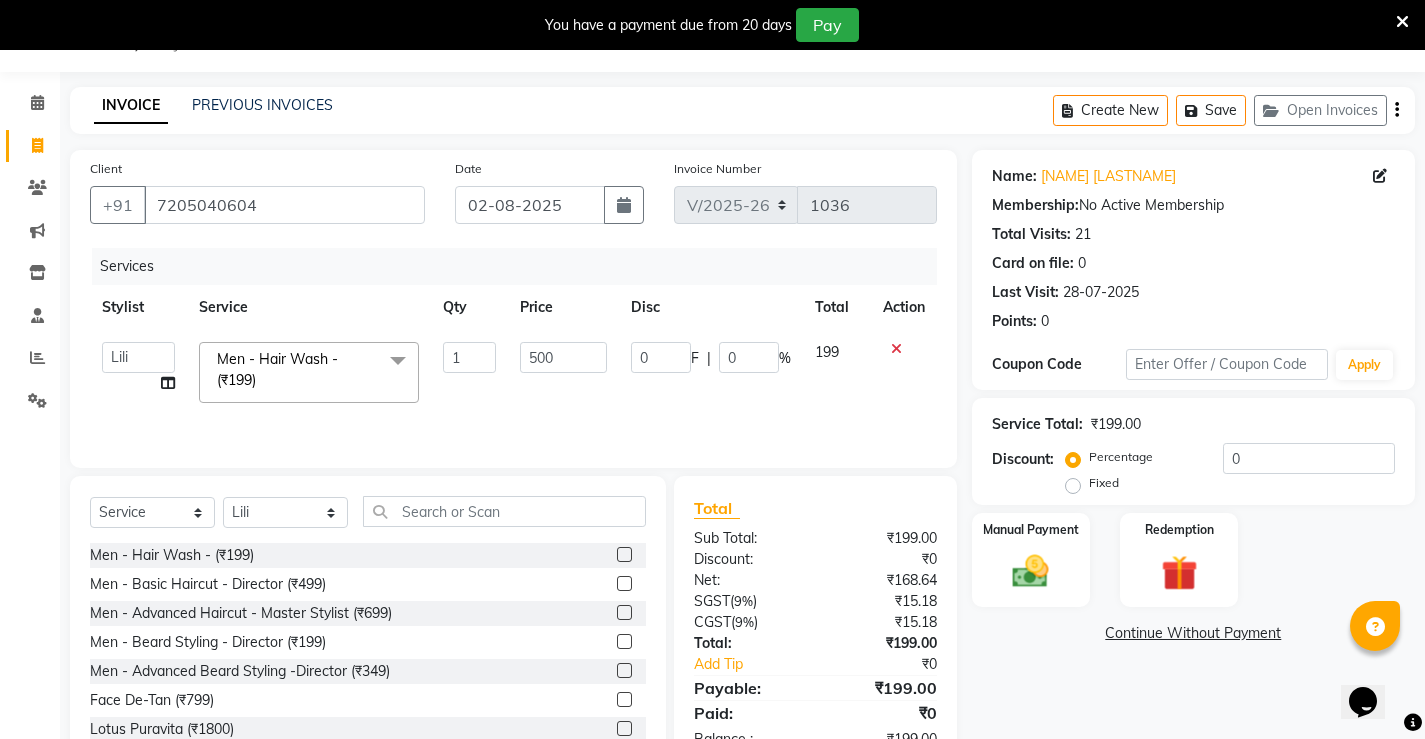 click on "Services Stylist Service Qty Price Disc Total Action  [NAME]   [NAME]   [NAME]    [NAME]   [NAME]   [NAME]  unsex hair stylist   [NAME]   [NAME]  Men - Hair Wash -  (₹199)  x Men - Hair Wash -  (₹199) Men - Basic Haircut - Director (₹499) Men - Advanced Haircut - Master Stylist (₹699) Men - Beard Styling - Director (₹199) Men - Advanced Beard Styling -Director (₹349) Face De-Tan  (₹799) Lotus Puravita (₹1800) Lotus hydravital (₹1800) Hair Pumming  (₹2200) Baby Hair Cut (₹200) Kanpeki Pro Hydra (₹3499) Scrubbing (₹350) organic facial  (₹4000) Anti Dandruff Treatment (₹2500) Eyebrow,Hair Trim, Clean up (₹799) Eyebrow, Face D-Tan,Clean up (₹999) Hair Spa, Face D-Tan, Clean up (₹1499) Head Masssage, Hair Trim ,Face D-Tan, Clean Up (₹1999) Facial, Face D-Tan, Hair Basic Colour, Foot Massage  (₹2999) Hair Spa With Treatment, Face D-Tan , Facial, Pedicure  (₹3222) Hair Cut & Wash Beard Trim, Foot Massasge  (₹549) Hair Cut & Wash , Clean Up Head Massage , Face D-Tan  (₹1449)" 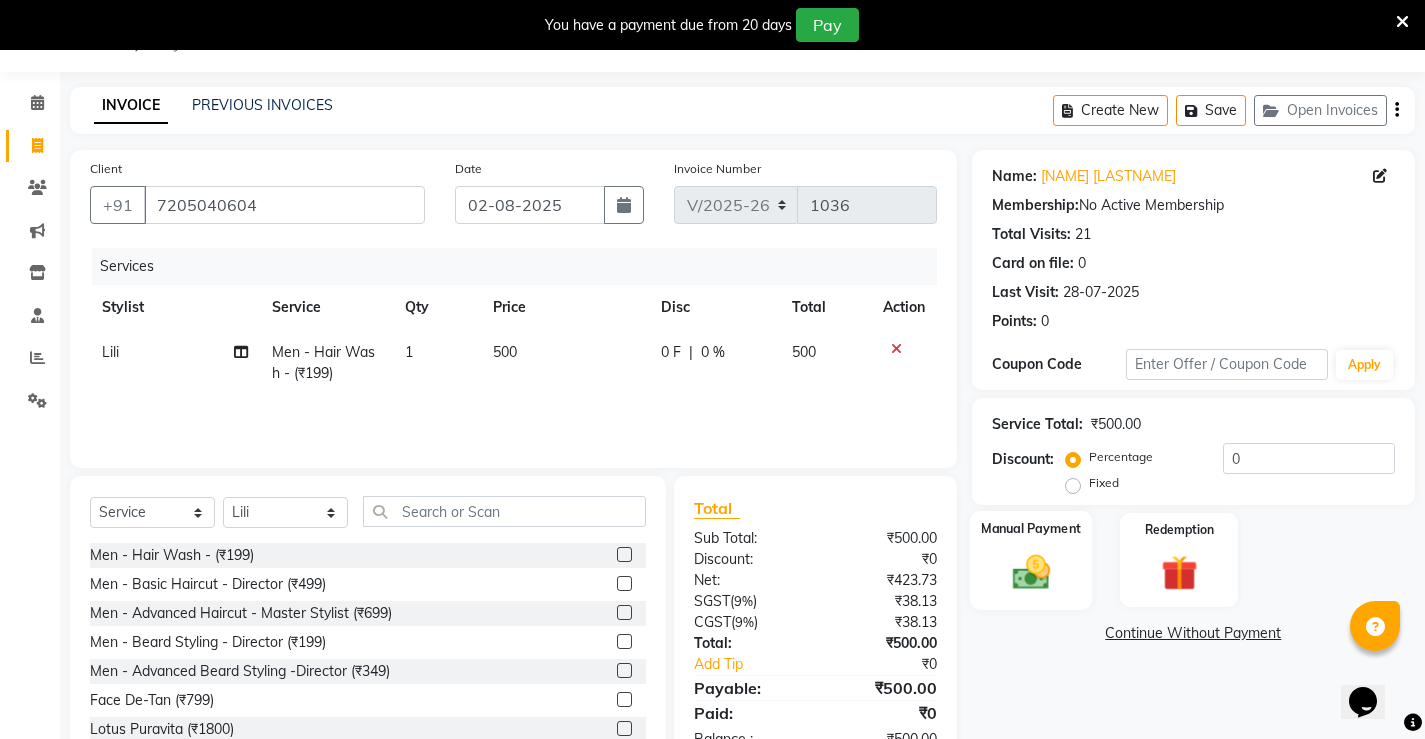 click 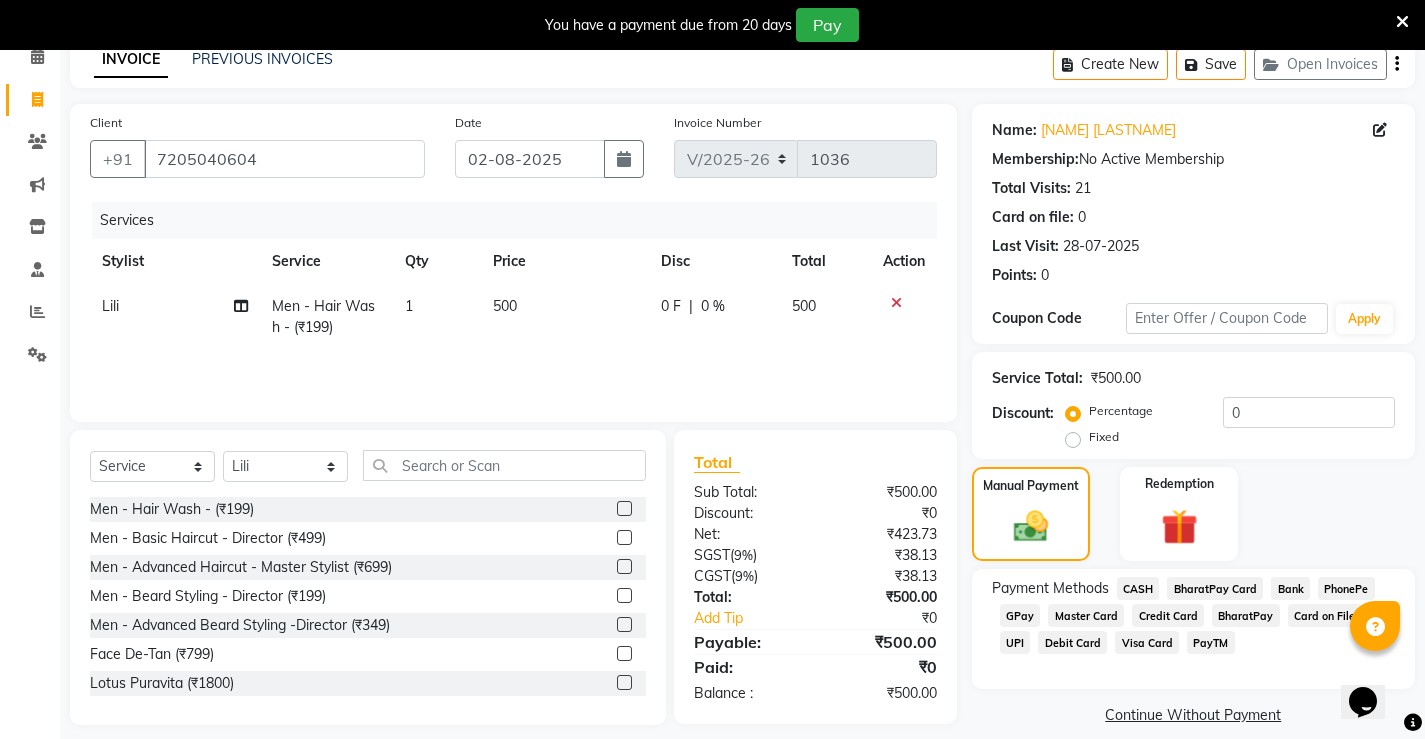 scroll, scrollTop: 117, scrollLeft: 0, axis: vertical 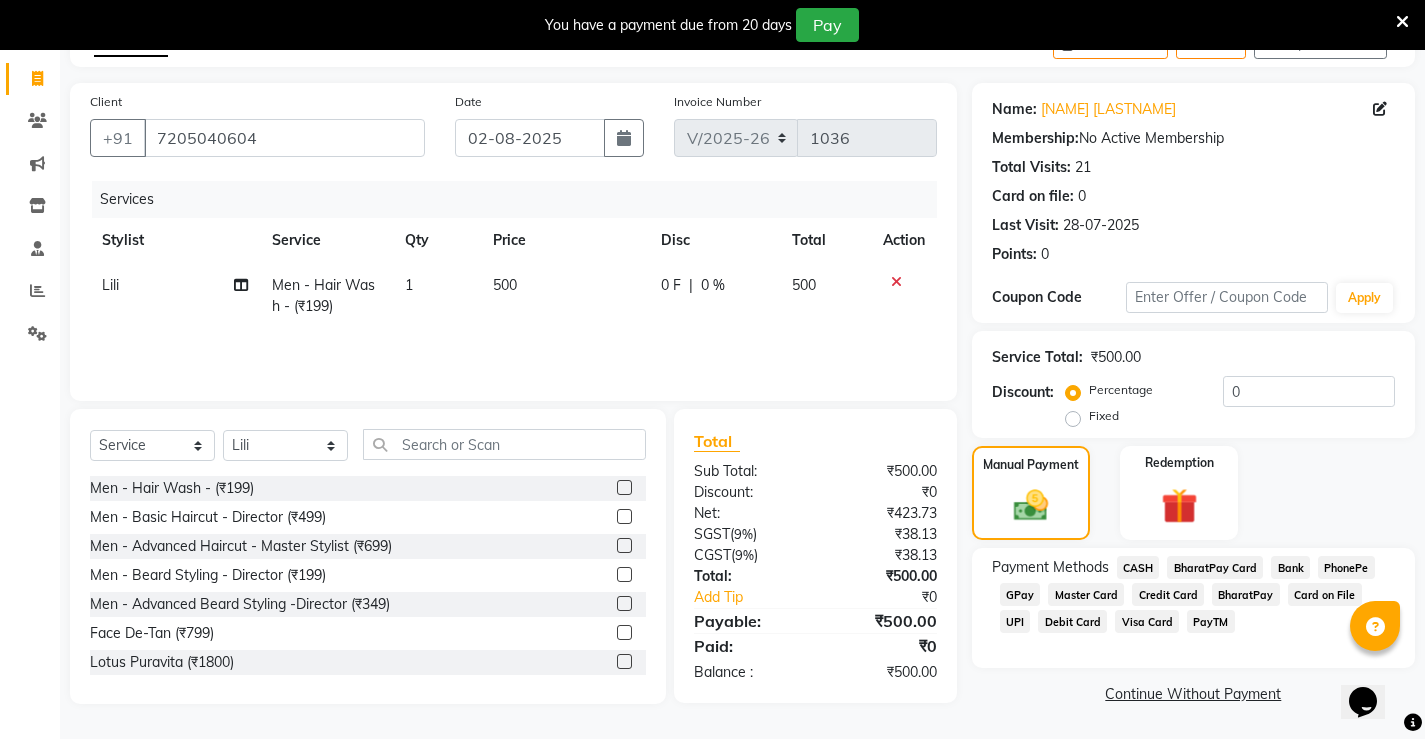 click on "CASH" 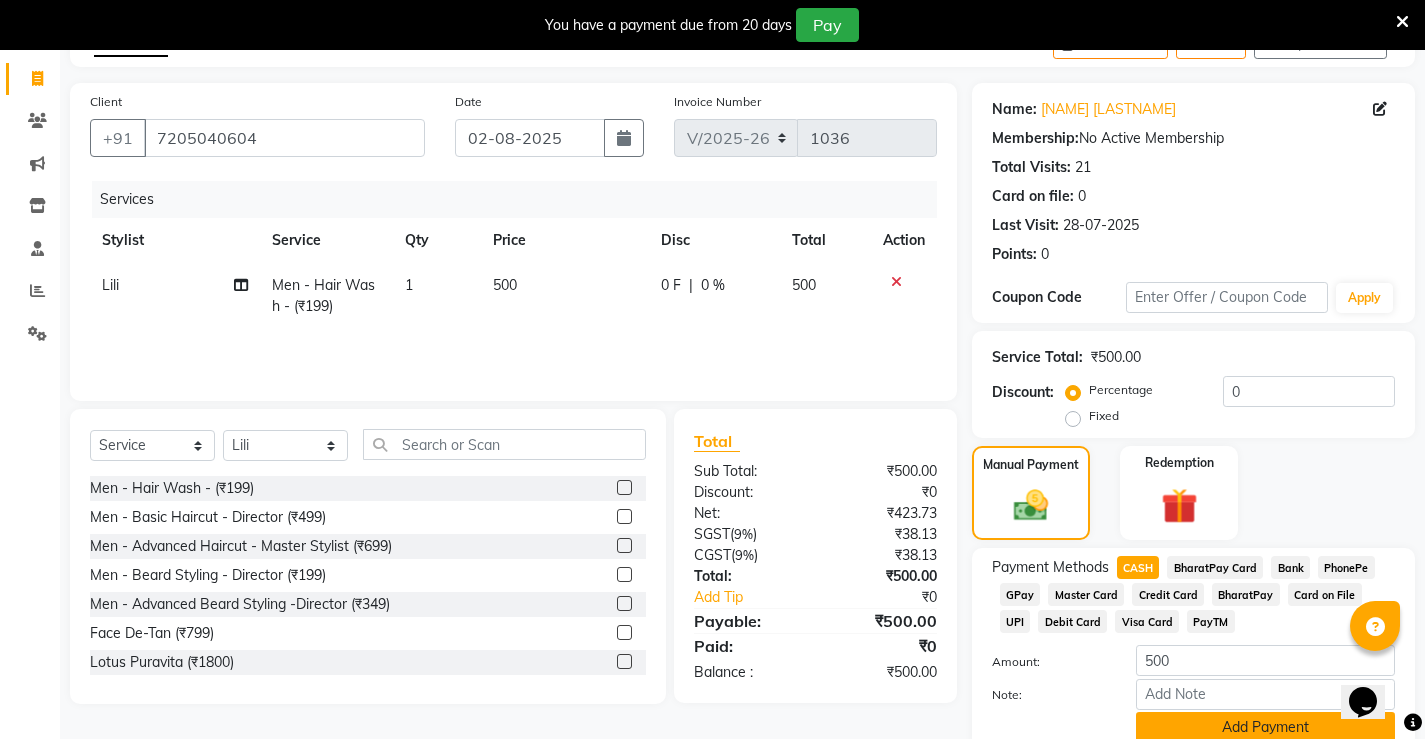 click on "Add Payment" 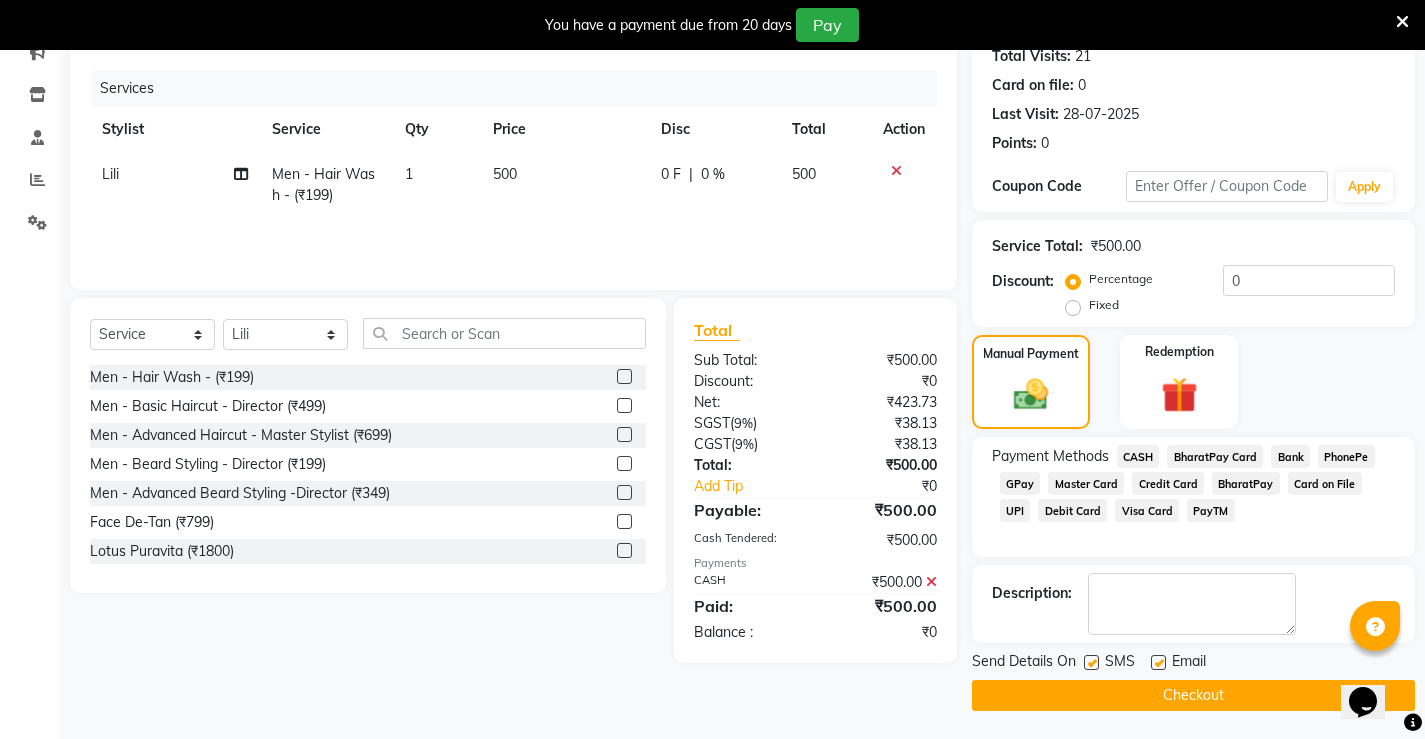 scroll, scrollTop: 230, scrollLeft: 0, axis: vertical 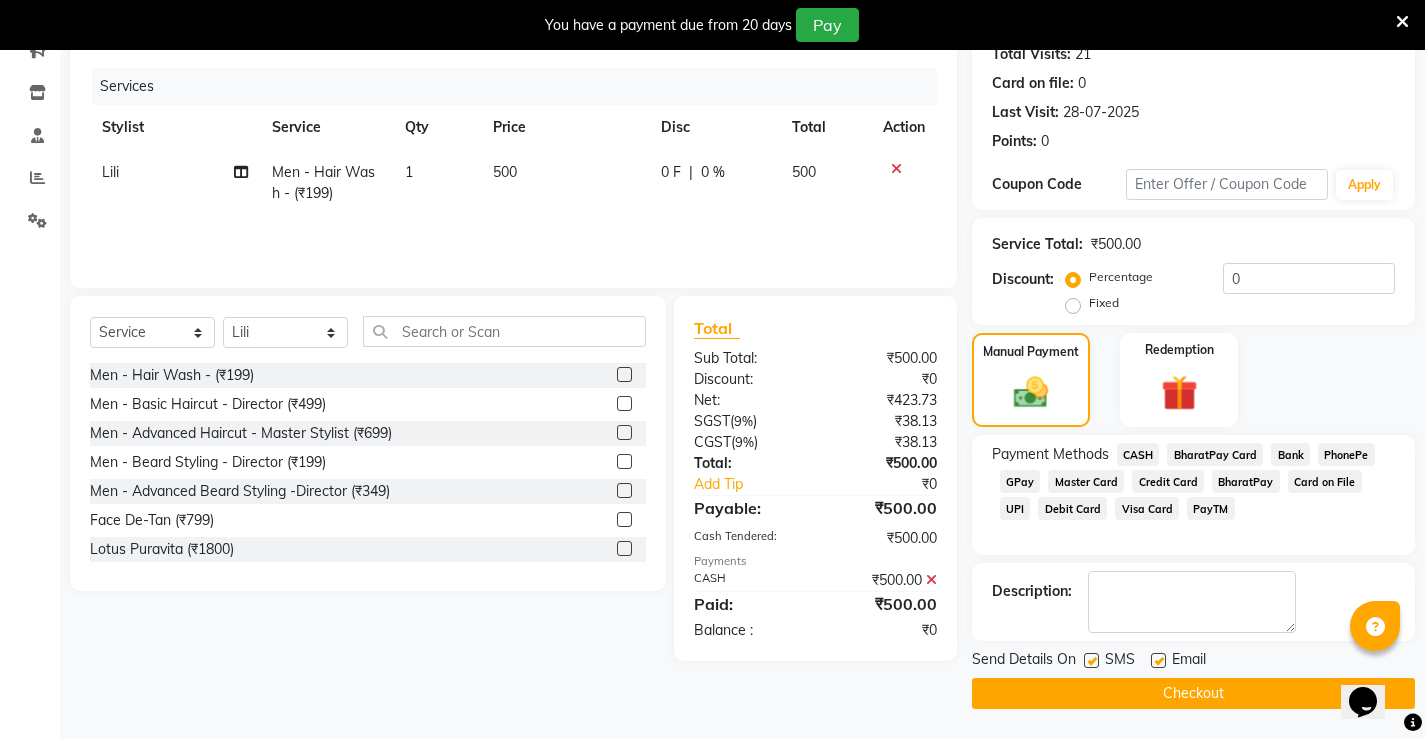 click on "Checkout" 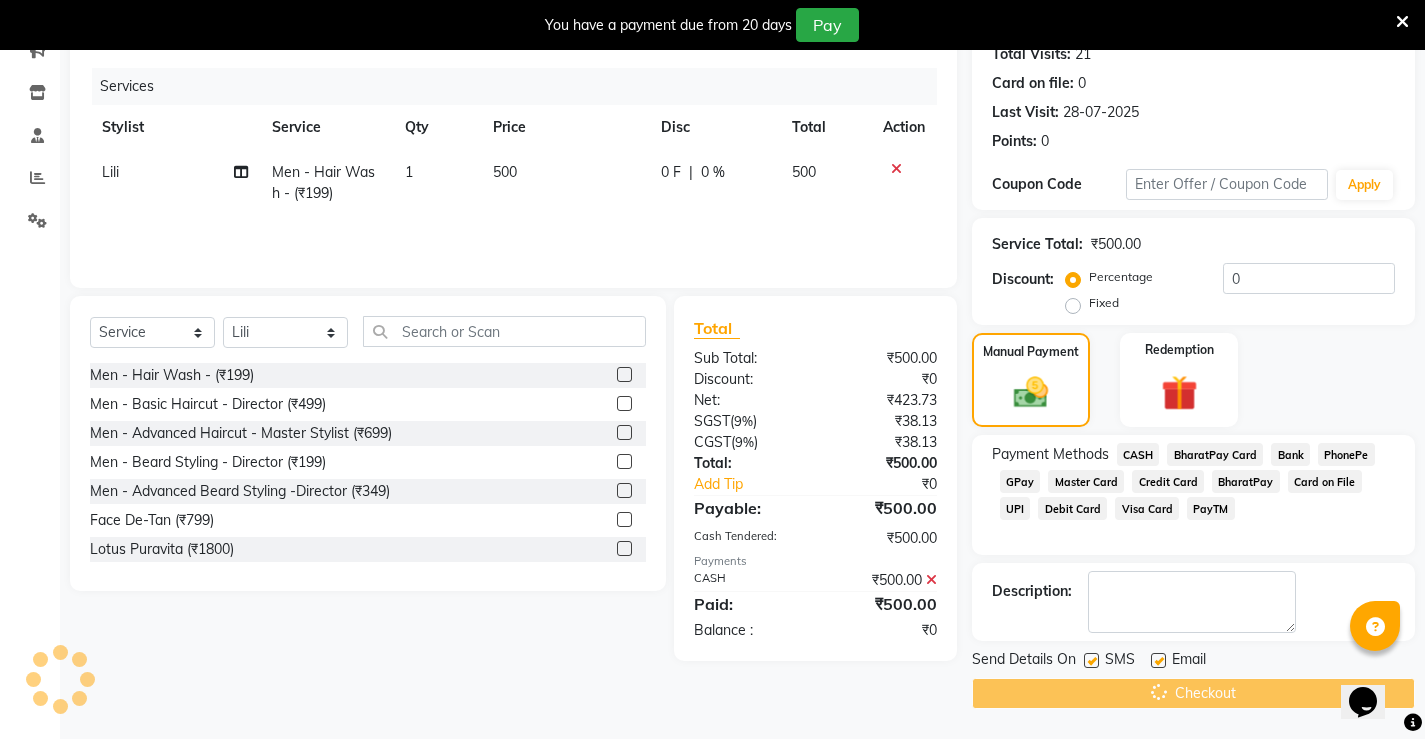 scroll, scrollTop: 50, scrollLeft: 0, axis: vertical 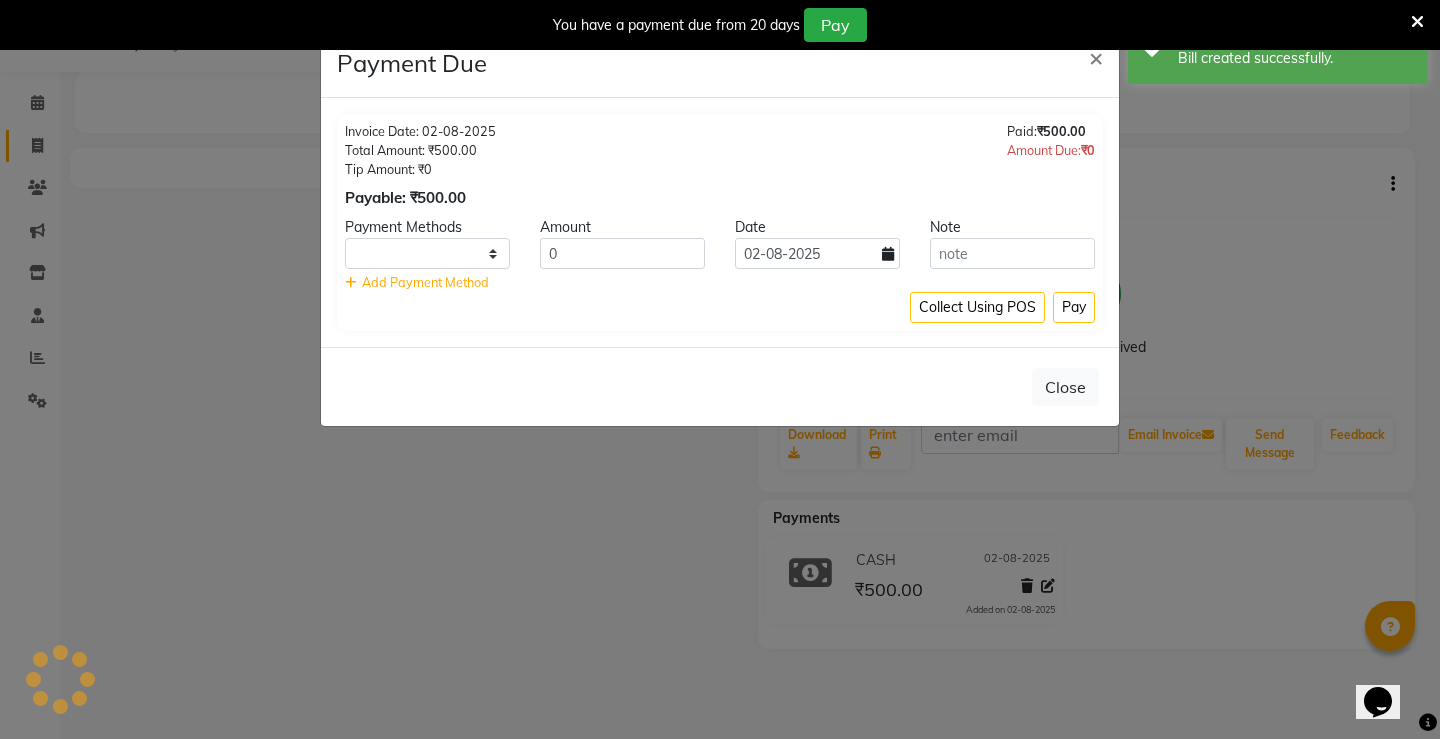click on "Payment Due × Invoice Date: [DATE] Total Amount: ₹500.00 Tip Amount: ₹0 Payable: ₹500.00 Paid:  ₹500.00 Amount Due:  ₹0 Payment Methods Amount Date Note 0 [DATE]    Add Payment Method Collect Using POS Pay  Close" 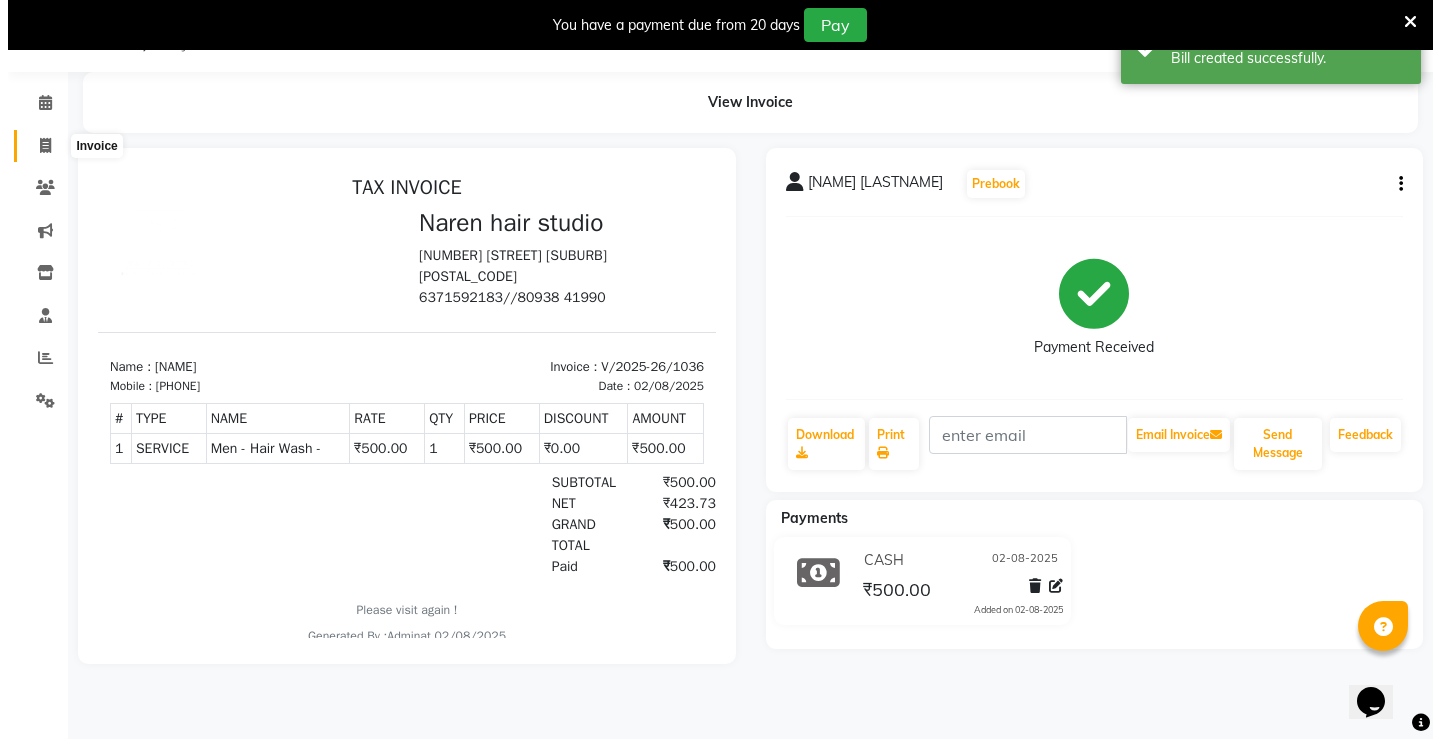 scroll, scrollTop: 0, scrollLeft: 0, axis: both 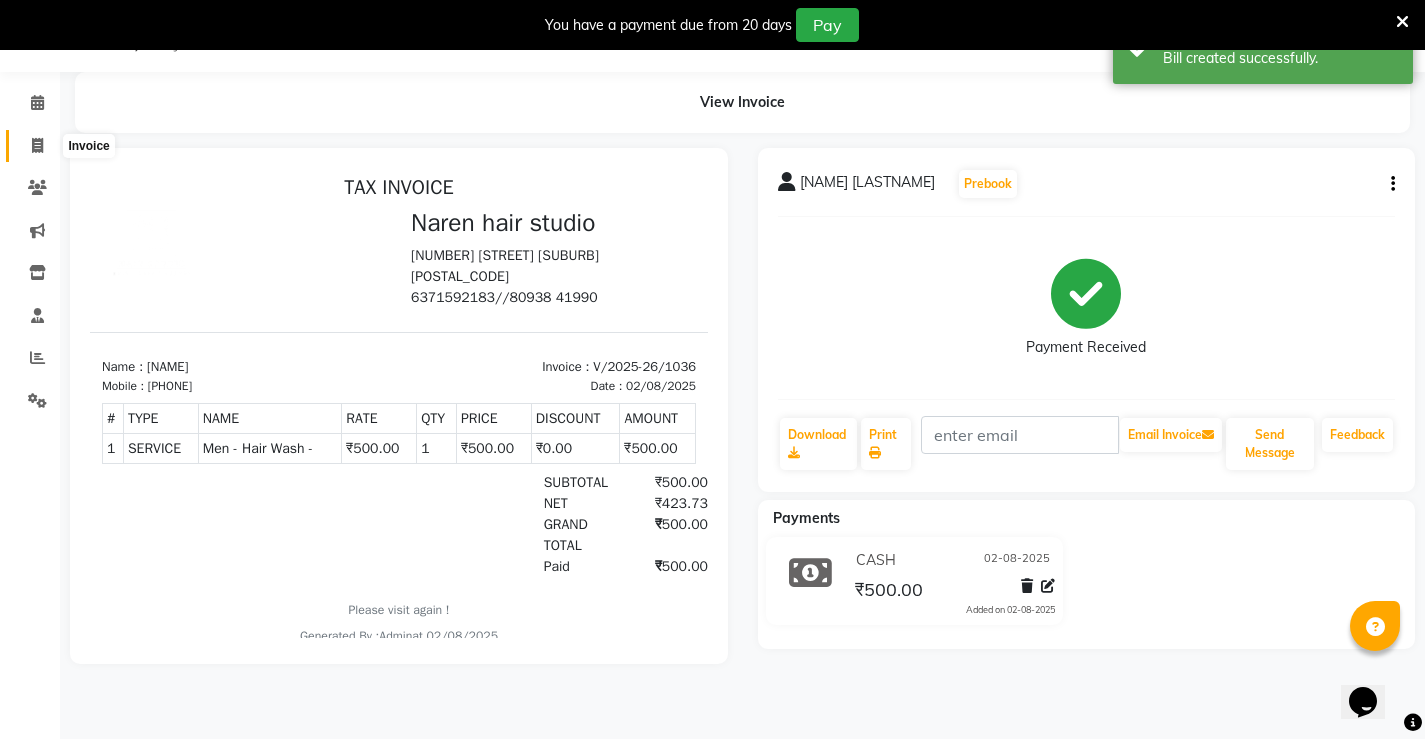click 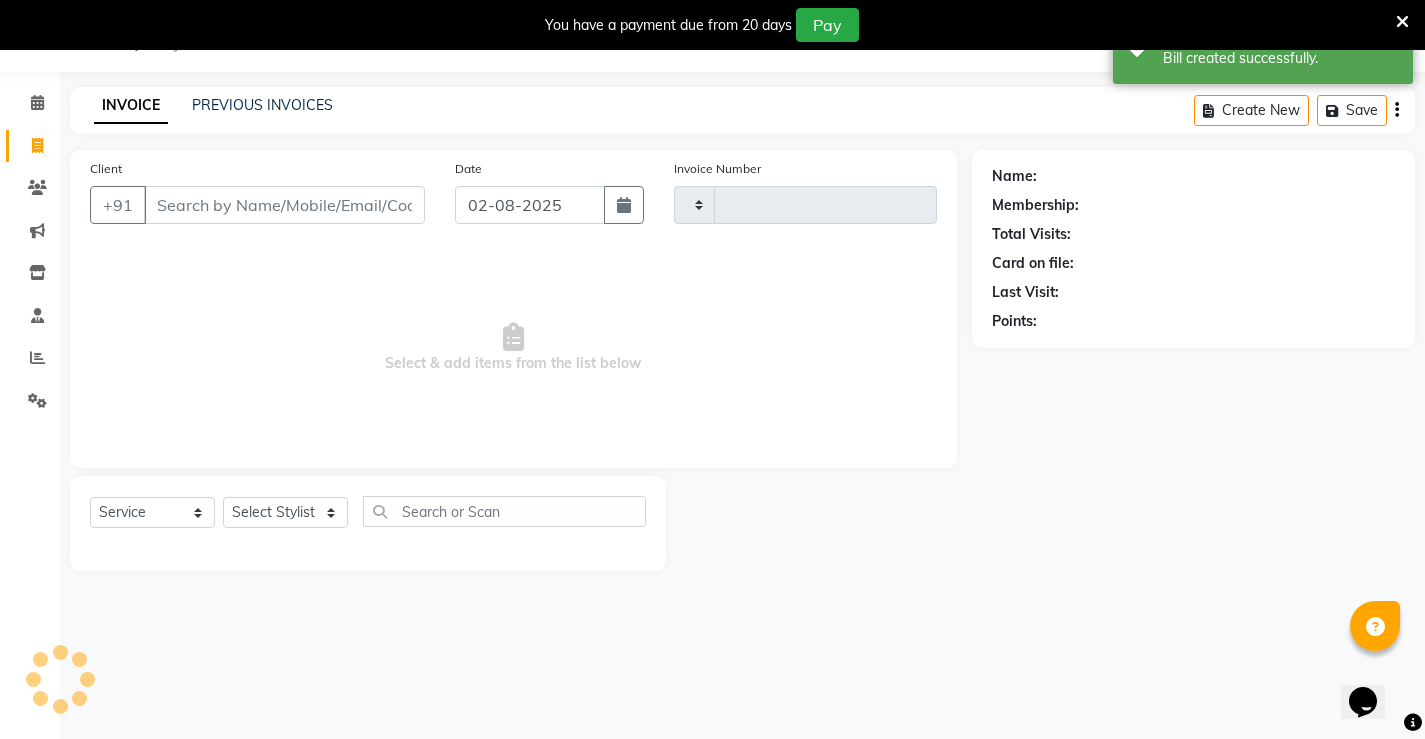 type on "1037" 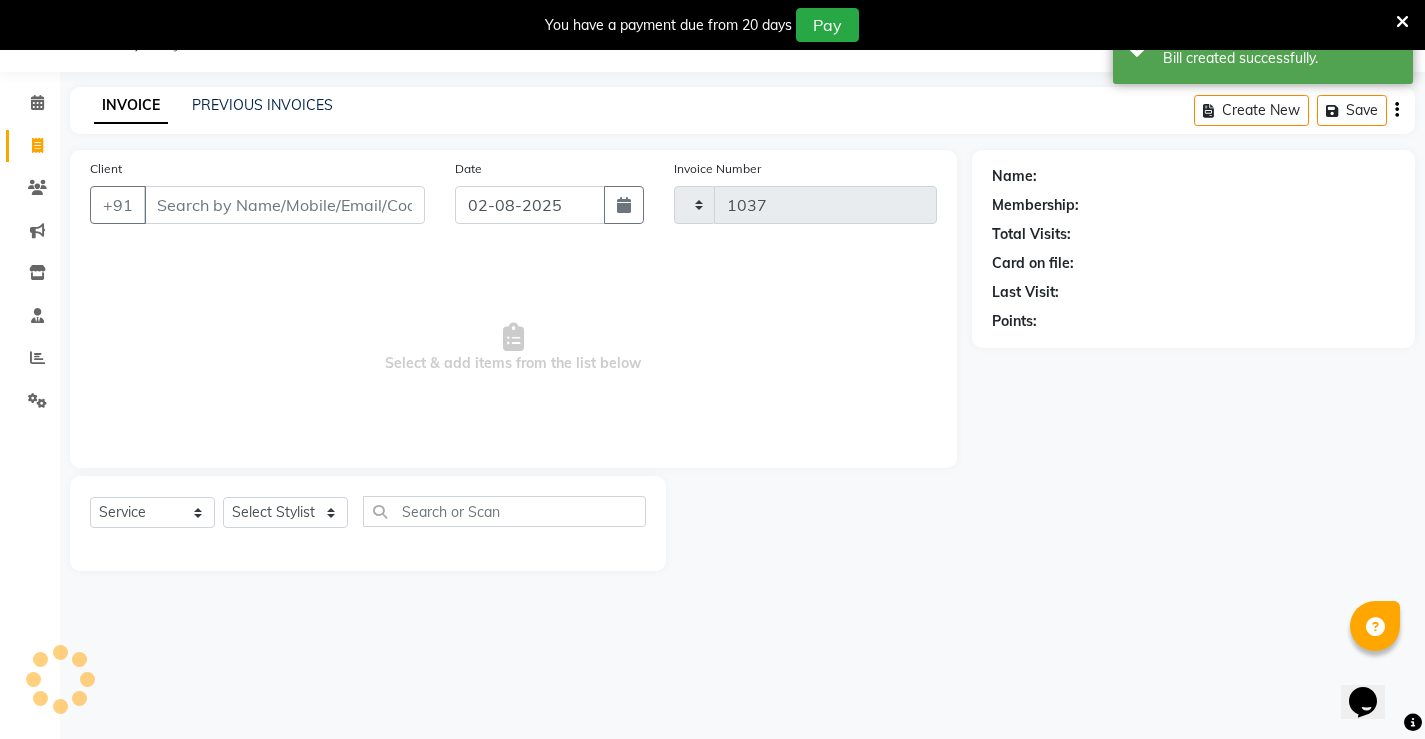 select on "7705" 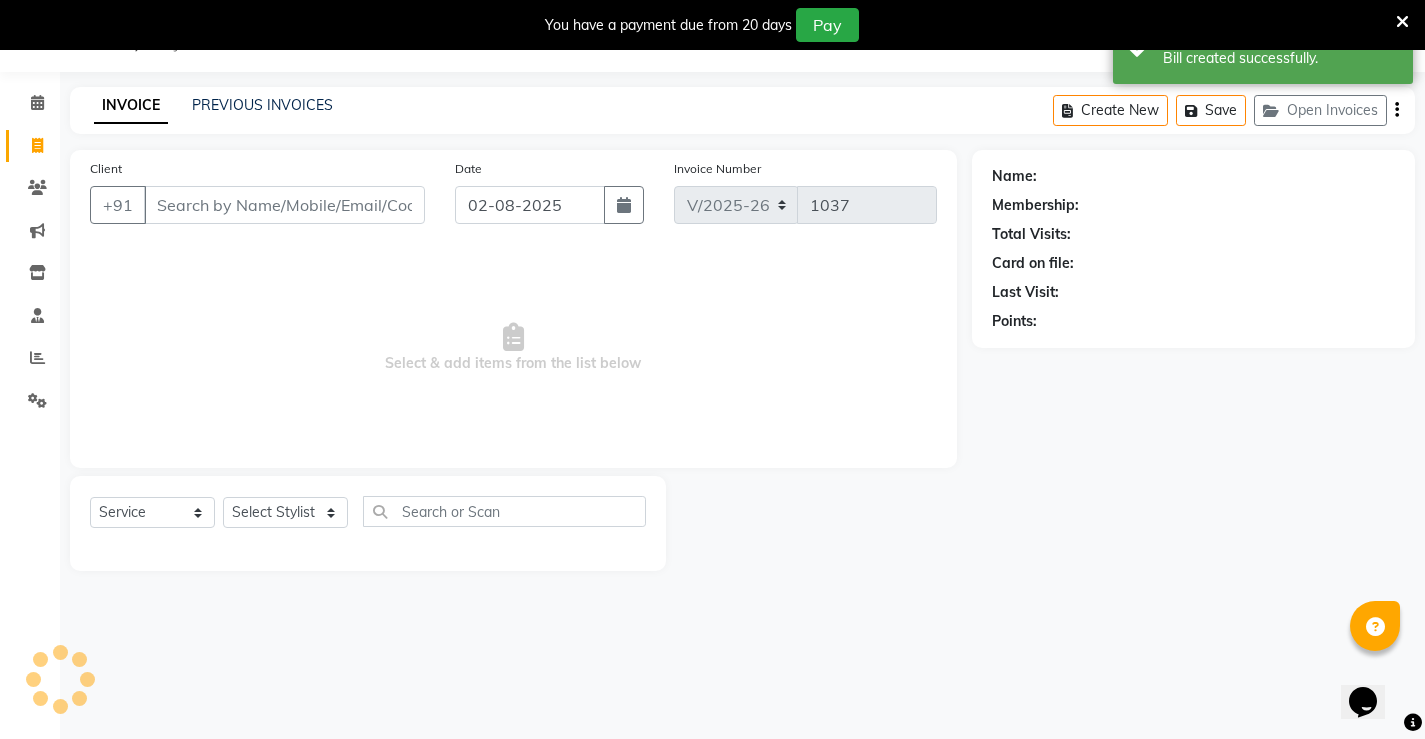 click on "Client" at bounding box center [284, 205] 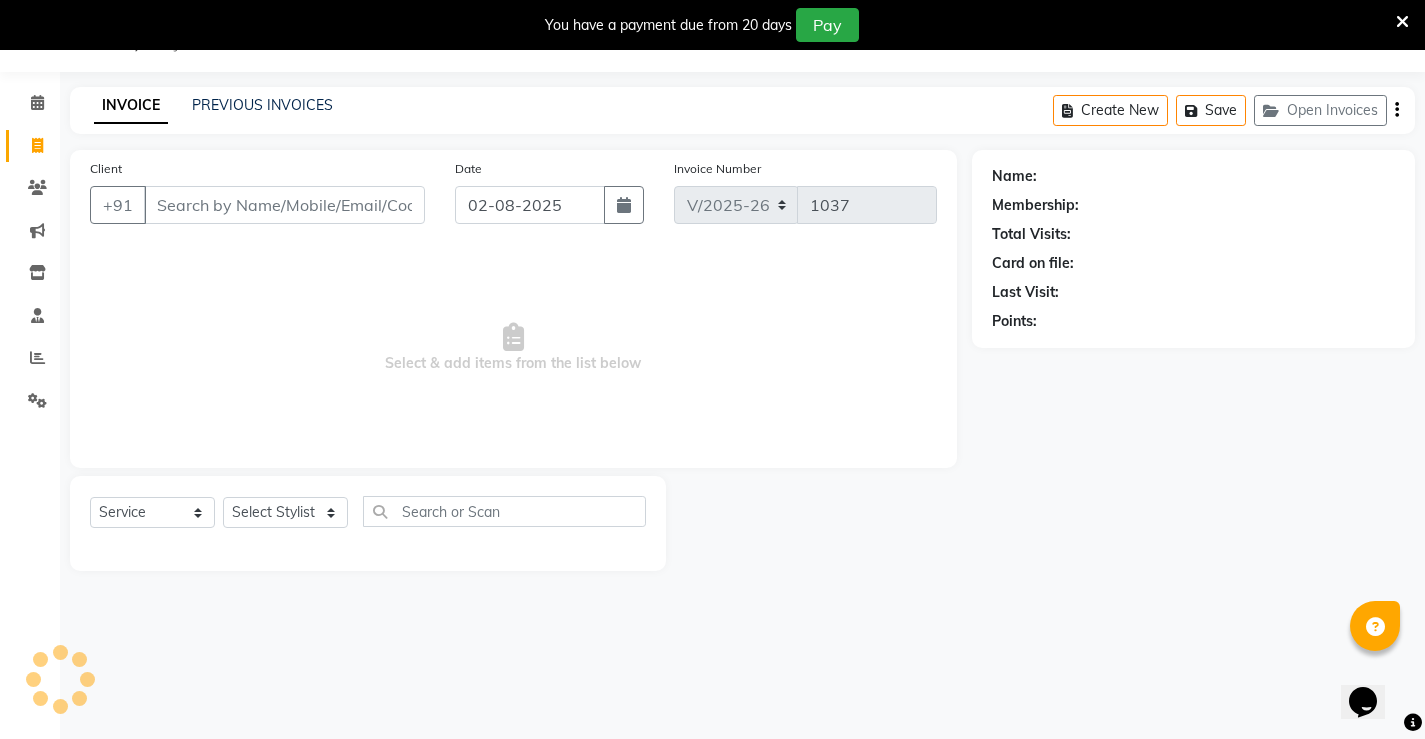 click on "Client" at bounding box center (284, 205) 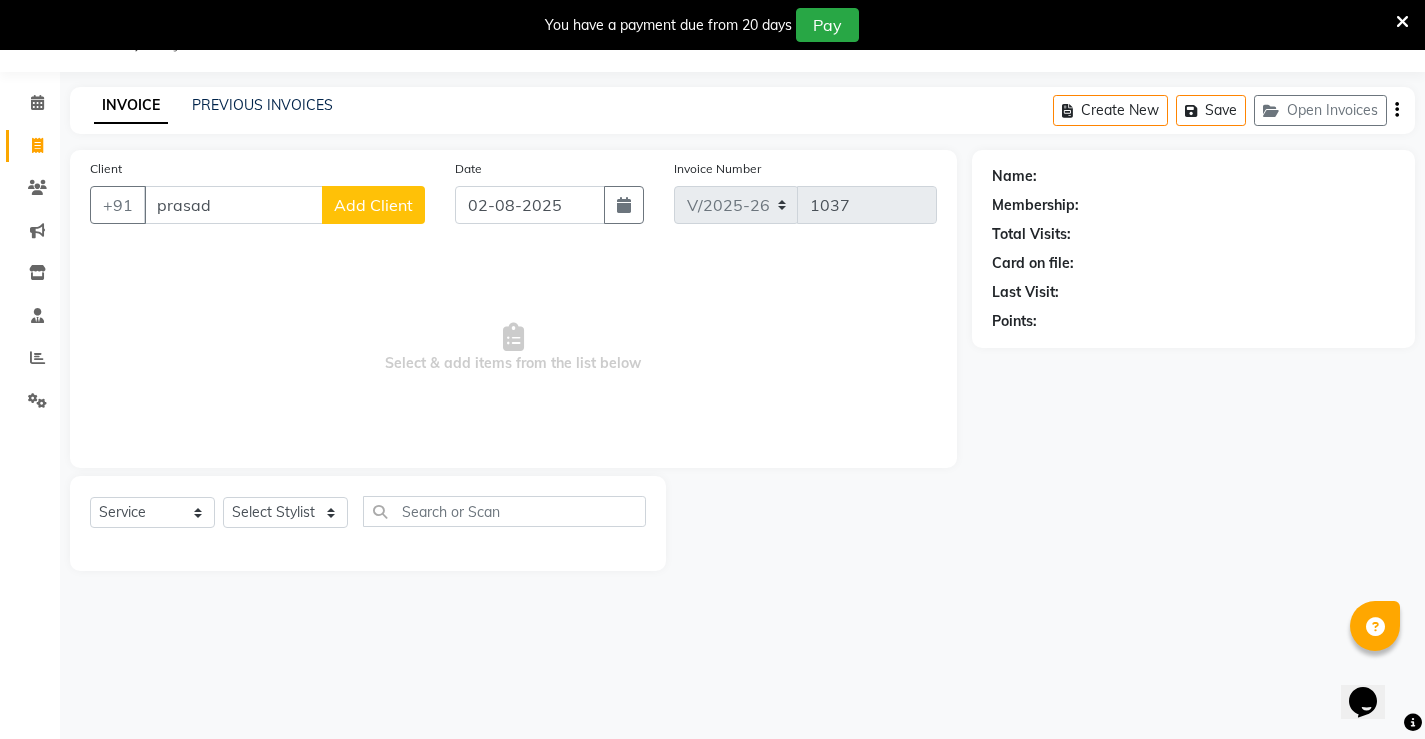 click on "prasad" at bounding box center [233, 205] 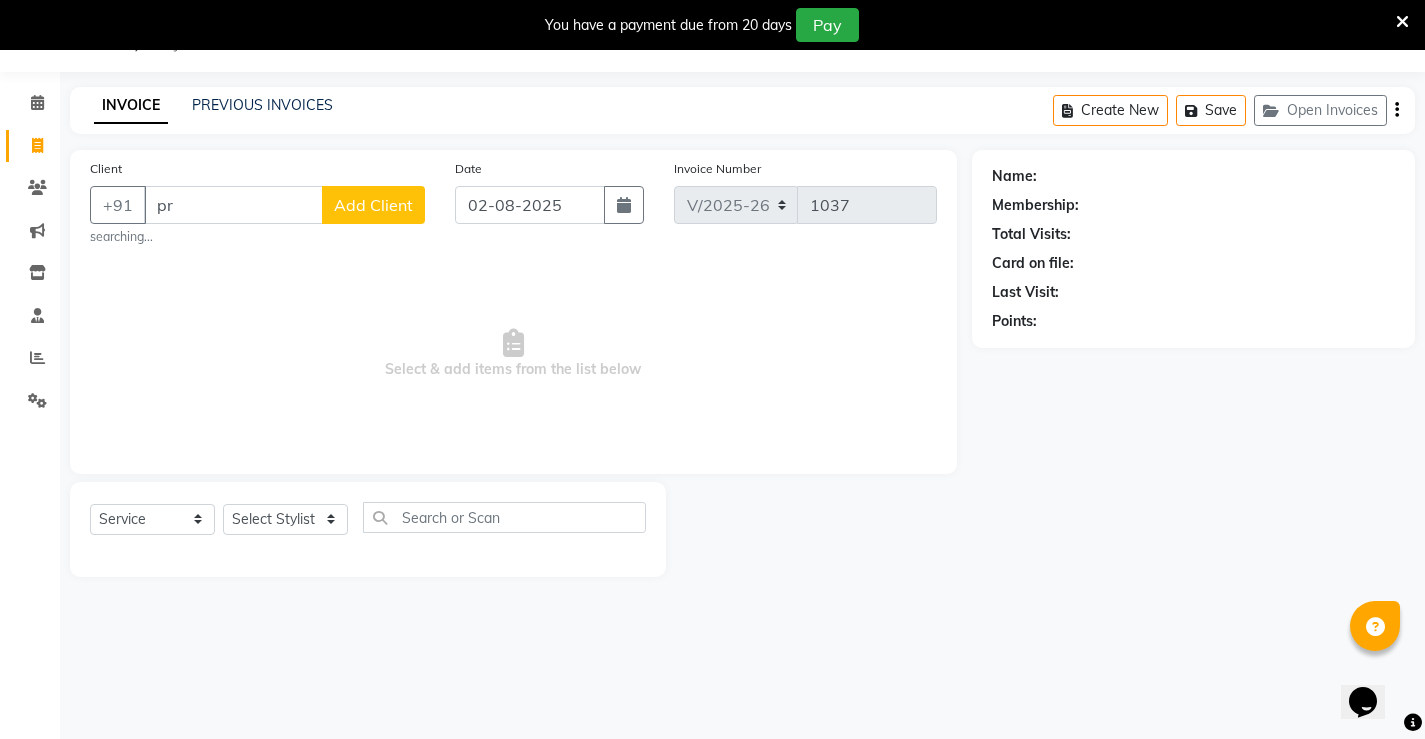 type on "p" 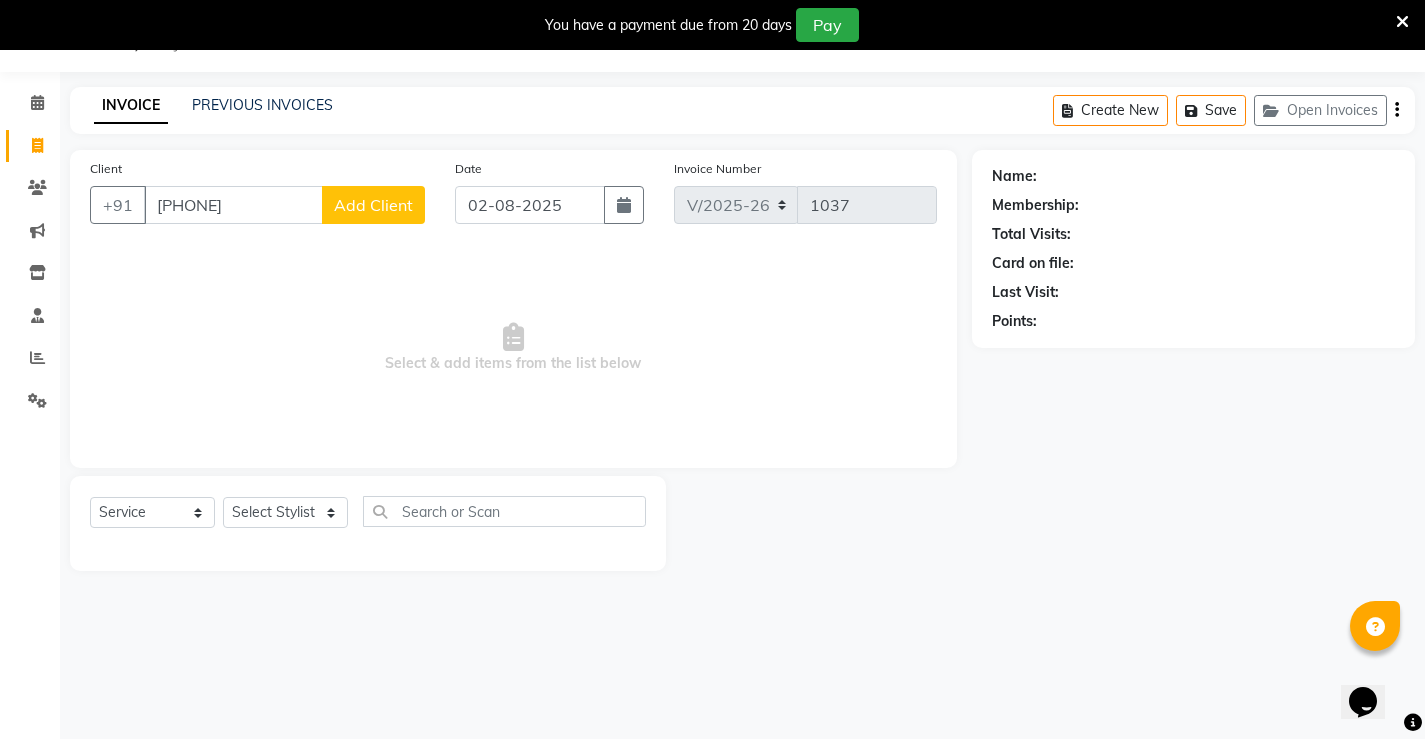 click on "[PHONE]" at bounding box center [233, 205] 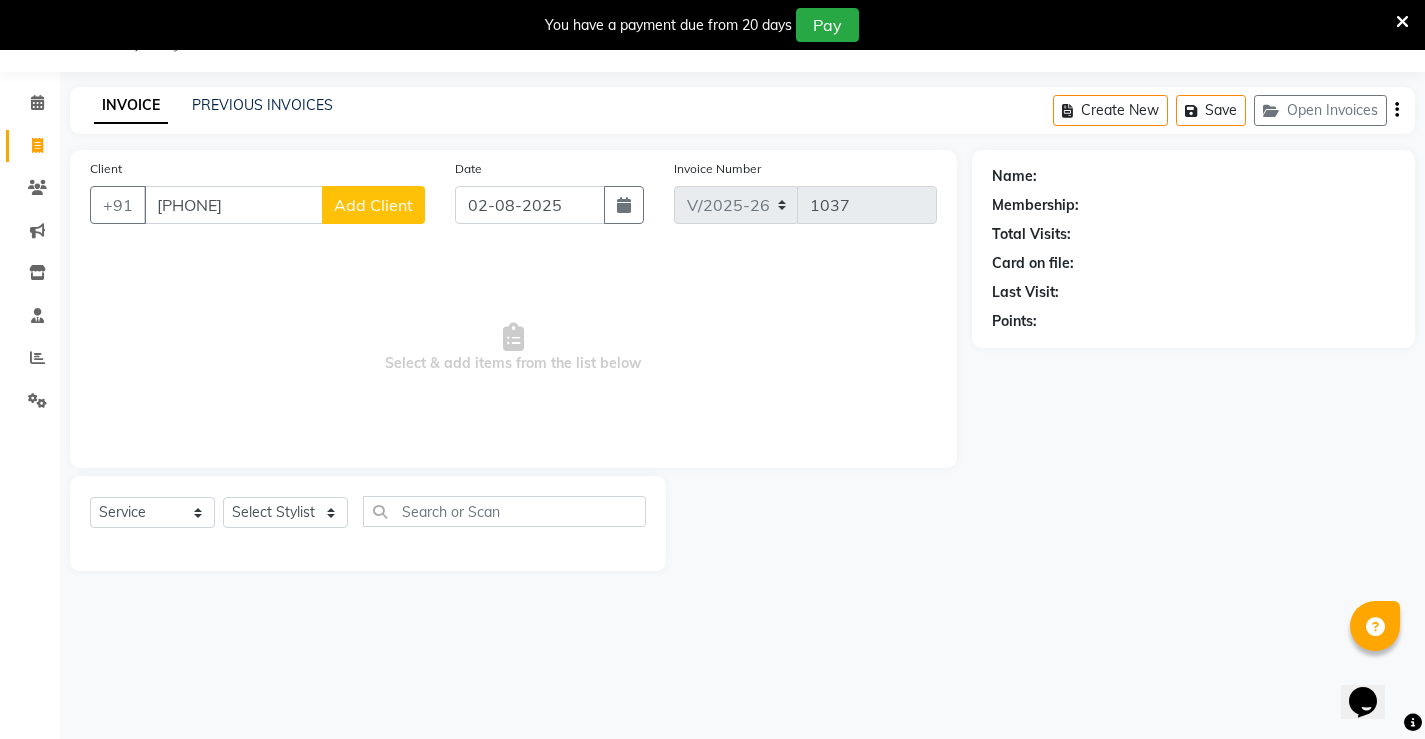 click on "Add Client" 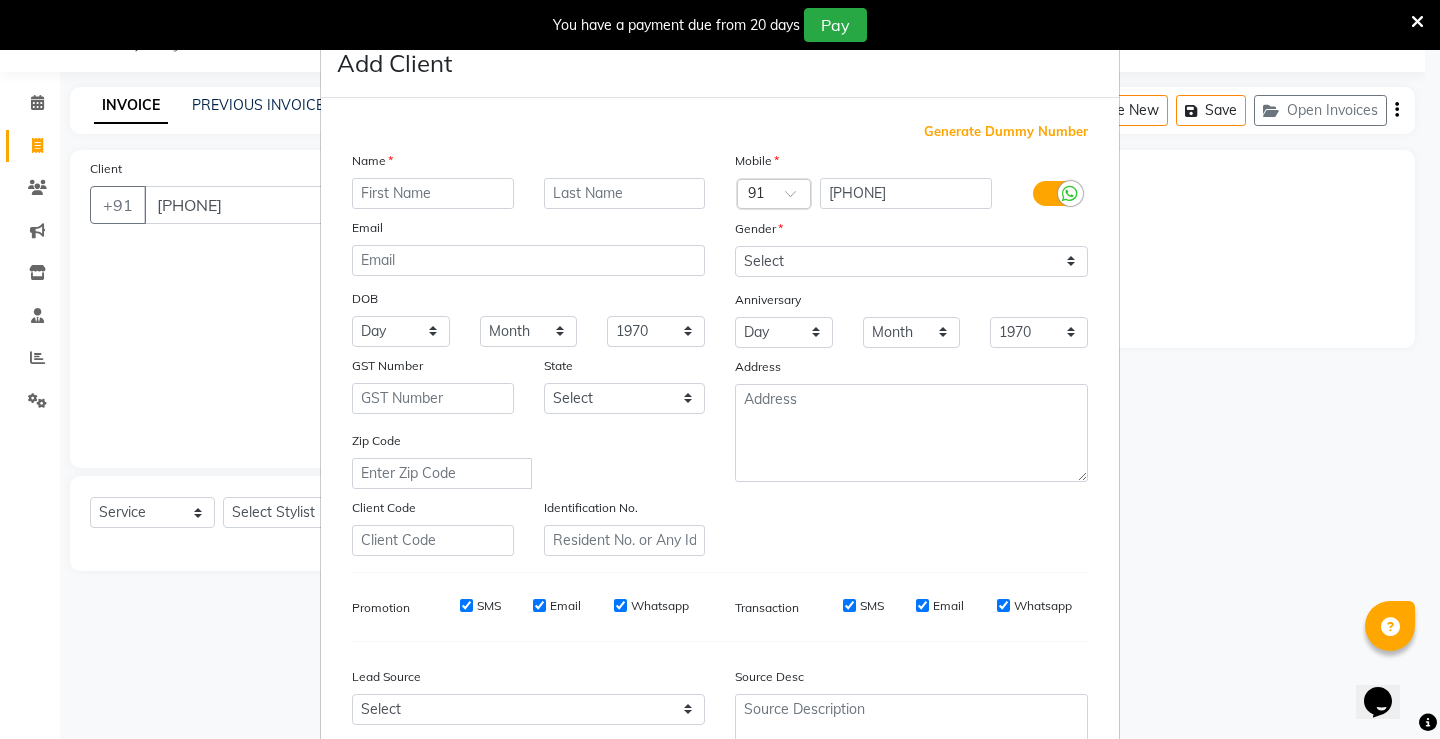 click at bounding box center [433, 193] 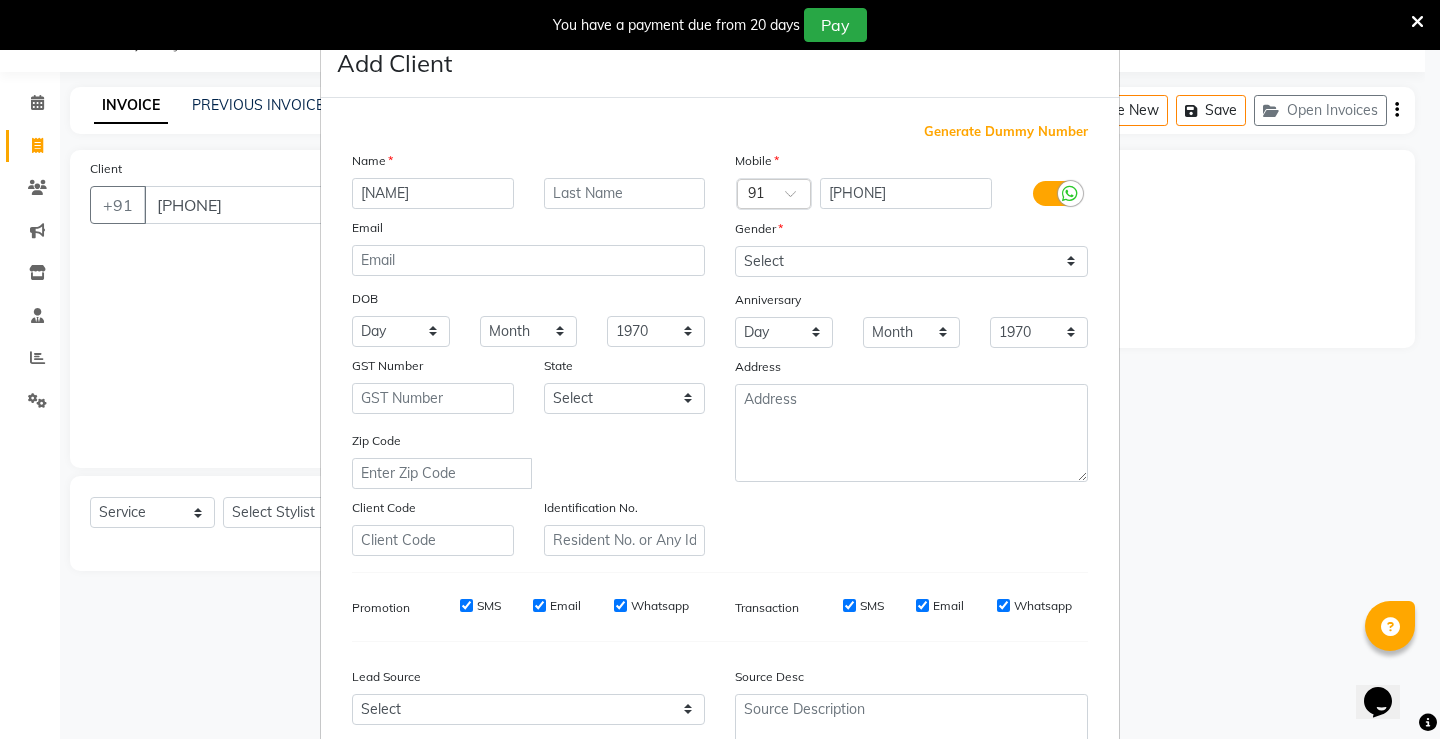 type on "[NAME]" 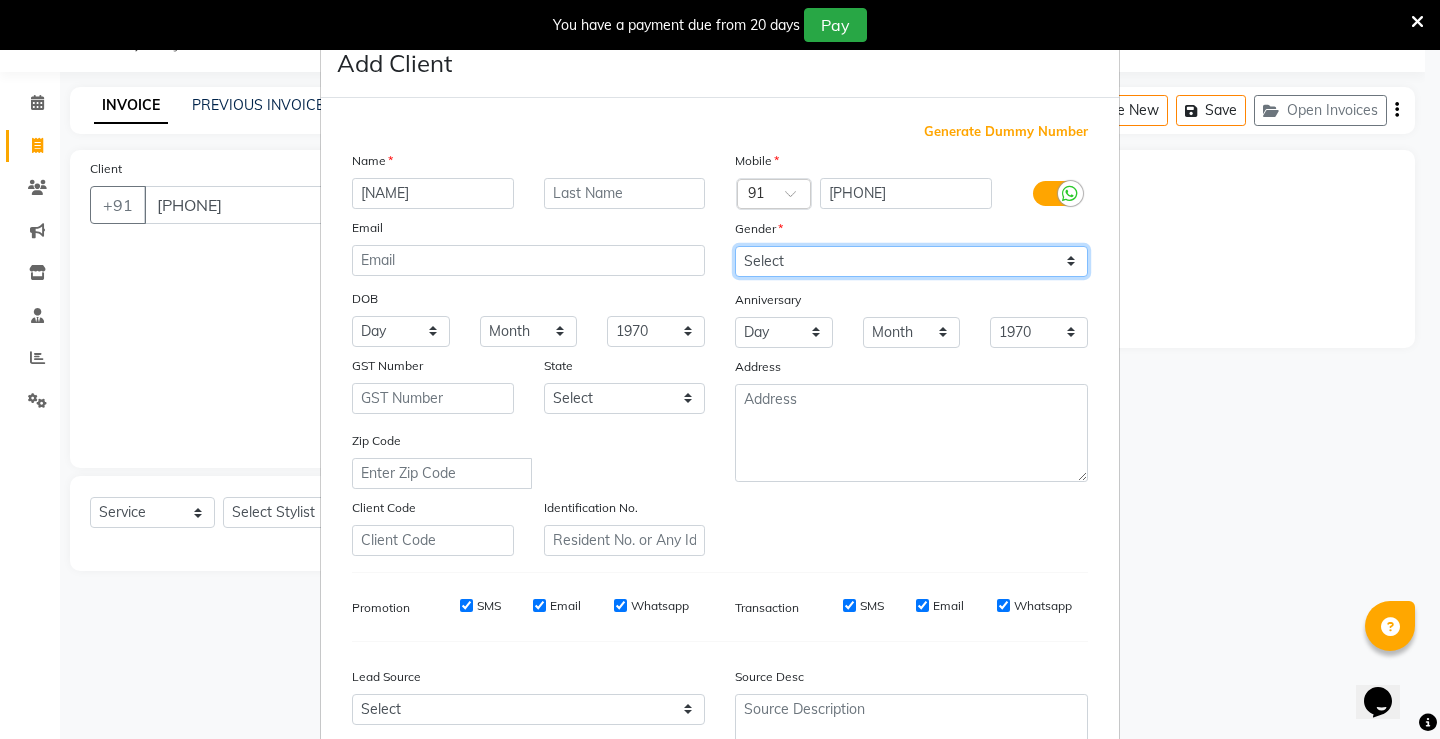 click on "Select Male Female Other Prefer Not To Say" at bounding box center (911, 261) 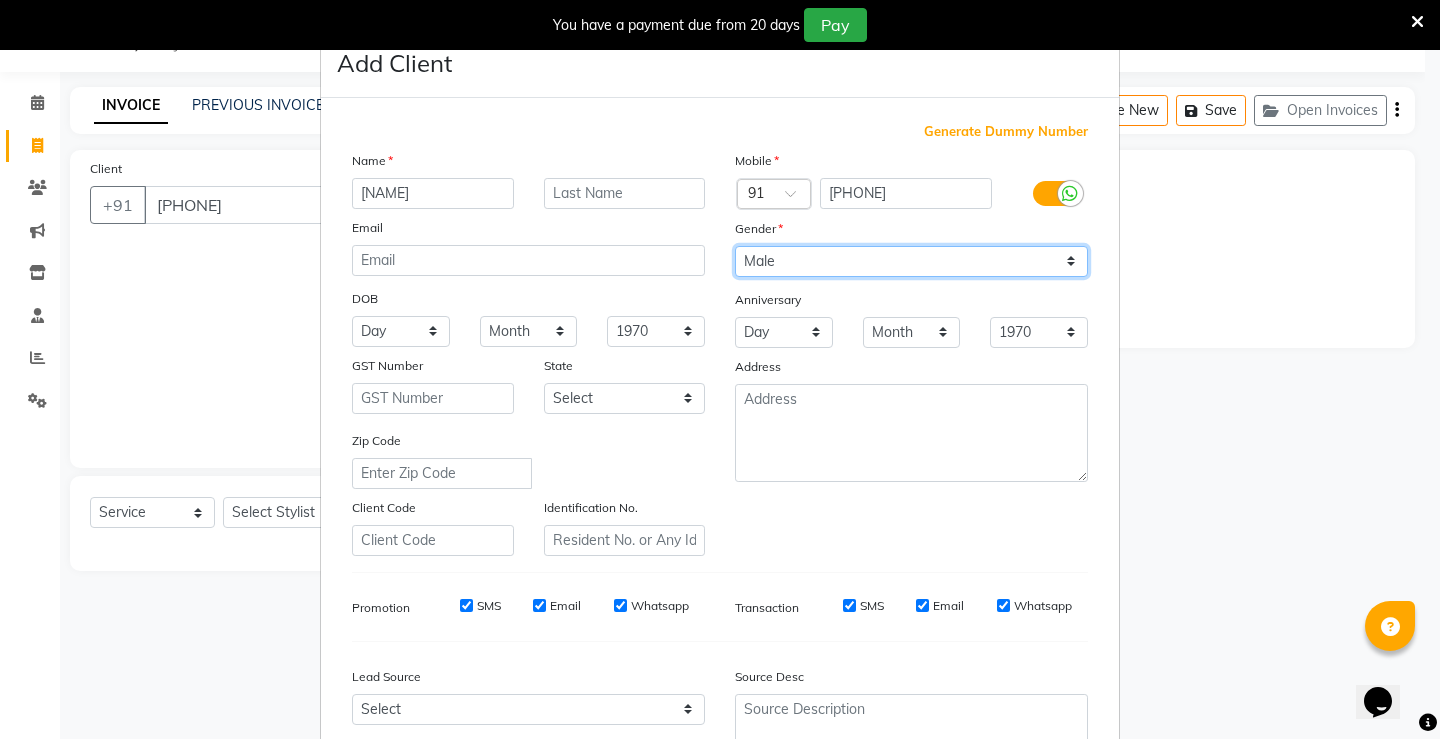 click on "Select Male Female Other Prefer Not To Say" at bounding box center [911, 261] 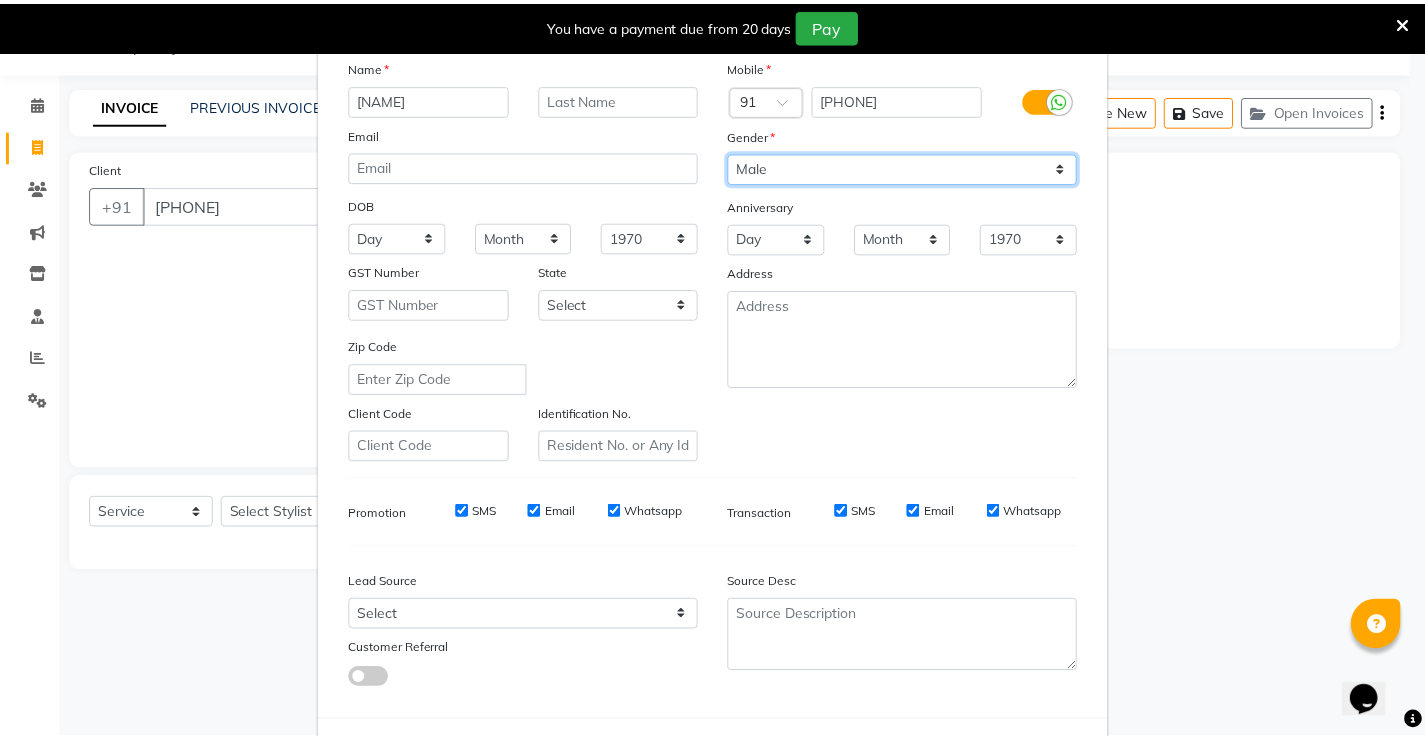 scroll, scrollTop: 184, scrollLeft: 0, axis: vertical 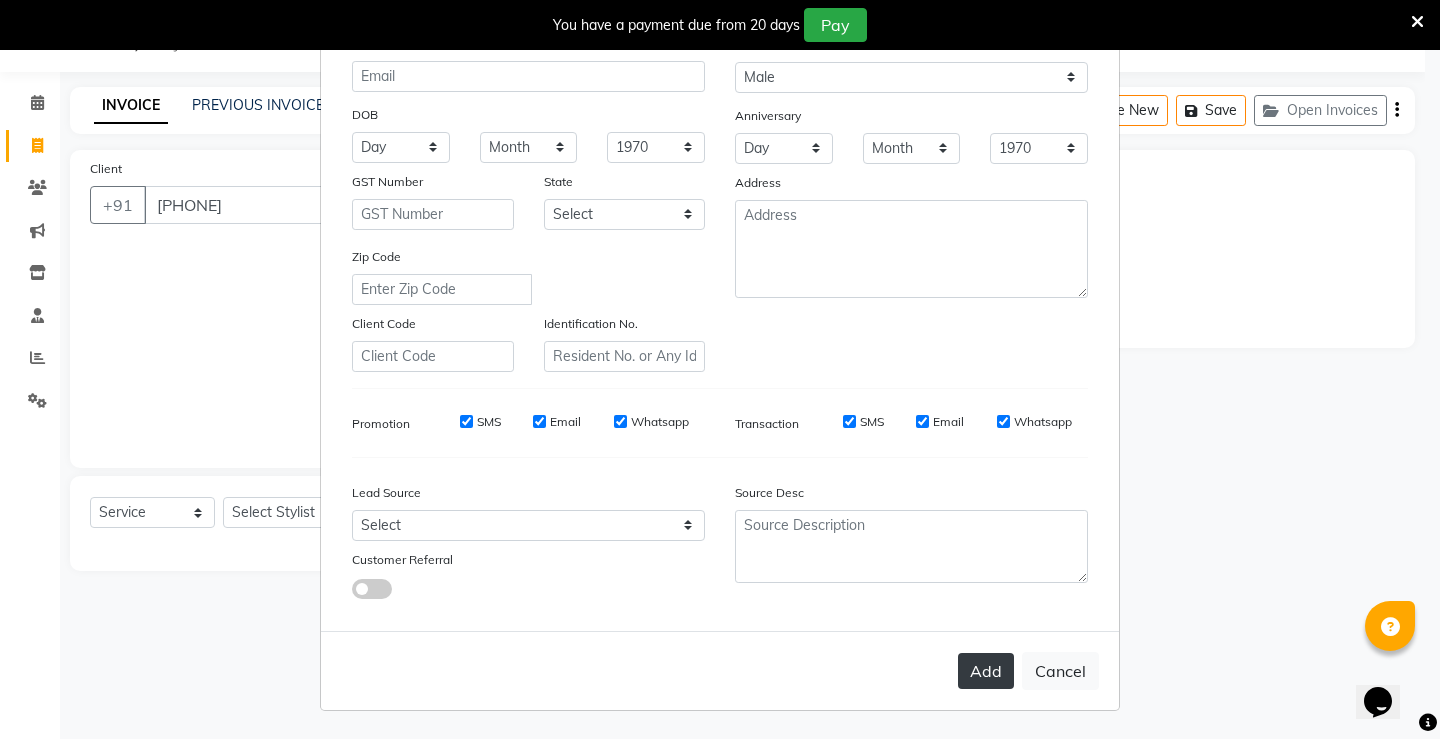 click on "Add" at bounding box center (986, 671) 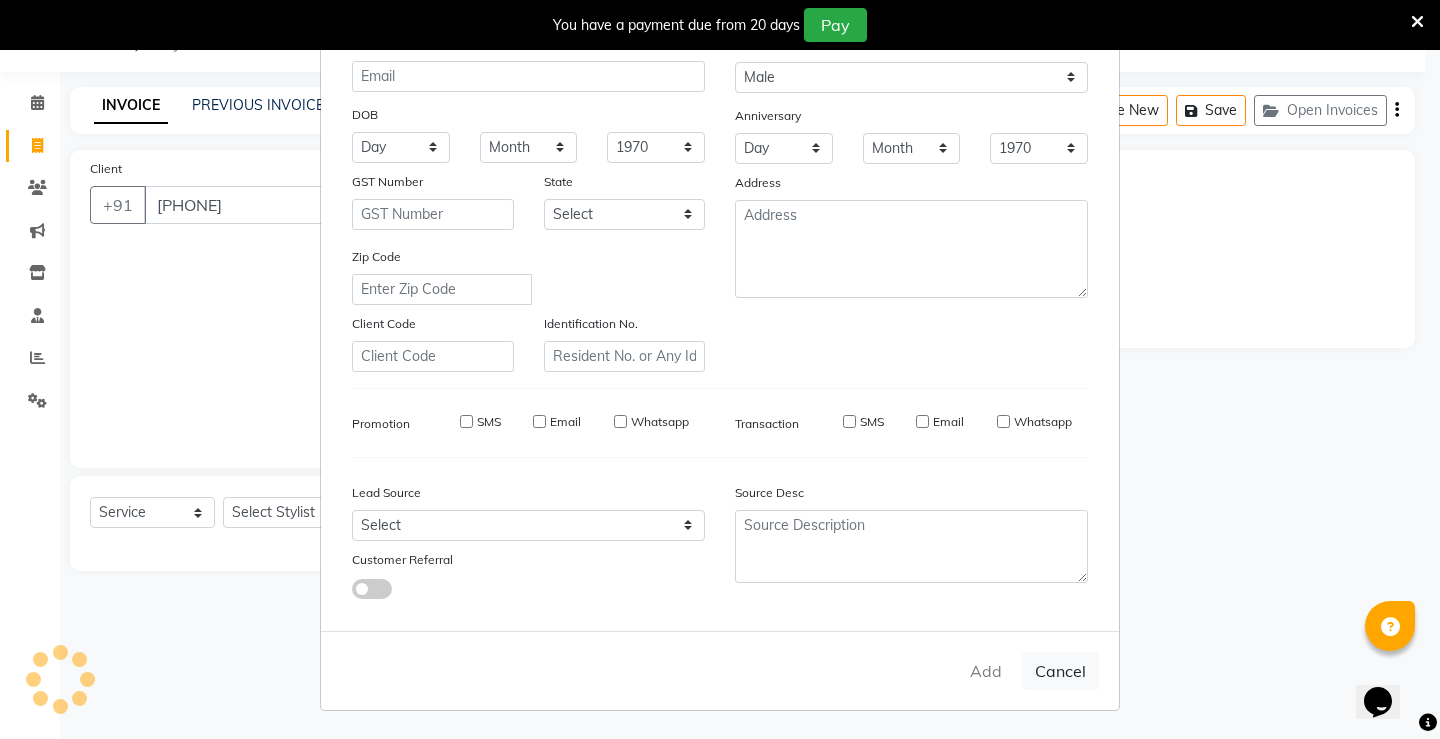 type 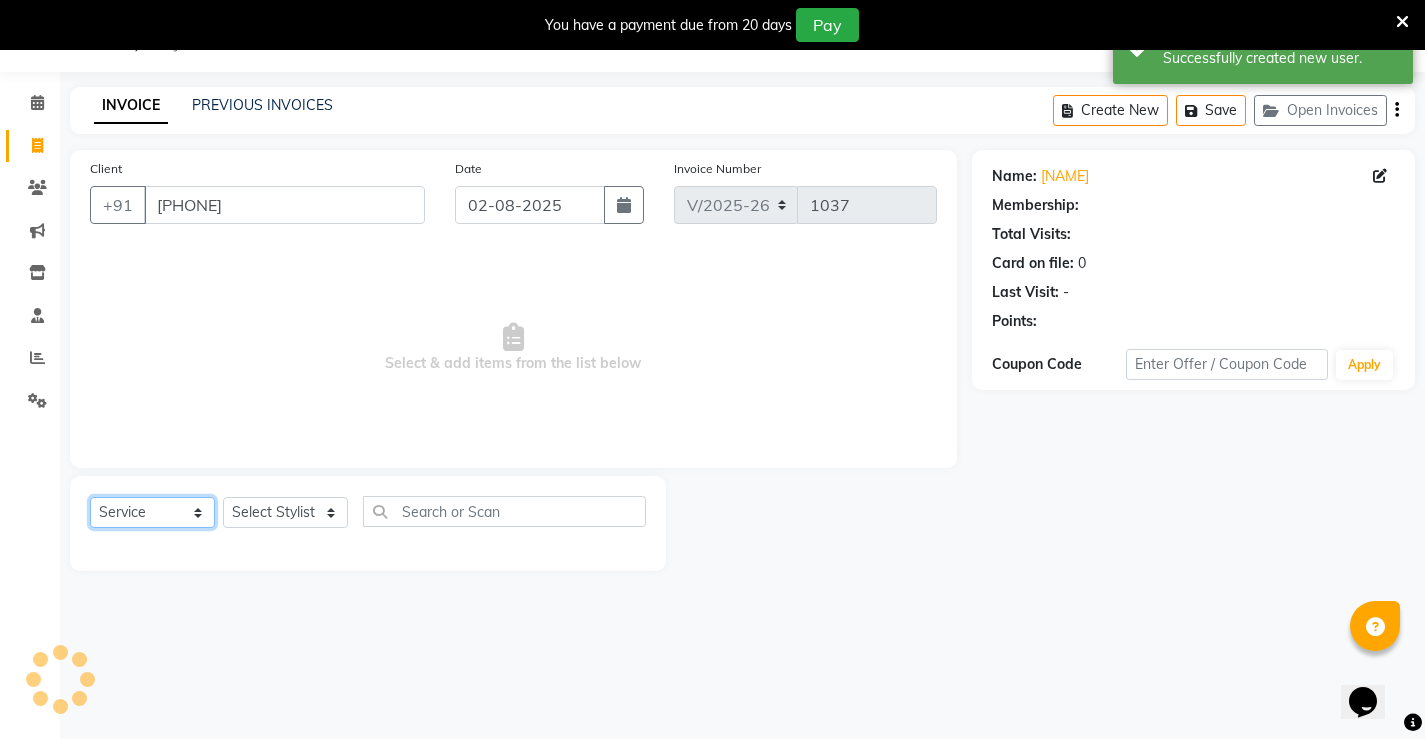 click on "Select  Service  Product  Membership  Package Voucher Prepaid Gift Card" 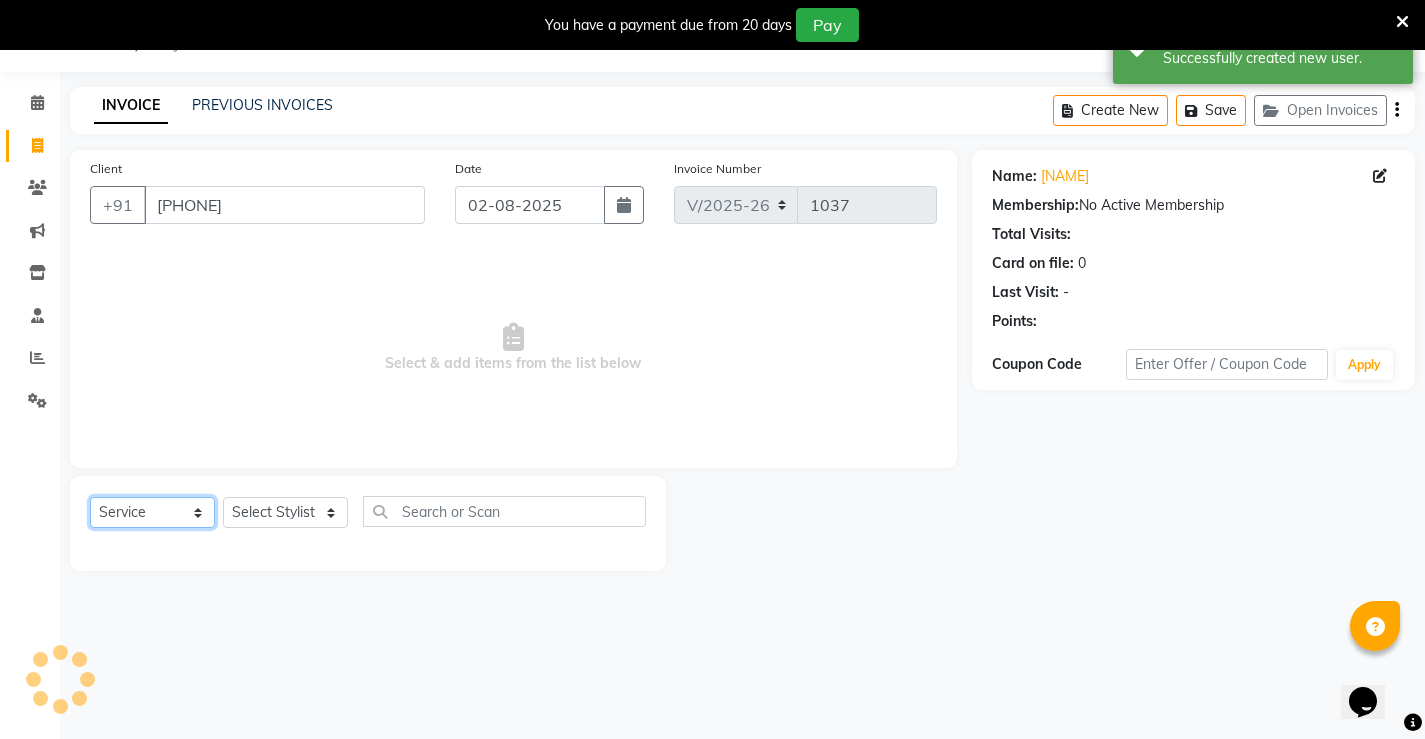 click on "Select  Service  Product  Membership  Package Voucher Prepaid Gift Card" 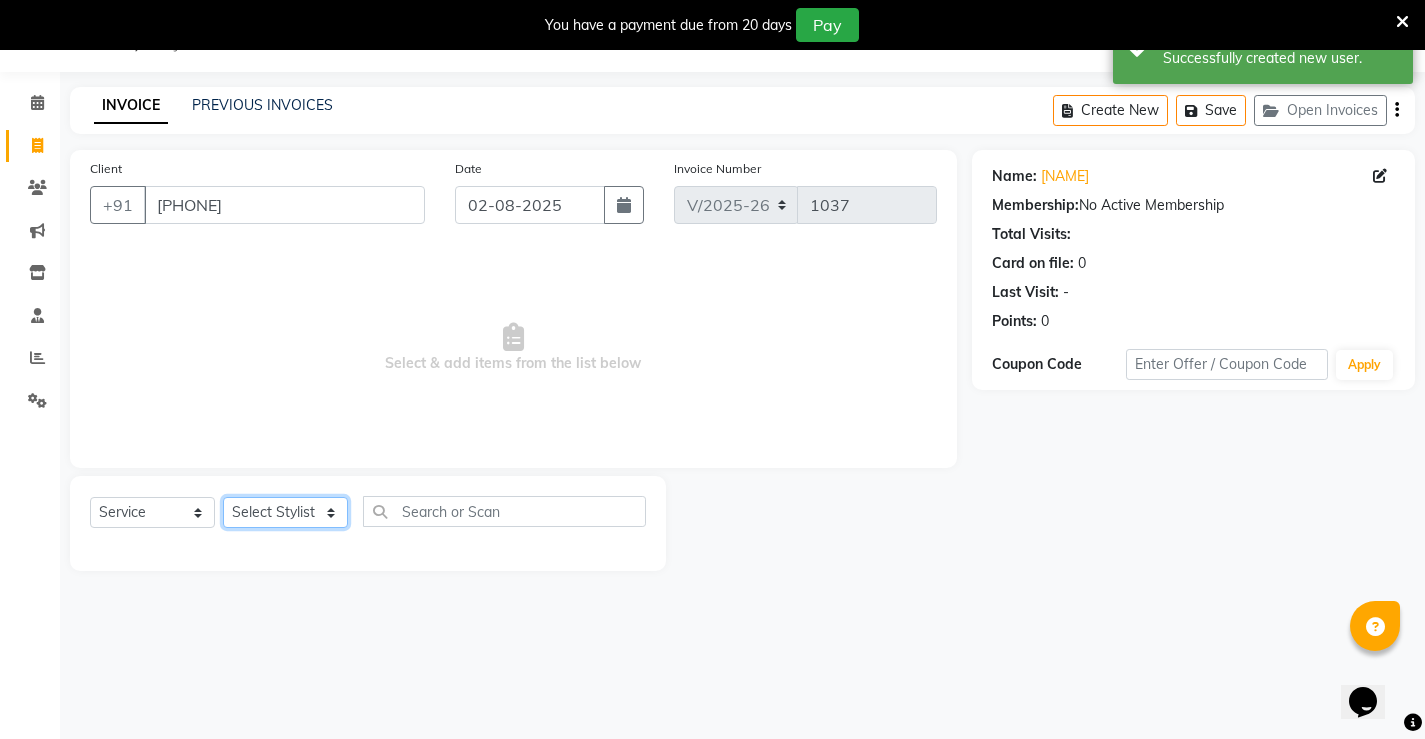 click on "Select Stylist [NAME] [NAME] [NAME]  [NAME] [NAME] [NAME]  unsex hair stylist [NAME] [NAME]" 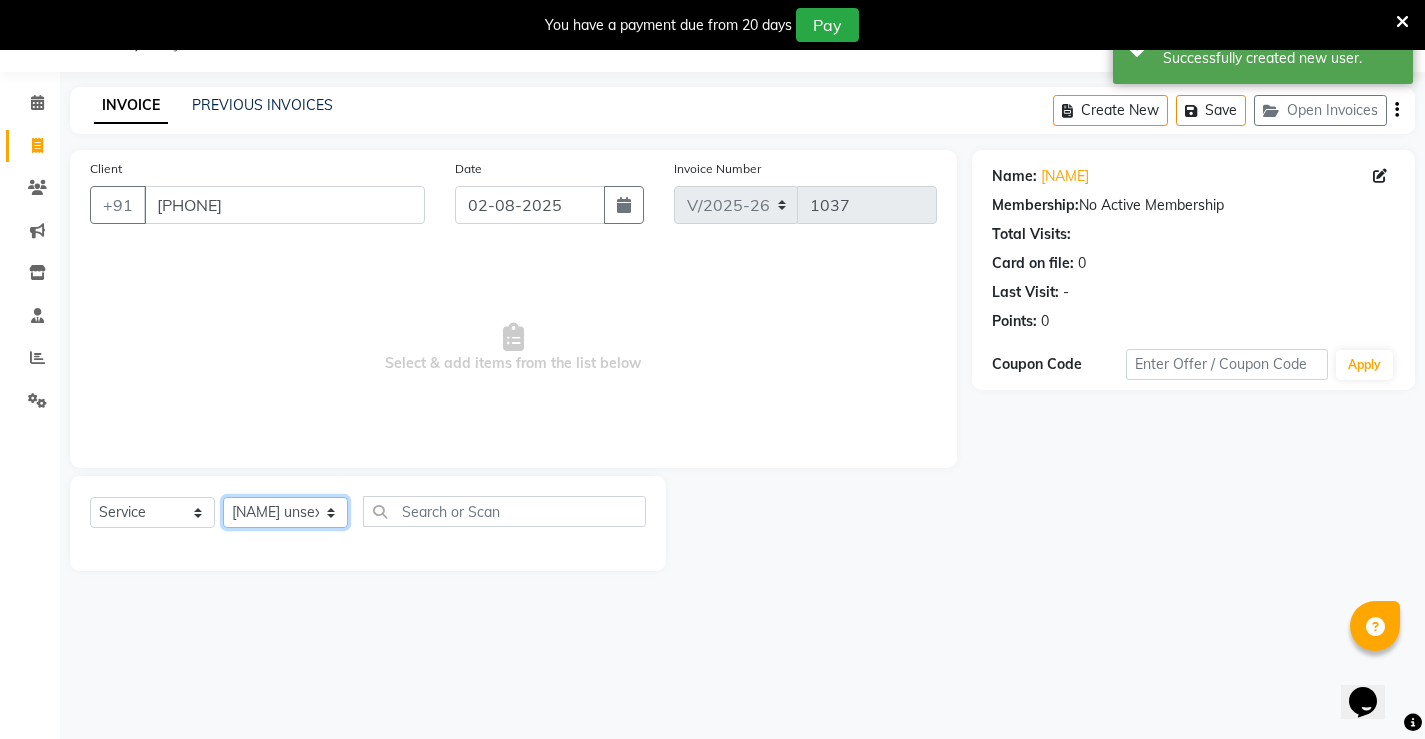 click on "Select Stylist [NAME] [NAME] [NAME]  [NAME] [NAME] [NAME]  unsex hair stylist [NAME] [NAME]" 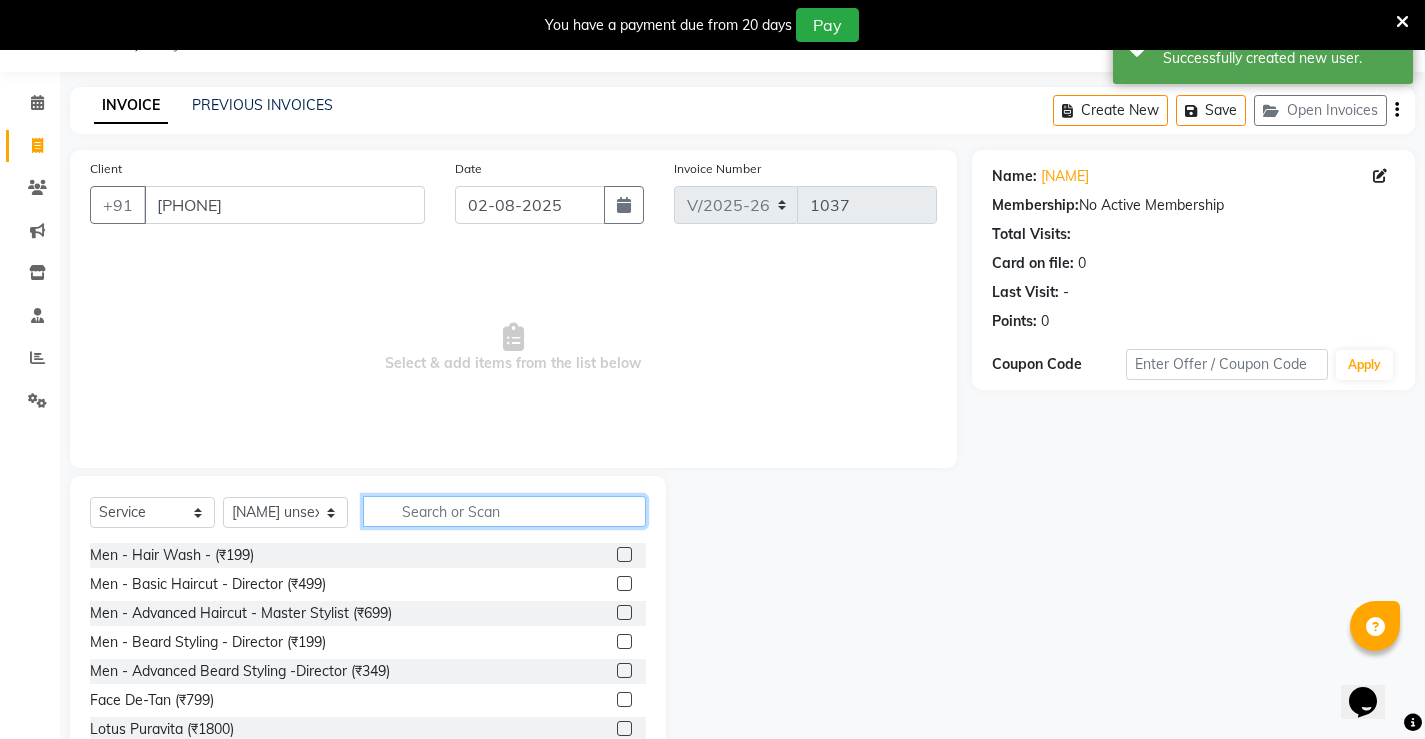 click 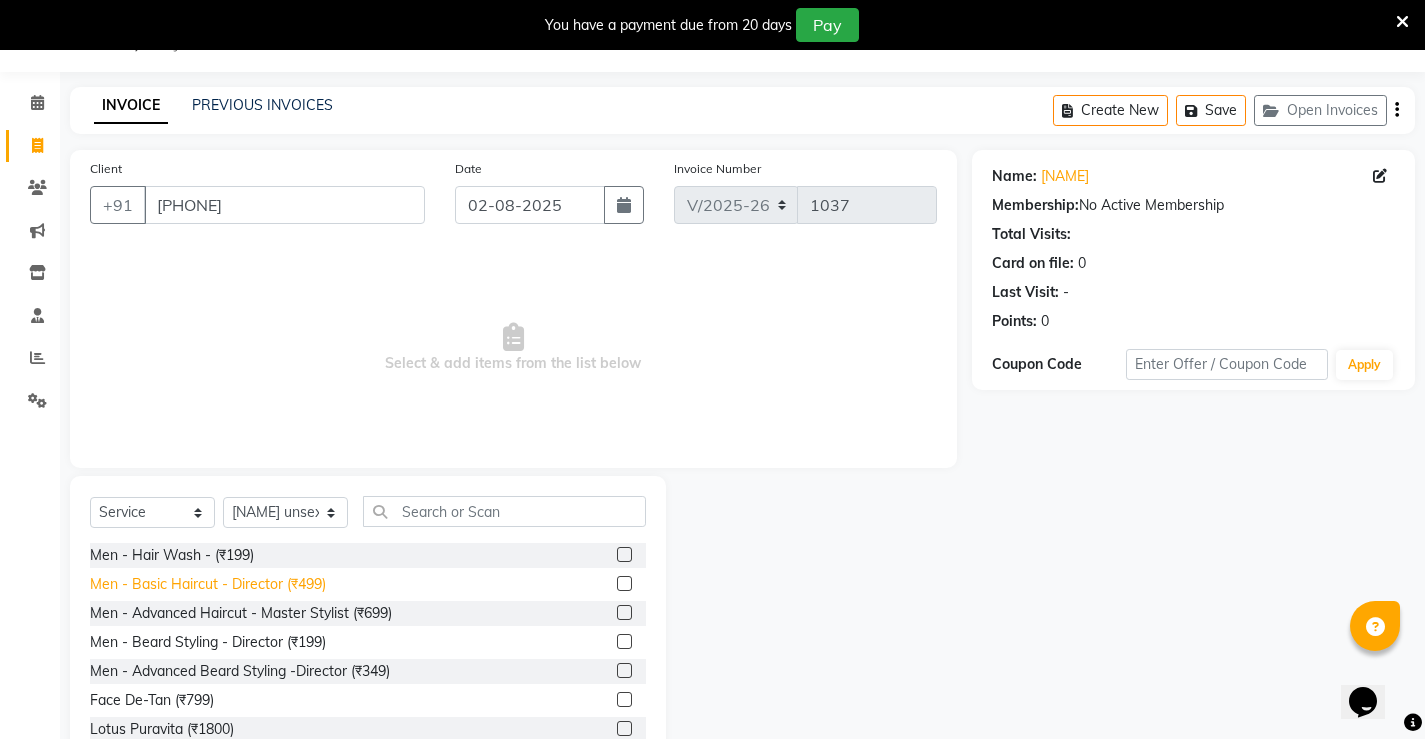 click on "Men - Basic Haircut - Director (₹499)" 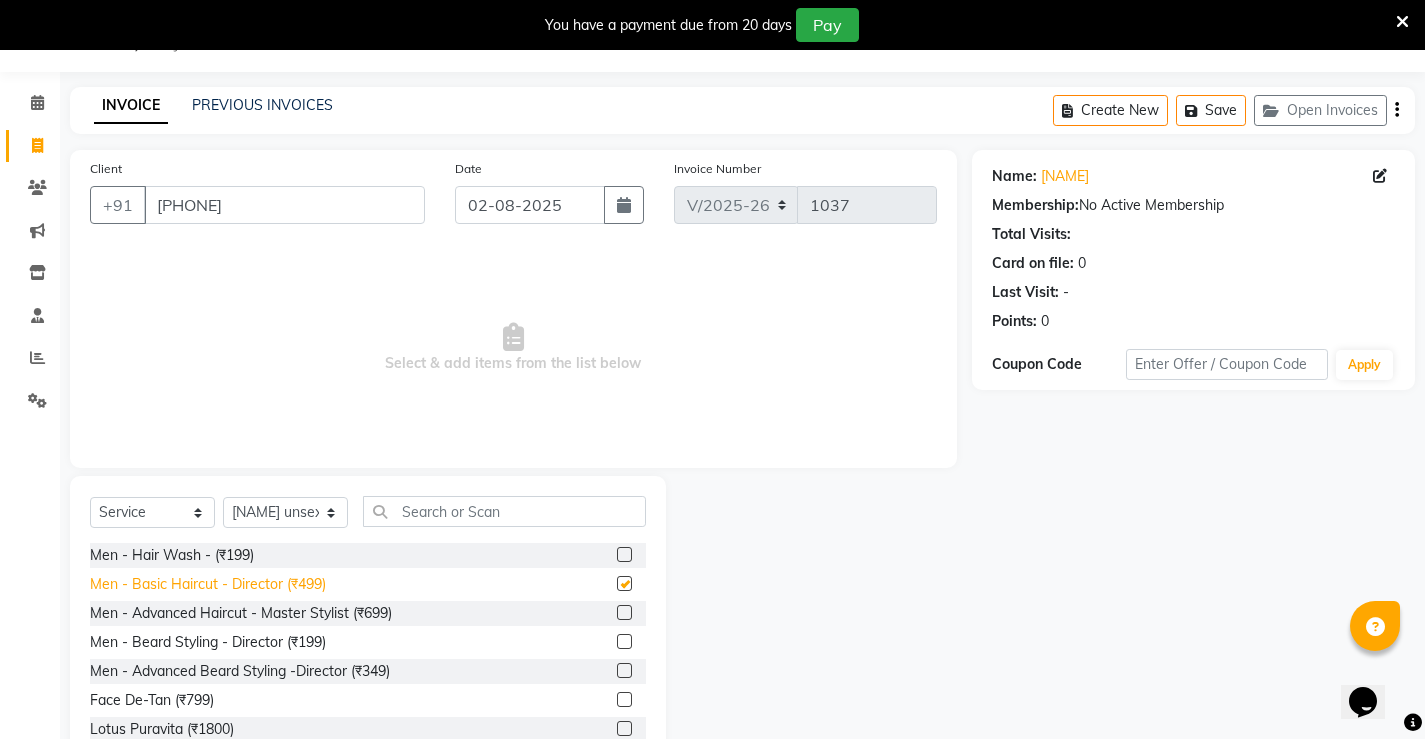 checkbox on "false" 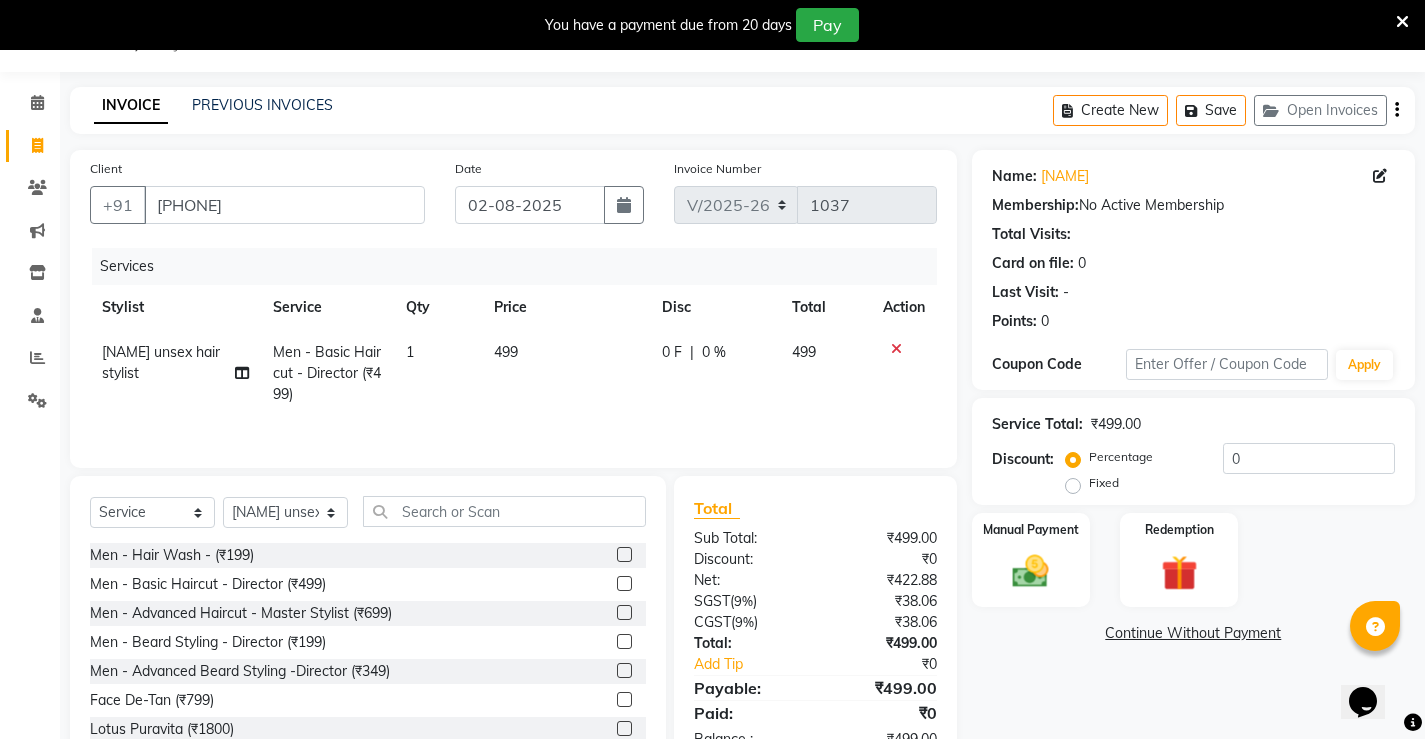click on "0 %" 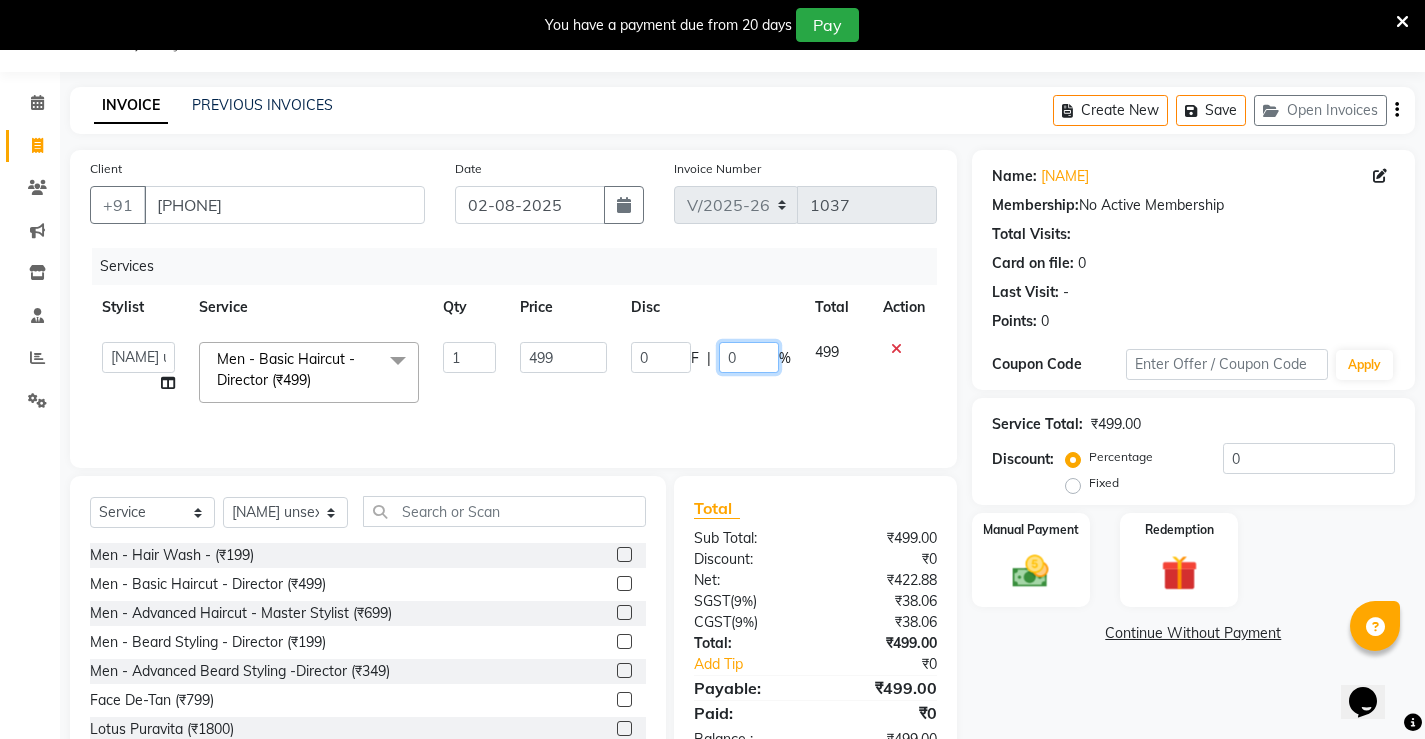 click on "0" 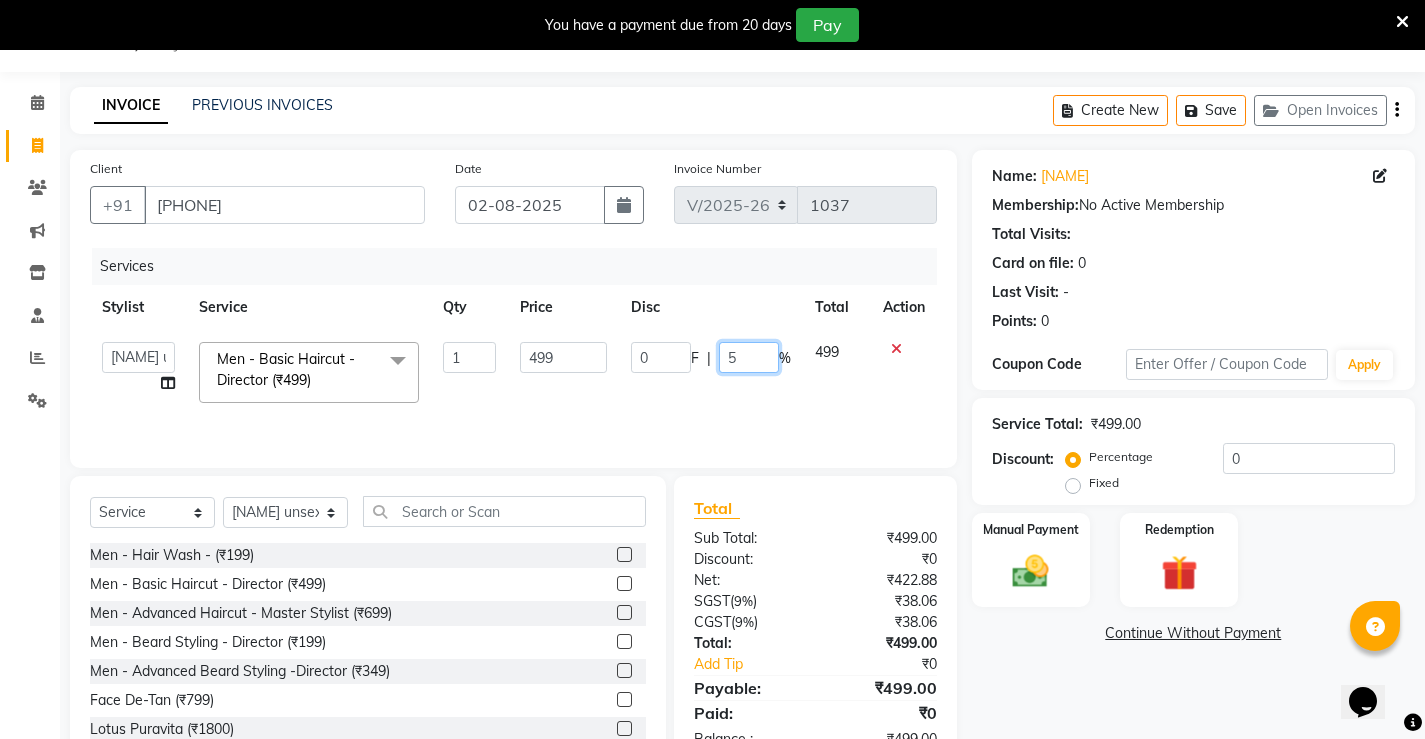 type on "50" 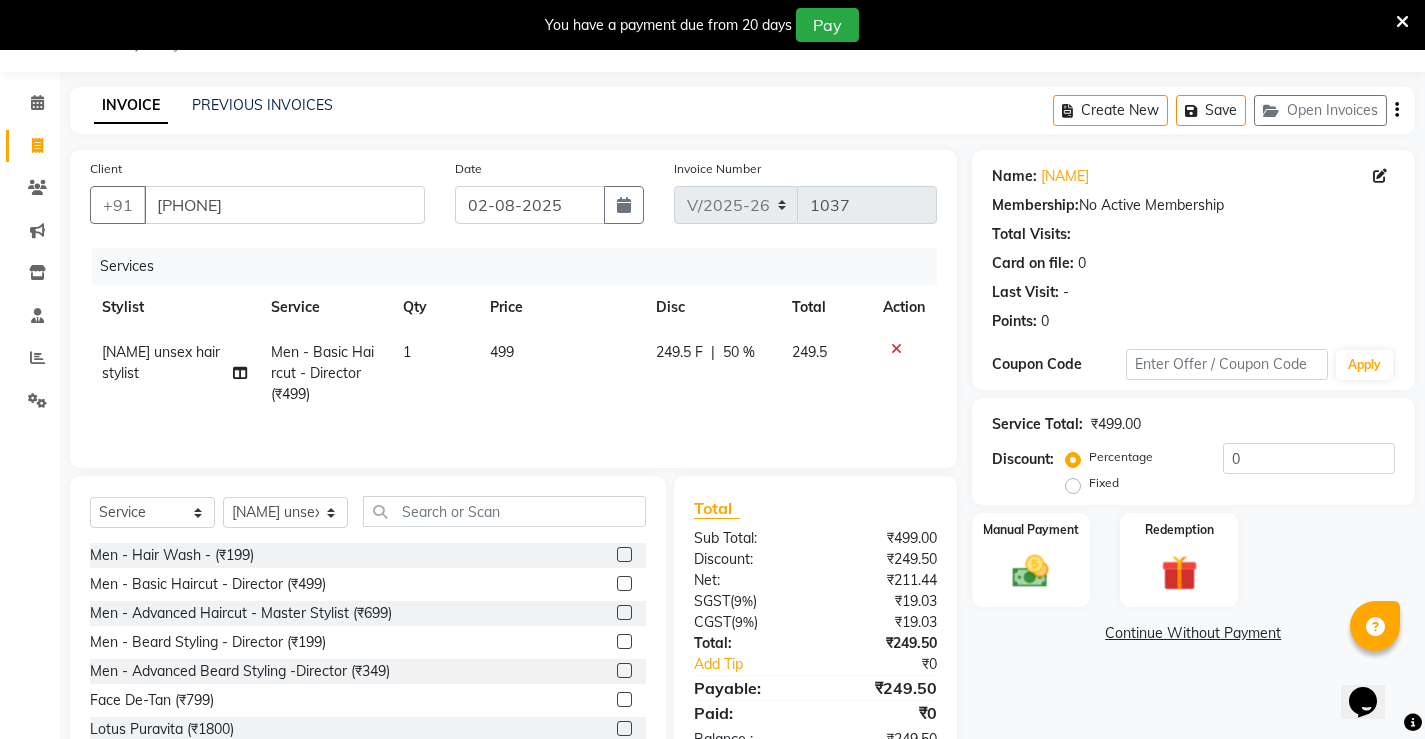 click on "[NAME]  unsex hair stylist Men - Basic Haircut - Director (₹499) 1 499 249.5 F | 50 % 249.5" 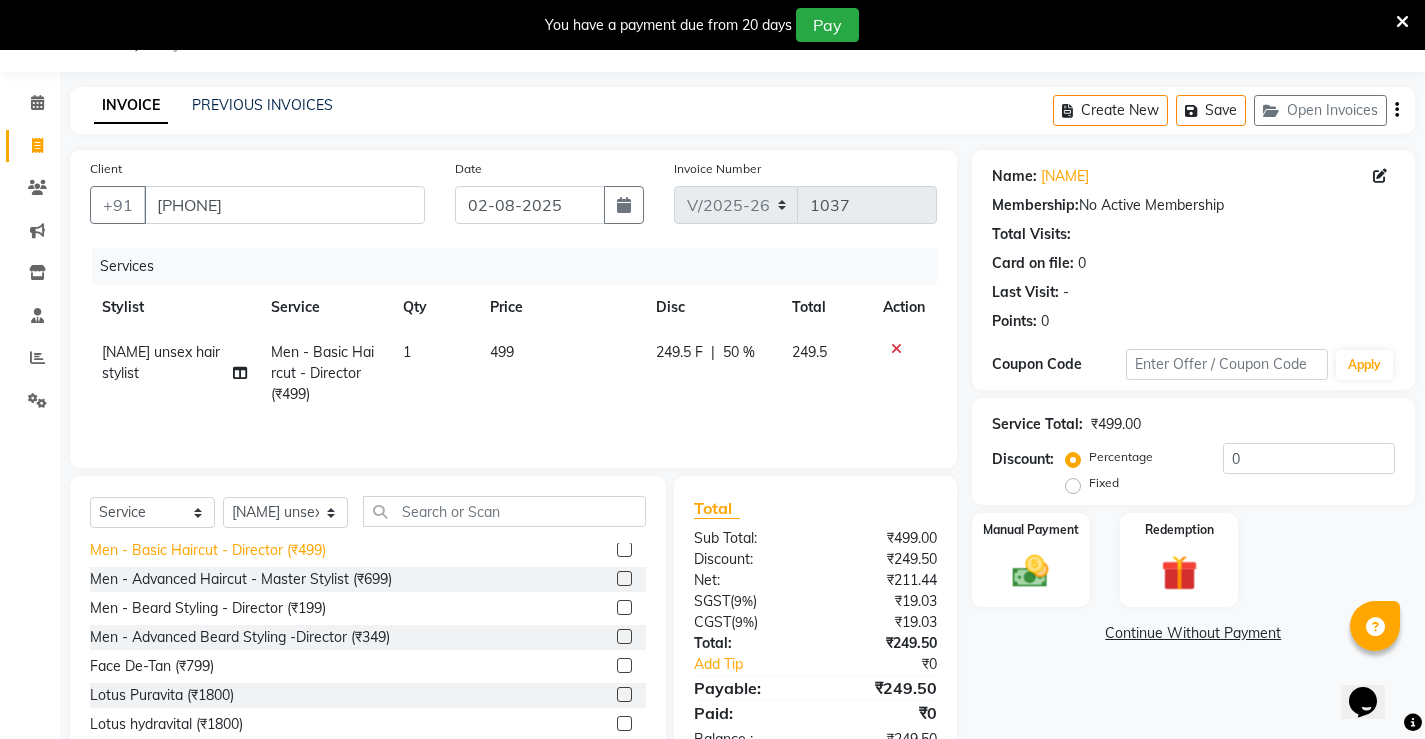 scroll, scrollTop: 0, scrollLeft: 0, axis: both 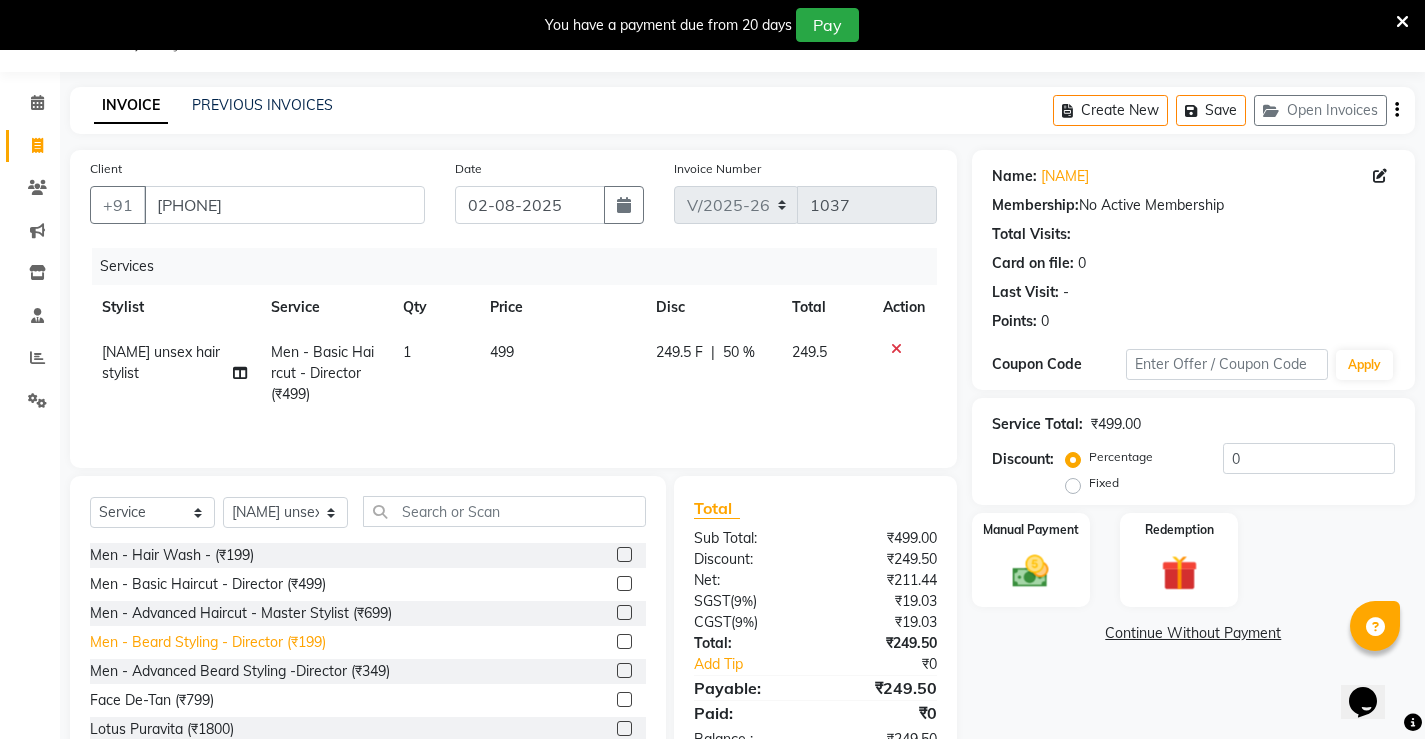 click on "Men - Beard Styling - Director (₹199)" 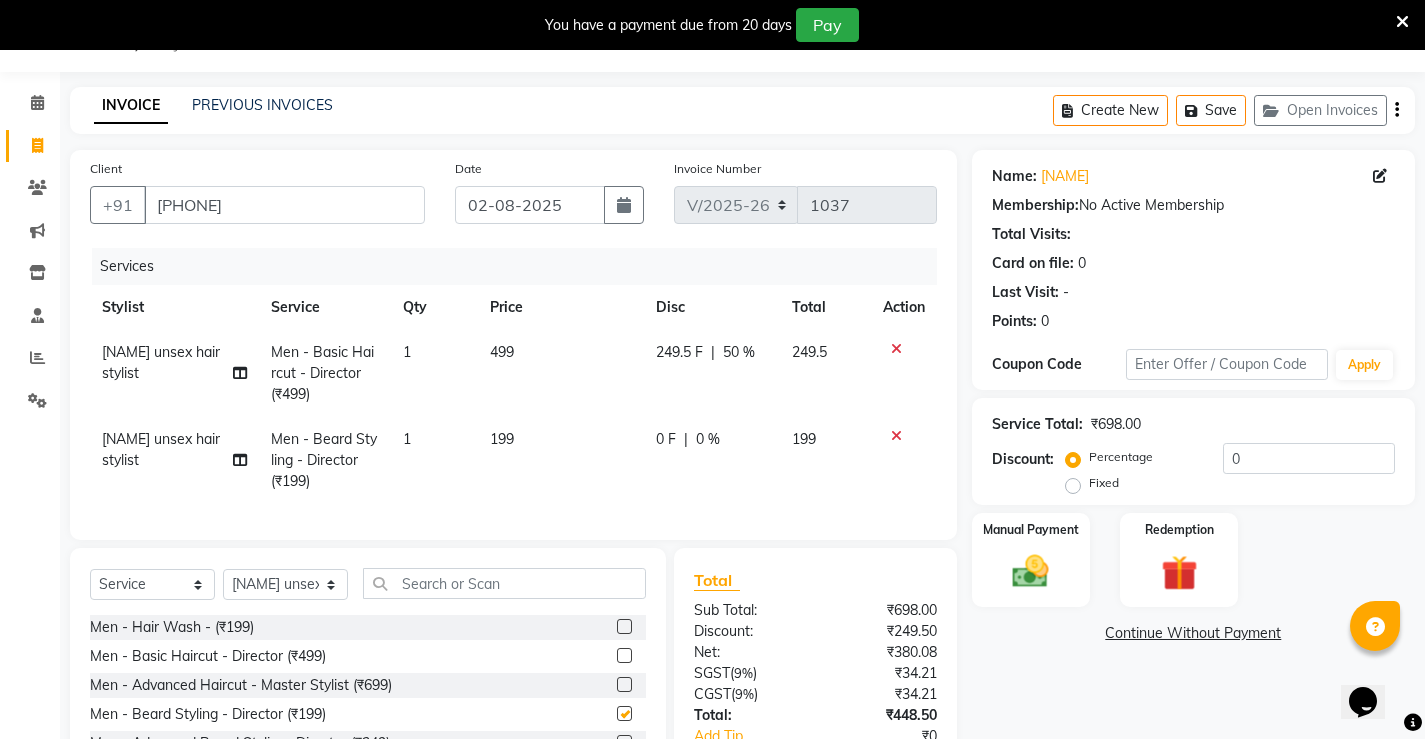 checkbox on "false" 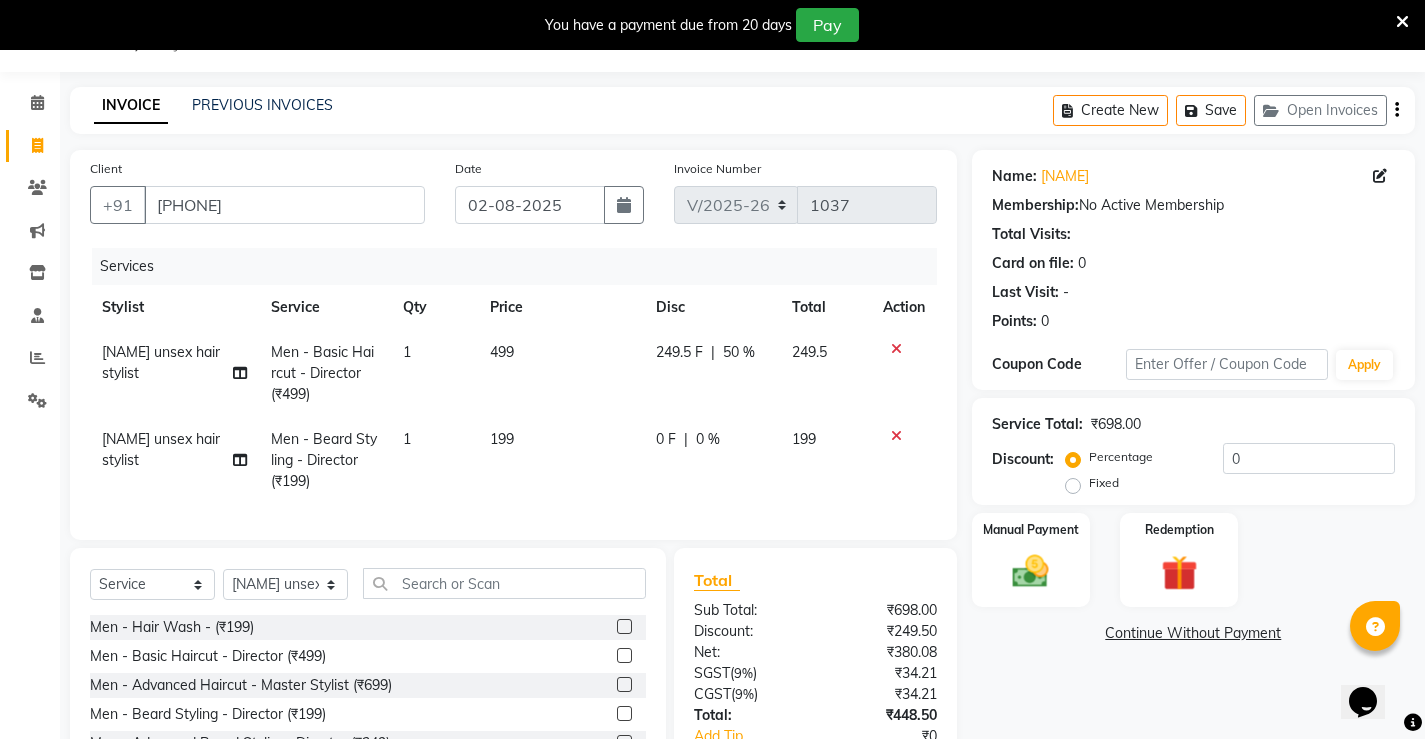 click on "0 %" 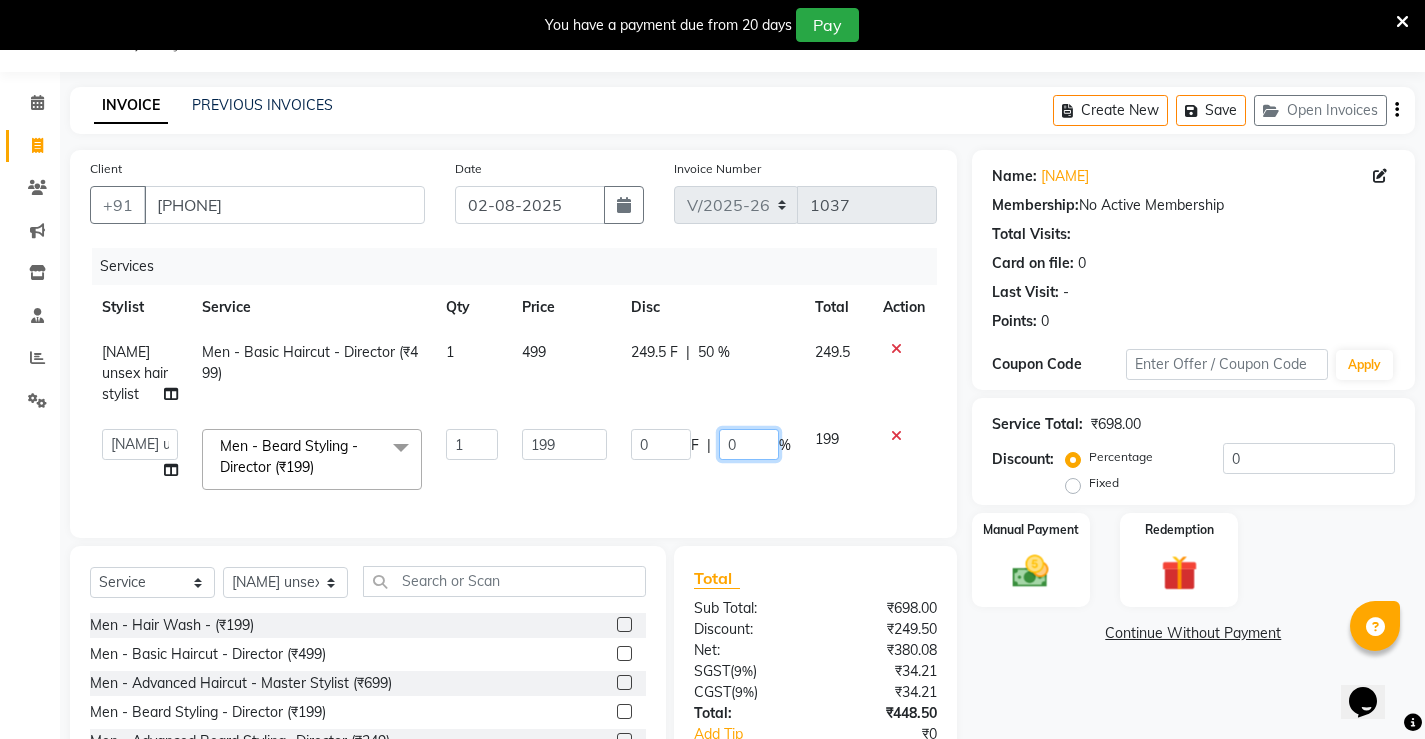 click on "0" 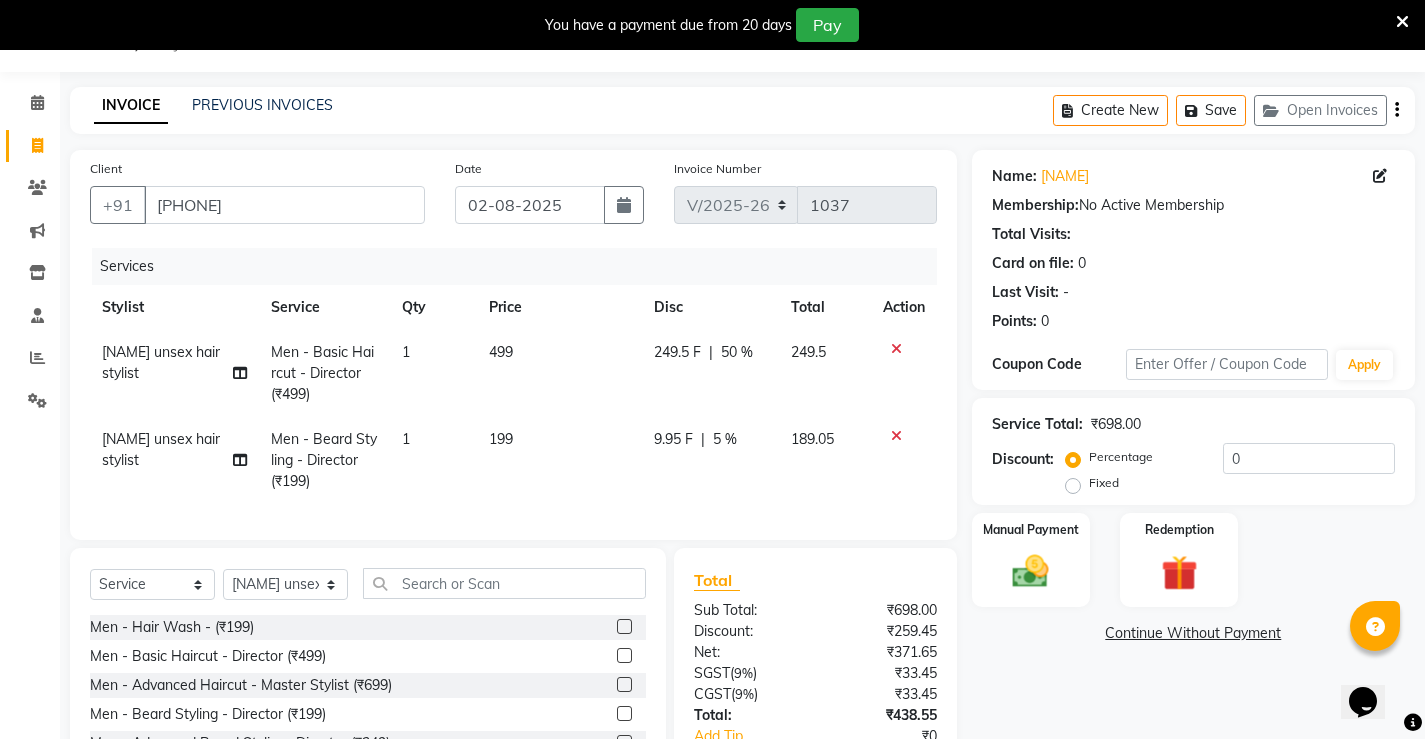click on "9.95 F | 5 %" 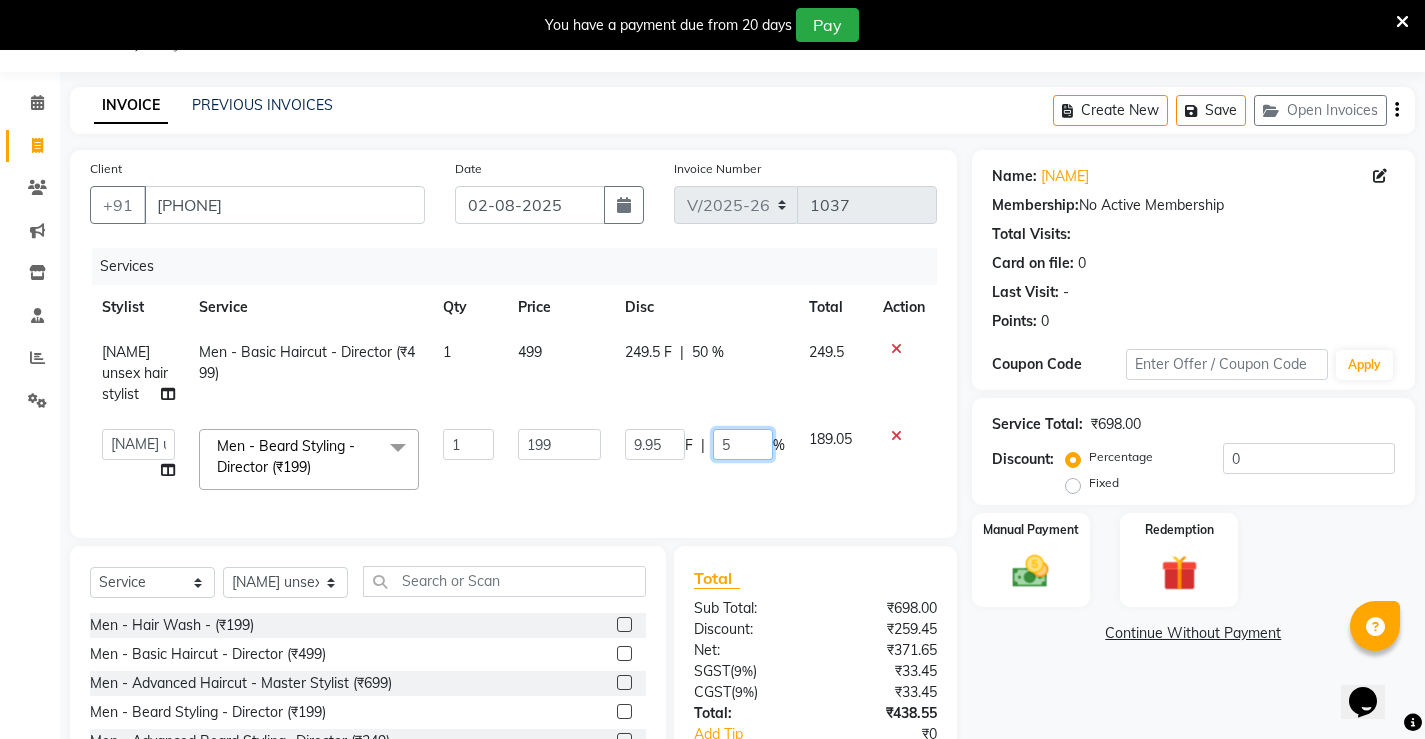 click on "5" 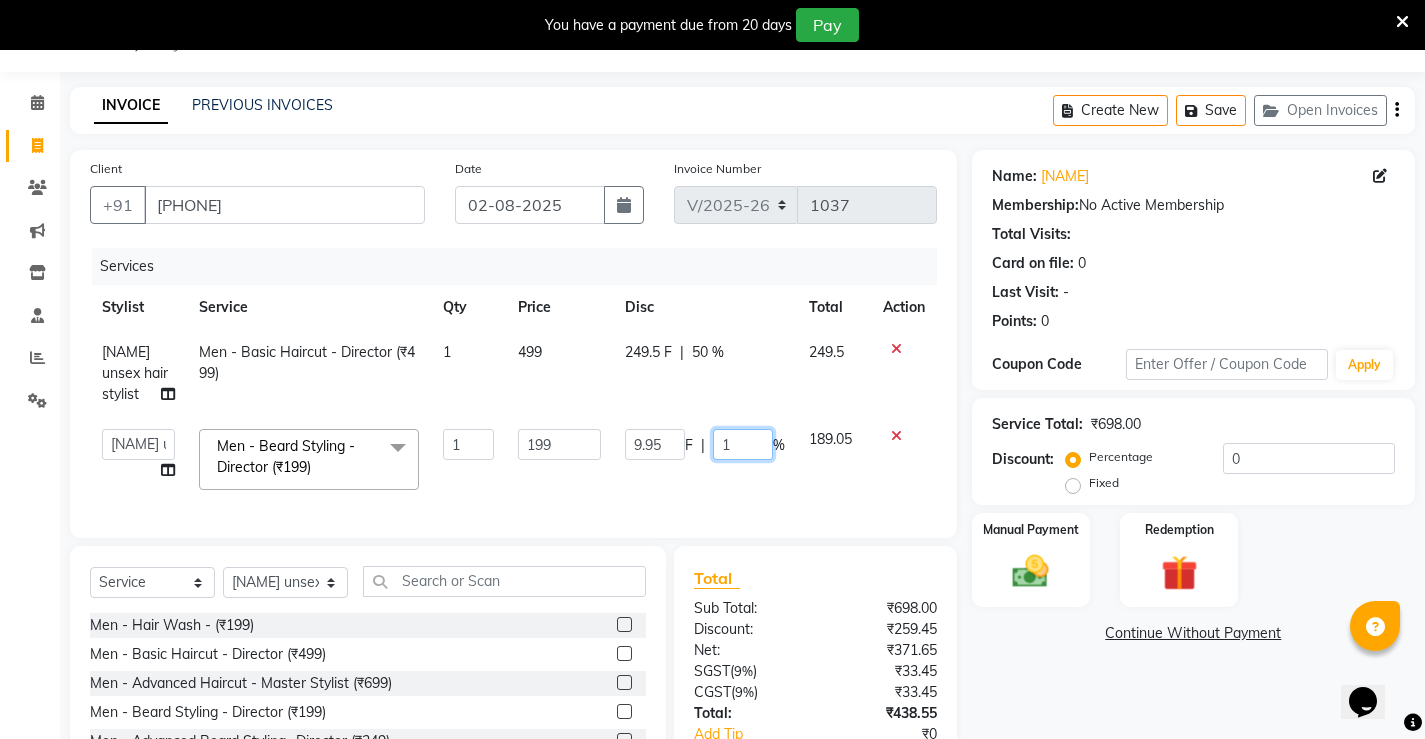 type on "10" 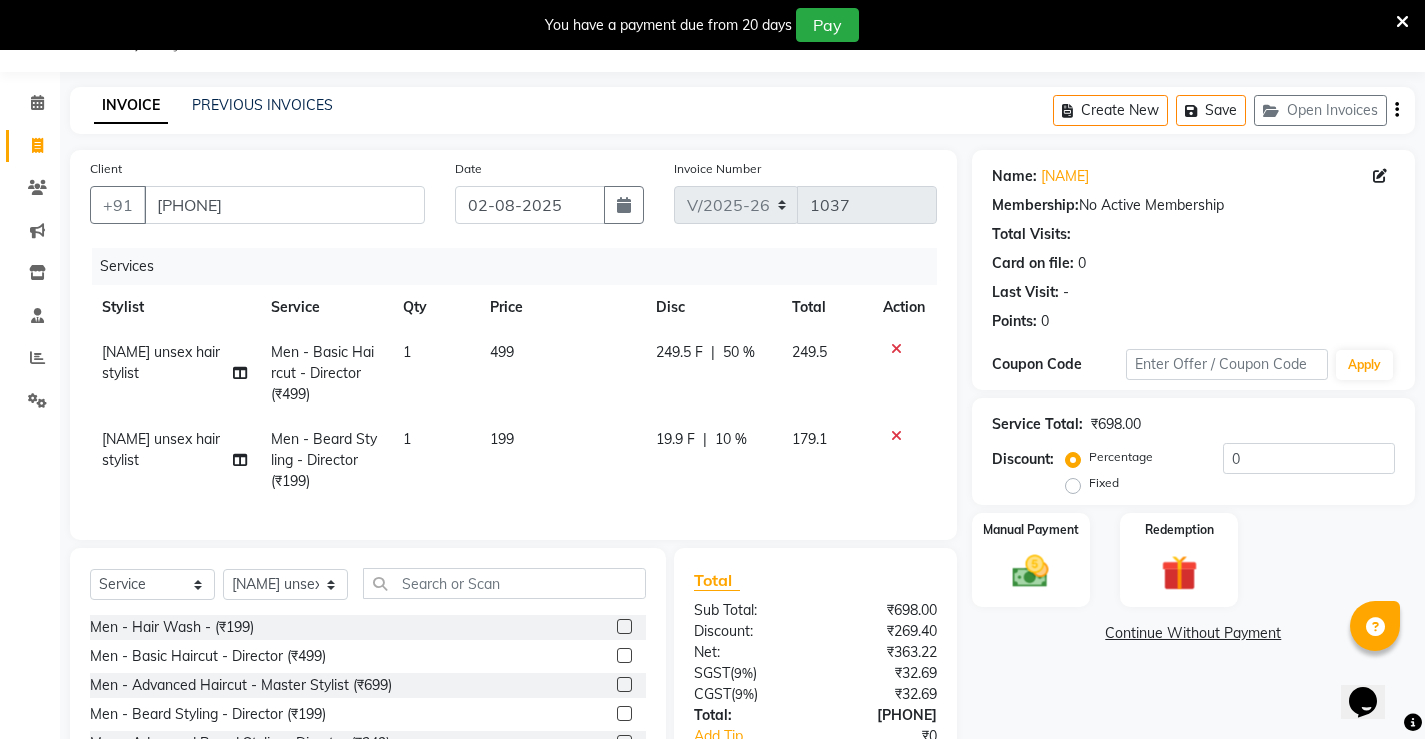 click on "Services Stylist Service Qty Price Disc Total Action [NAME]  unsex hair stylist Men - Basic Haircut - Director (₹499) 1 499 249.5 F | 50 % 249.5 [NAME]  unsex hair stylist Men - Beard Styling - Director (₹199) 1 199 19.9 F | 10 % 179.1" 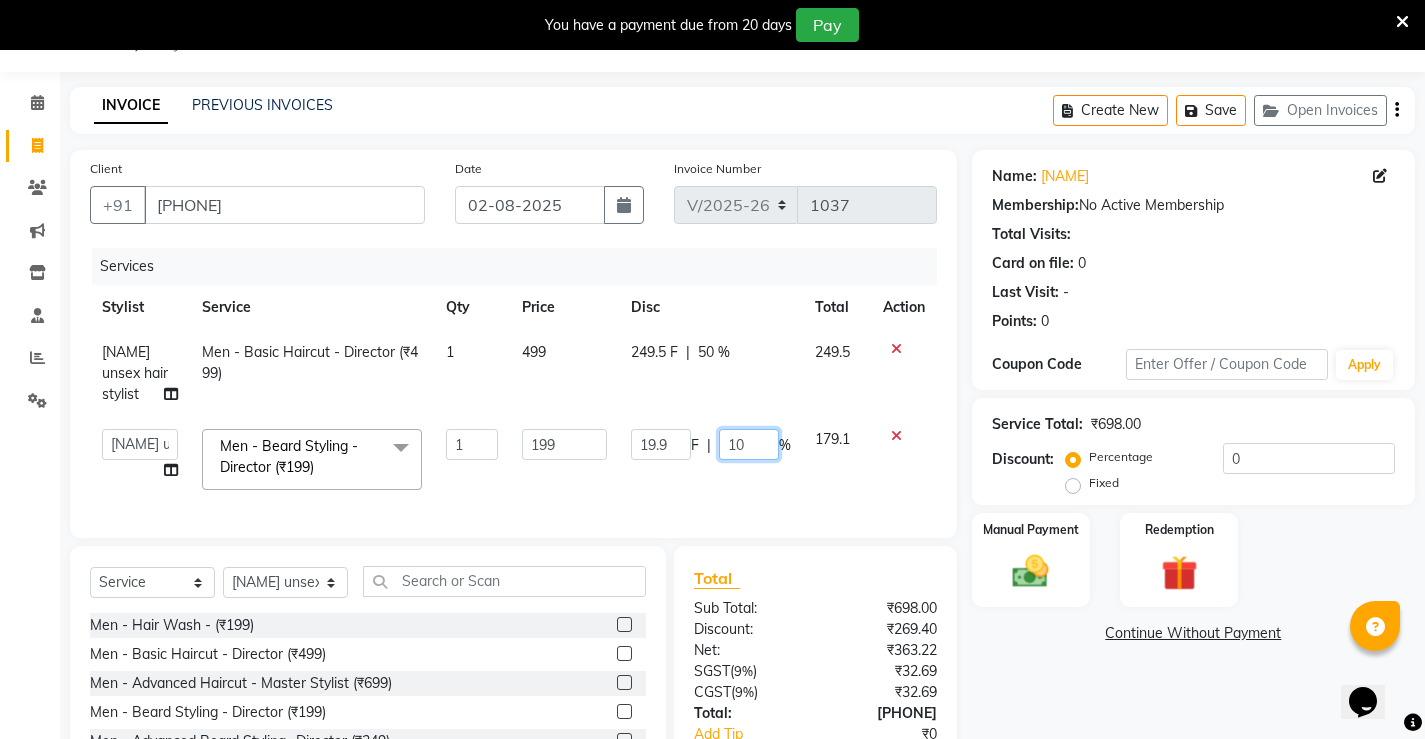 click on "10" 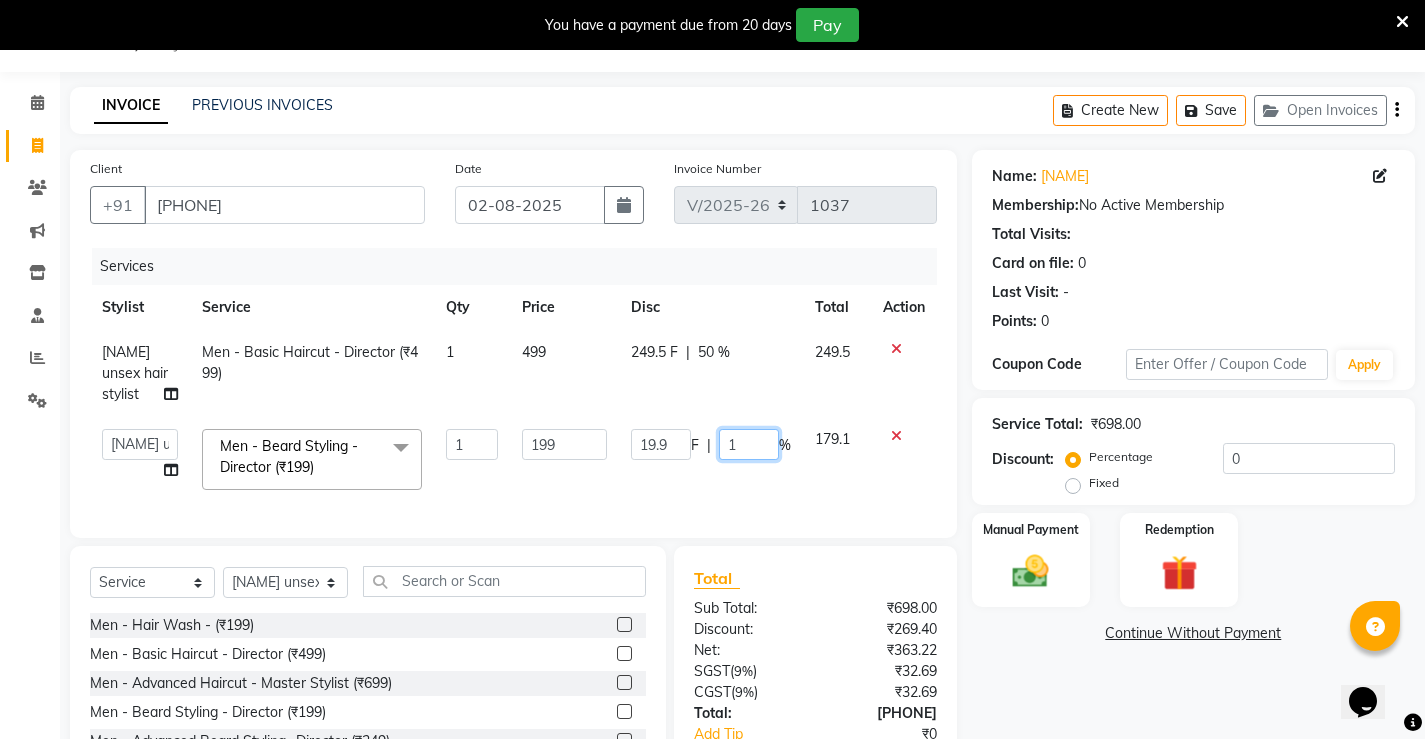 type on "15" 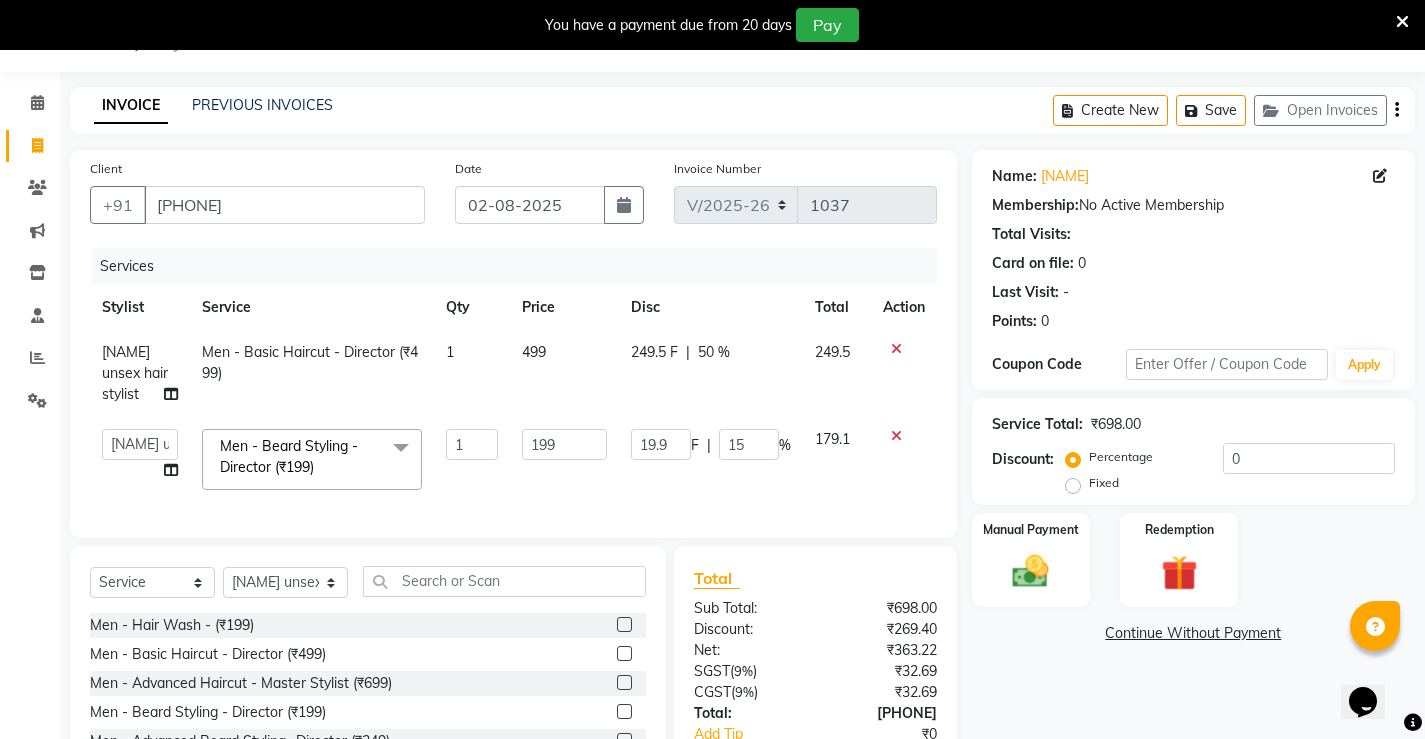 click on "19.9 F | 15 %" 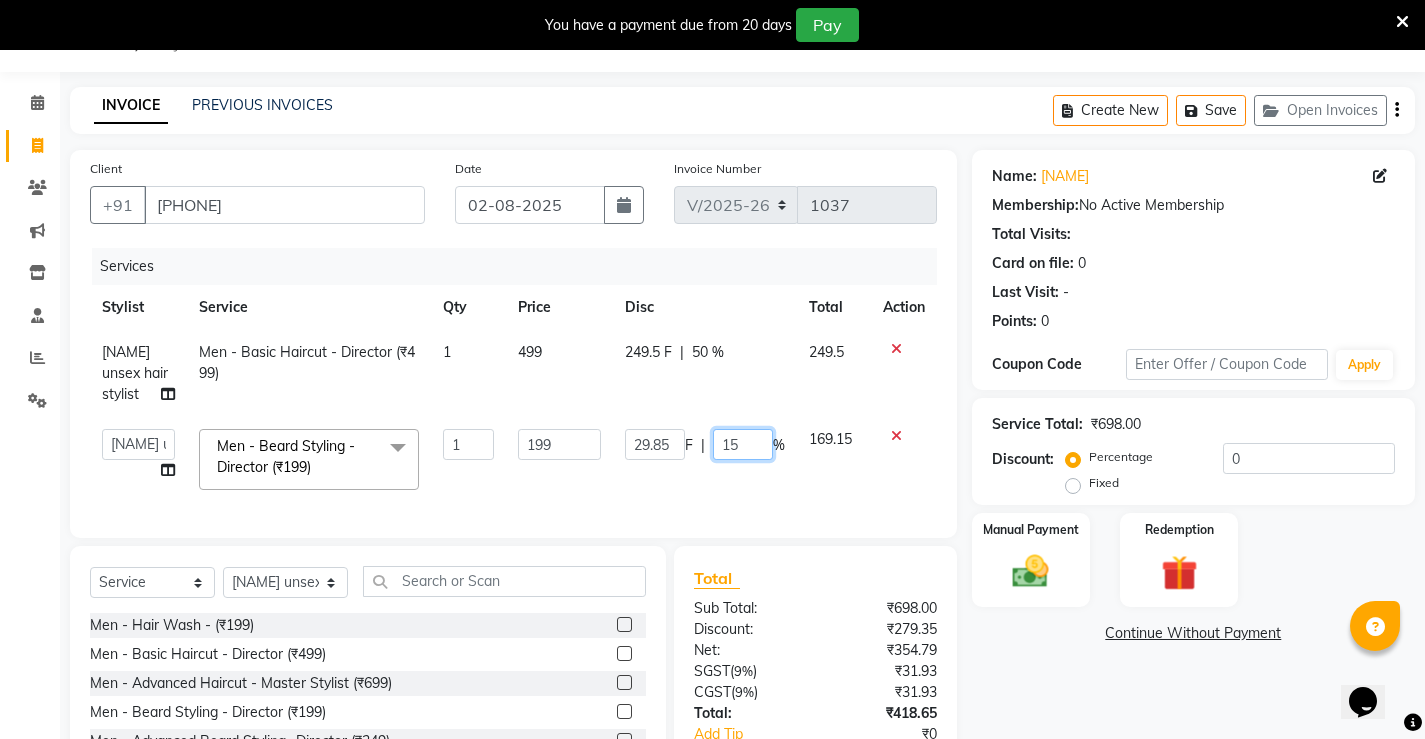 click on "15" 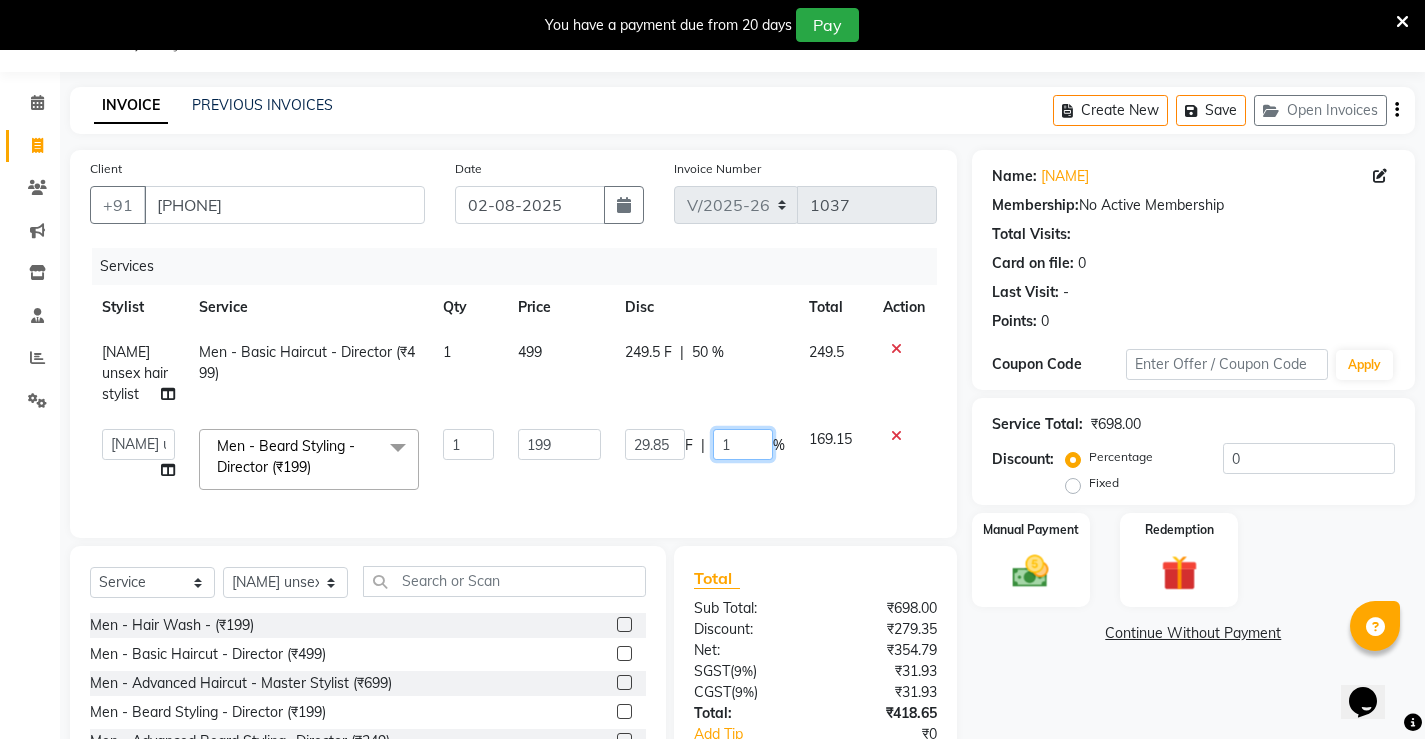 type on "16" 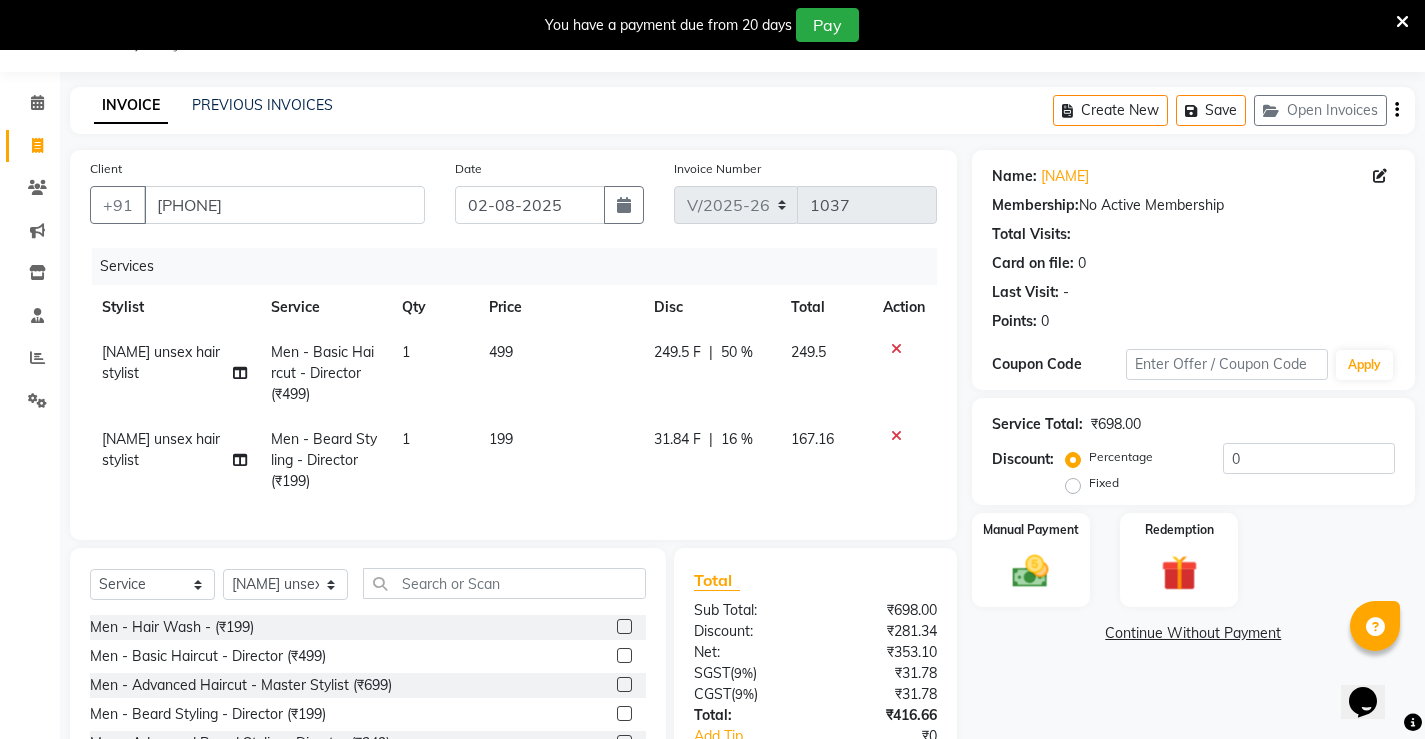 click on "31.84 F | 16 %" 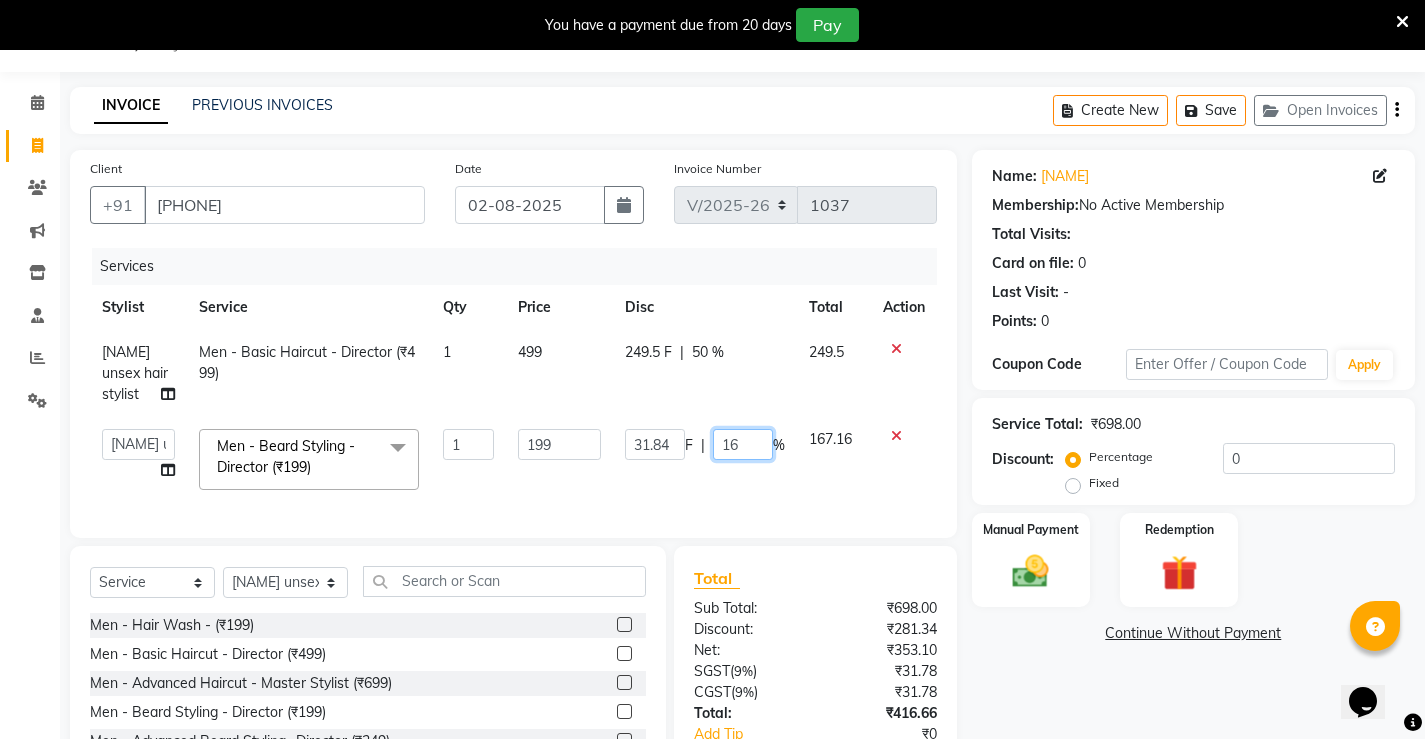 click on "16" 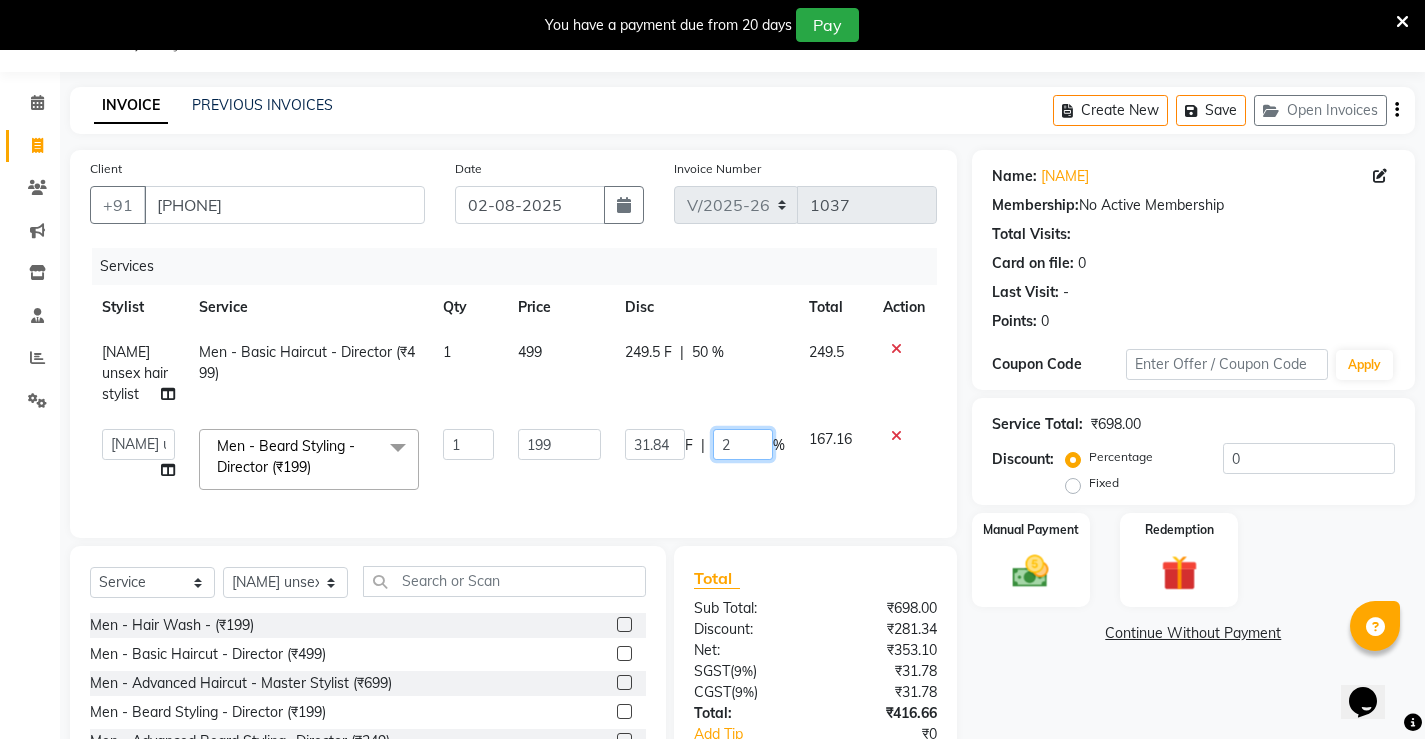 type on "20" 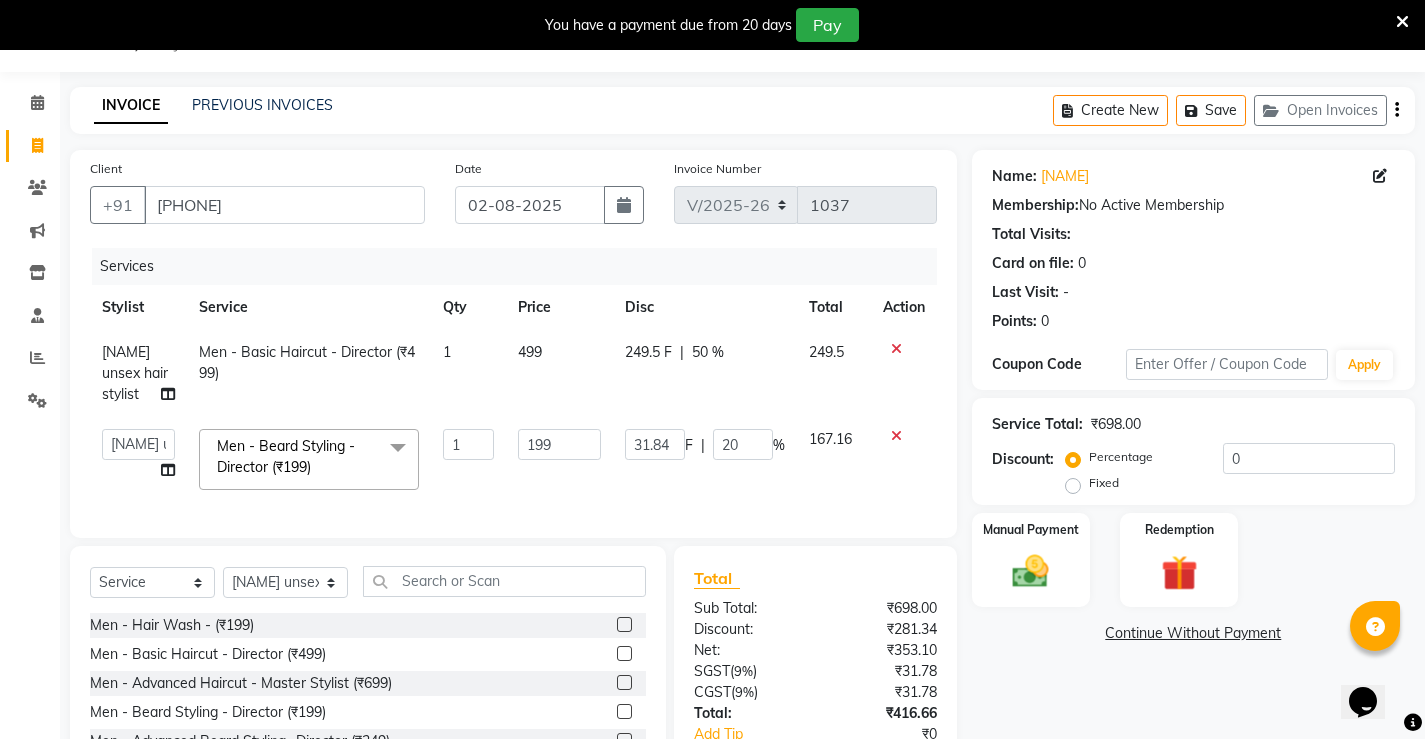 click on "31.84 F | 20 %" 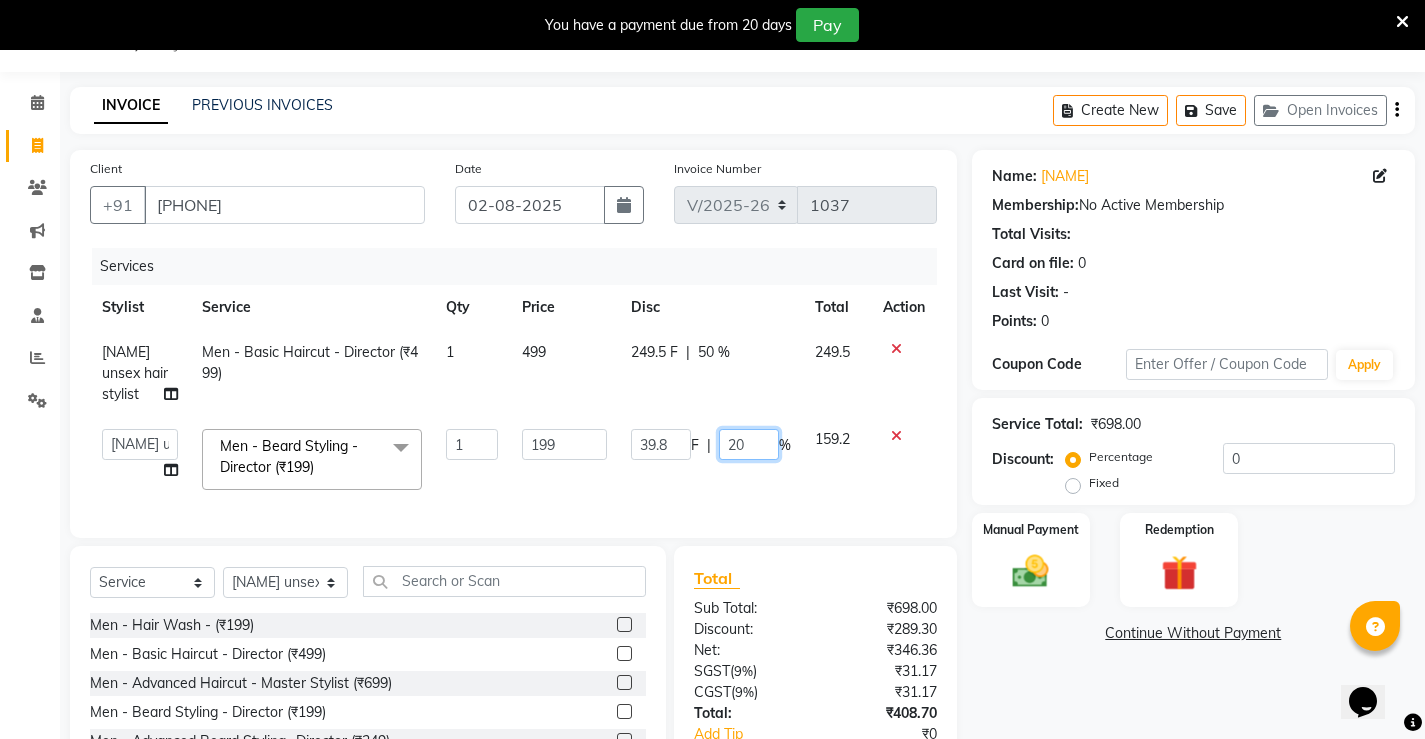 click on "20" 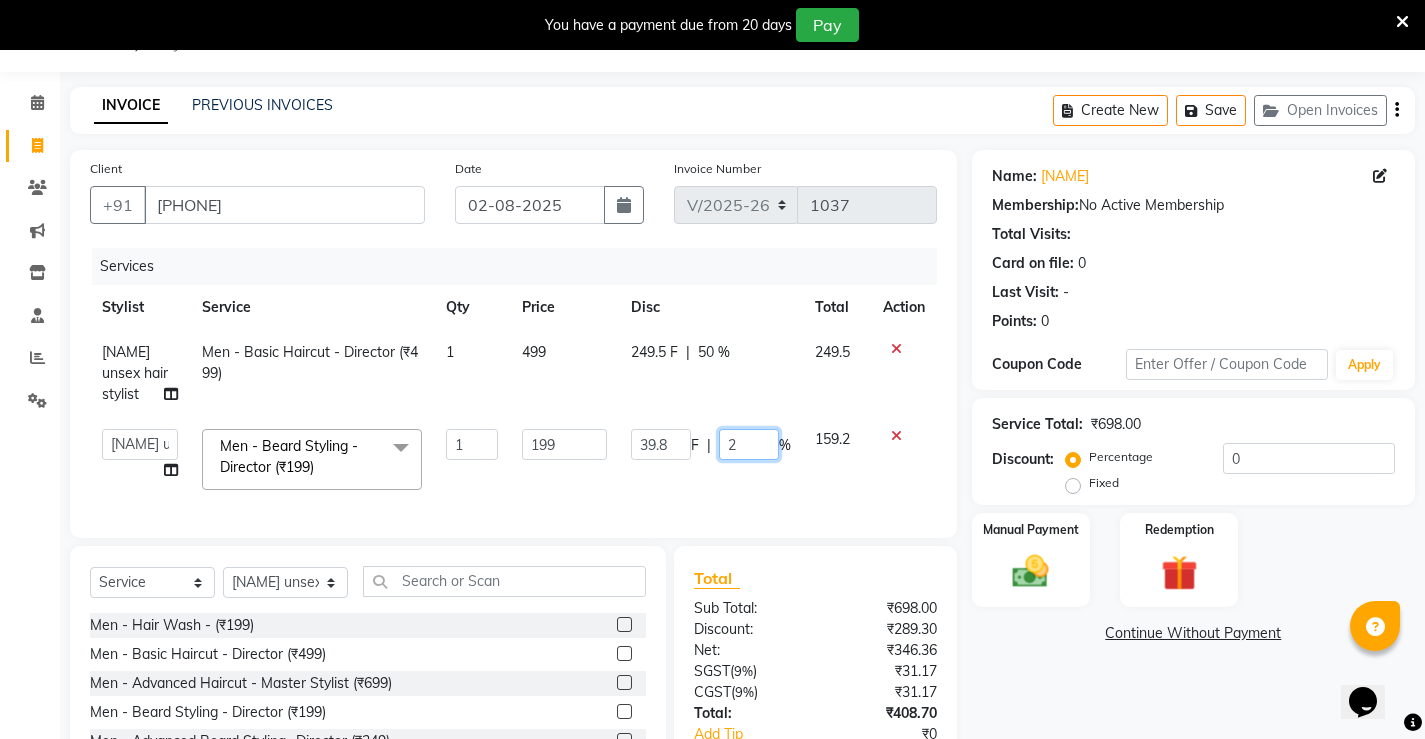type on "22" 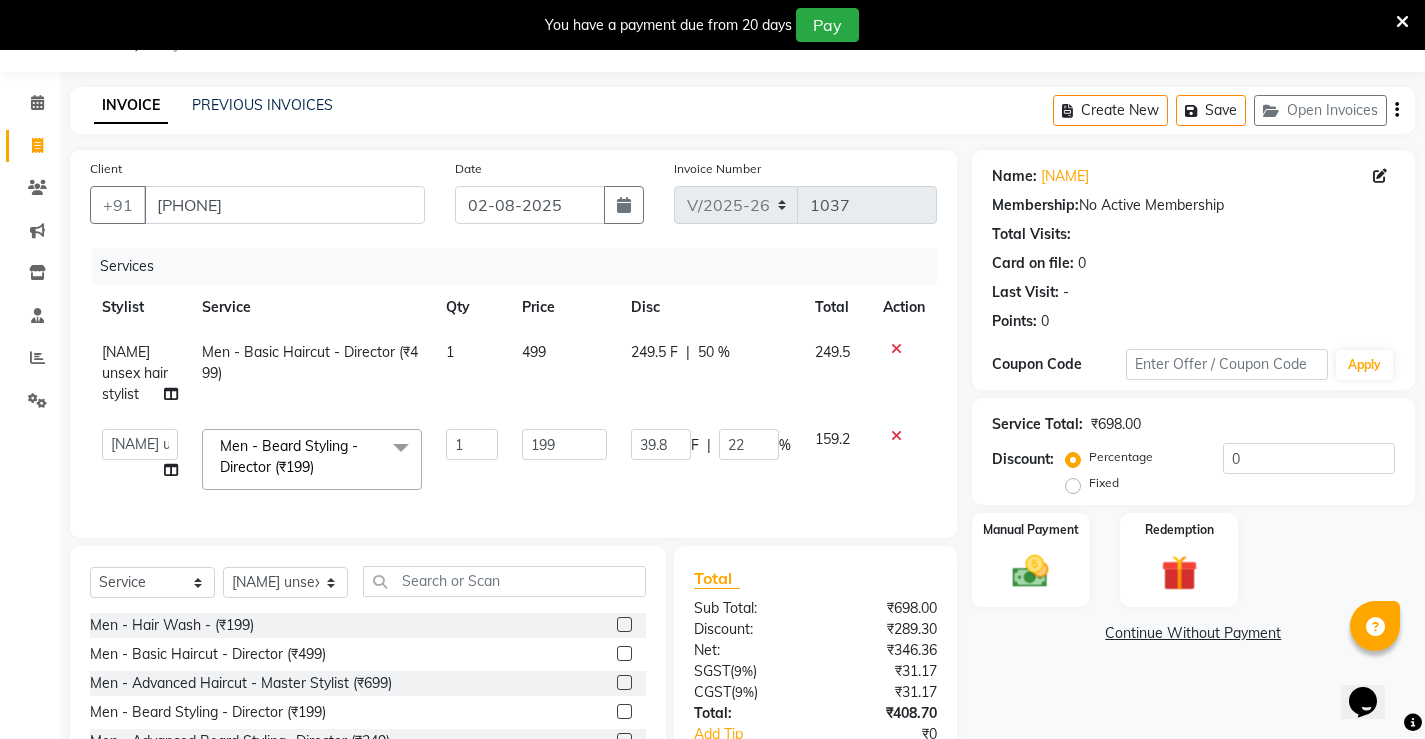 click on "39.8 F | 22 %" 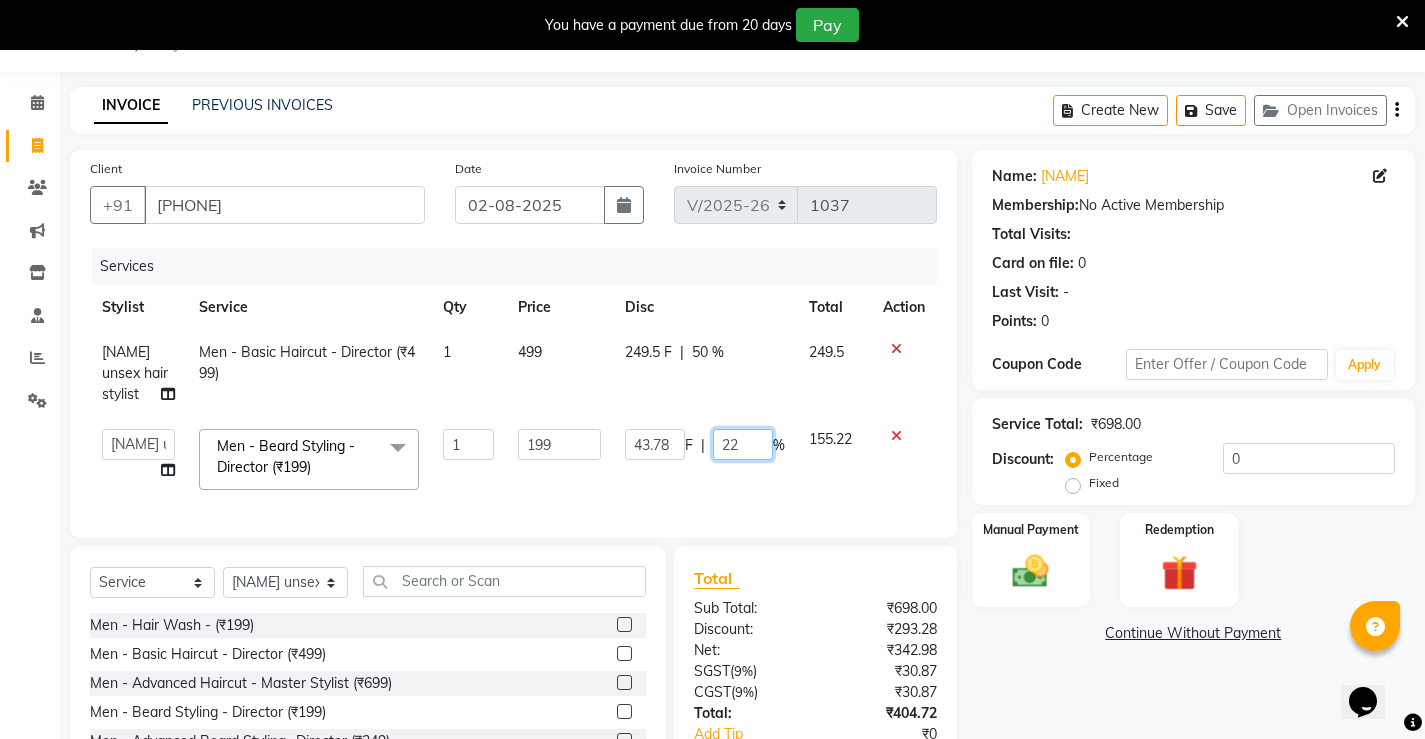 click on "22" 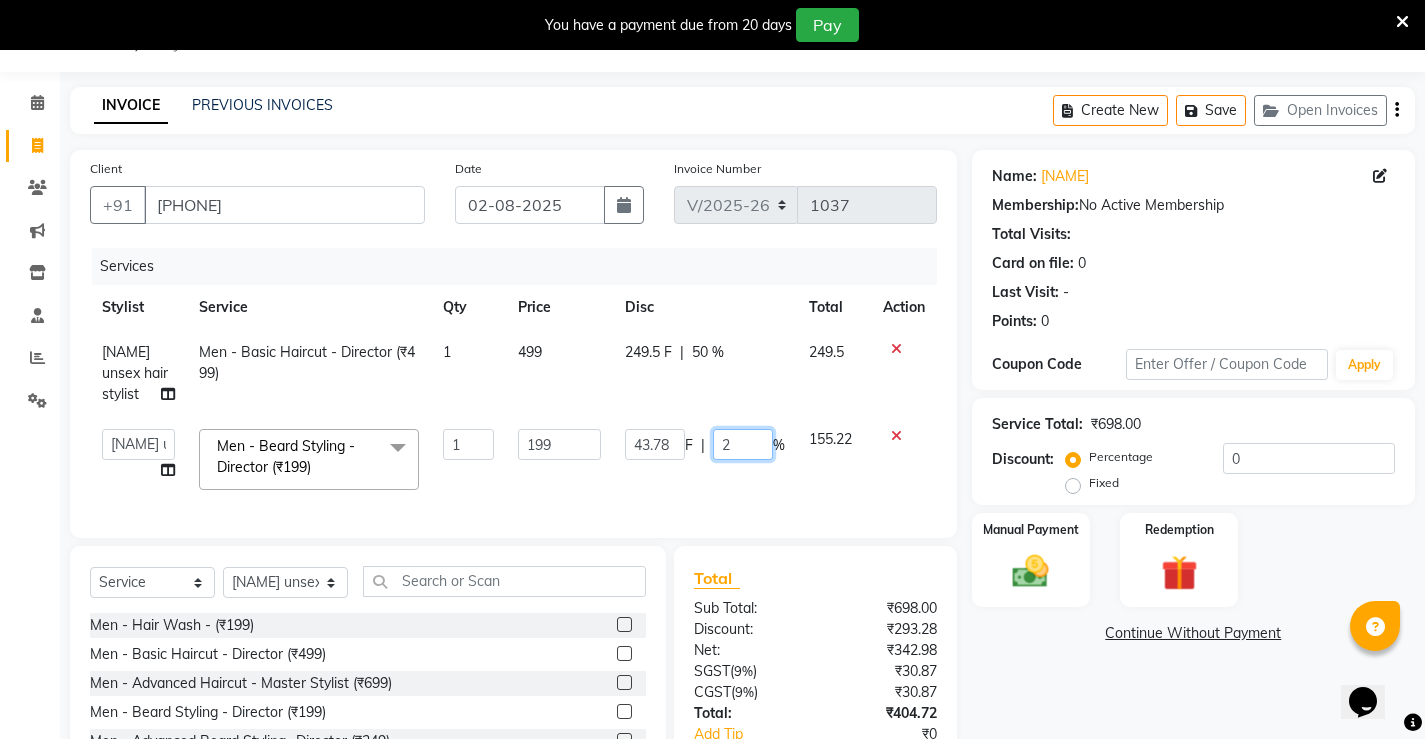 type on "23" 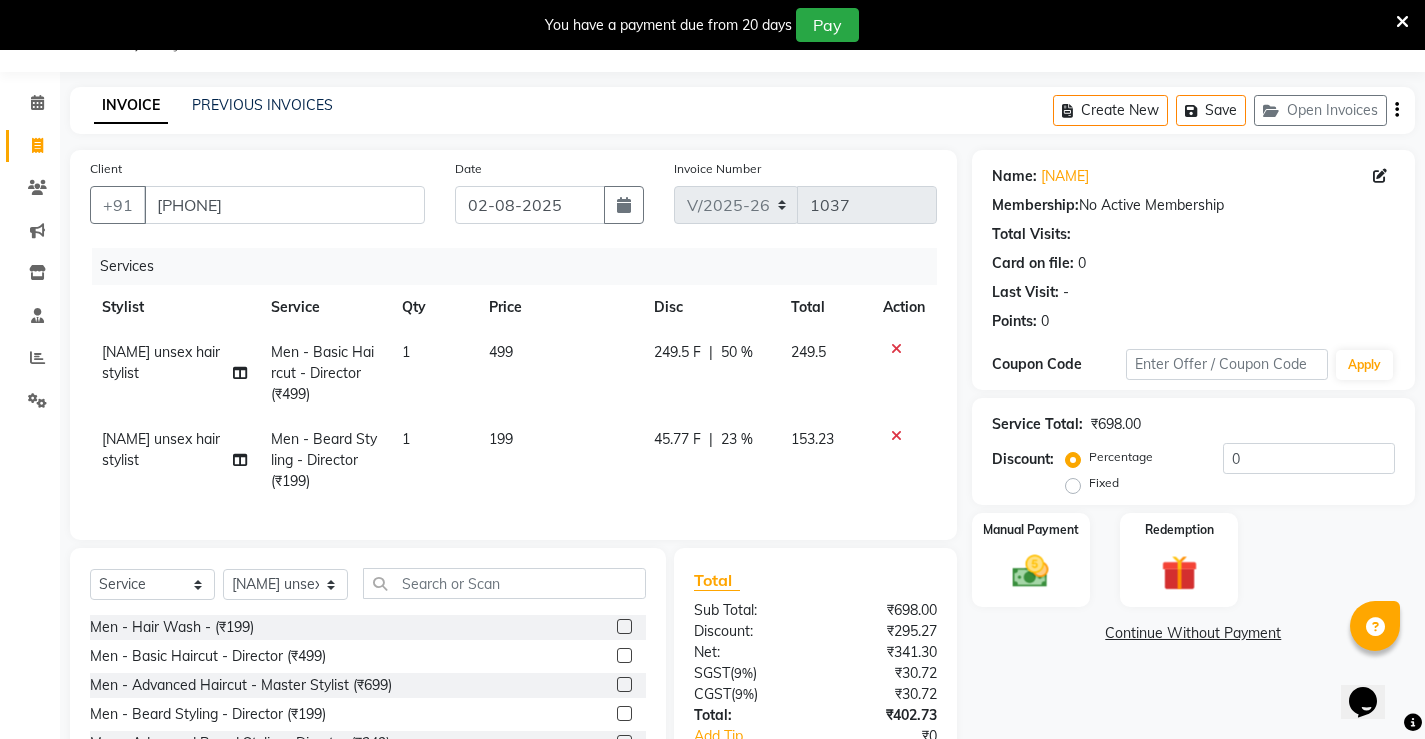 click on "45.77 F | 23 %" 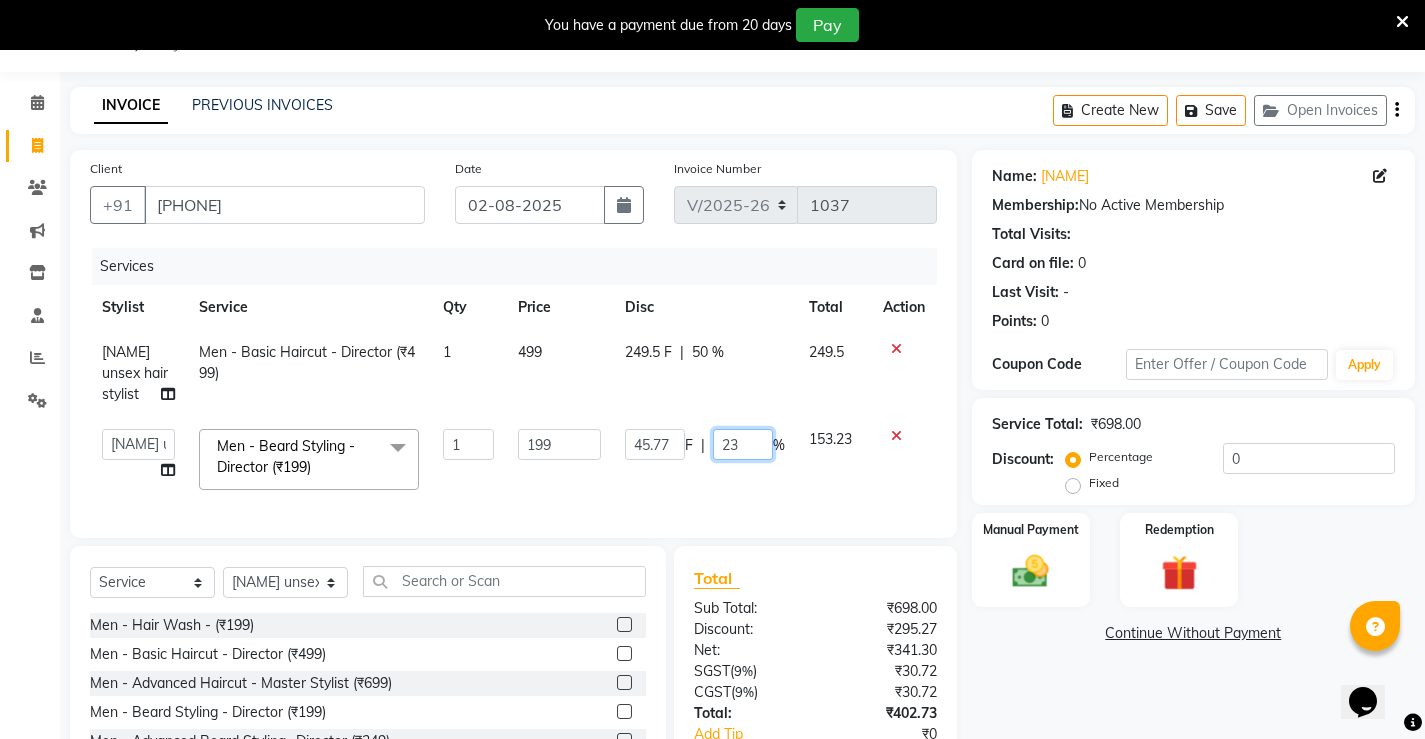 click on "23" 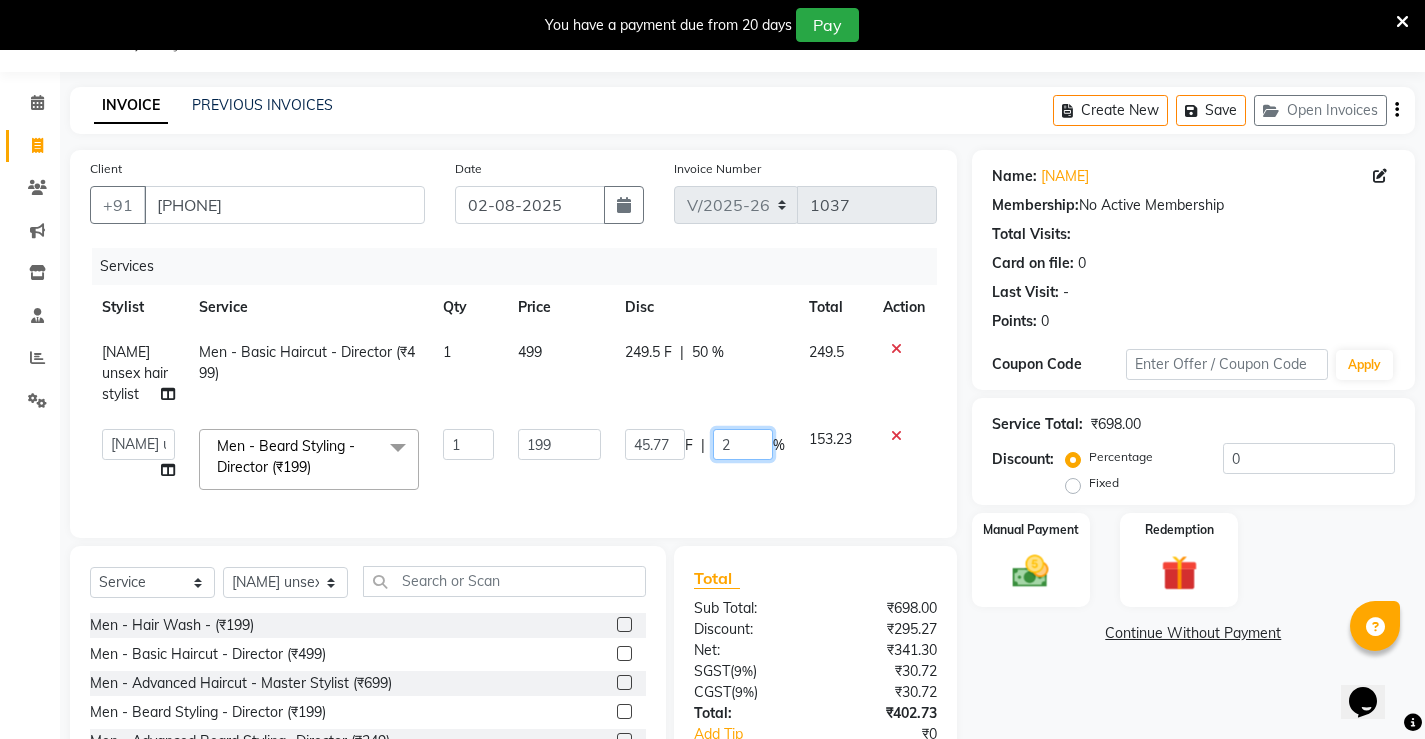 type on "25" 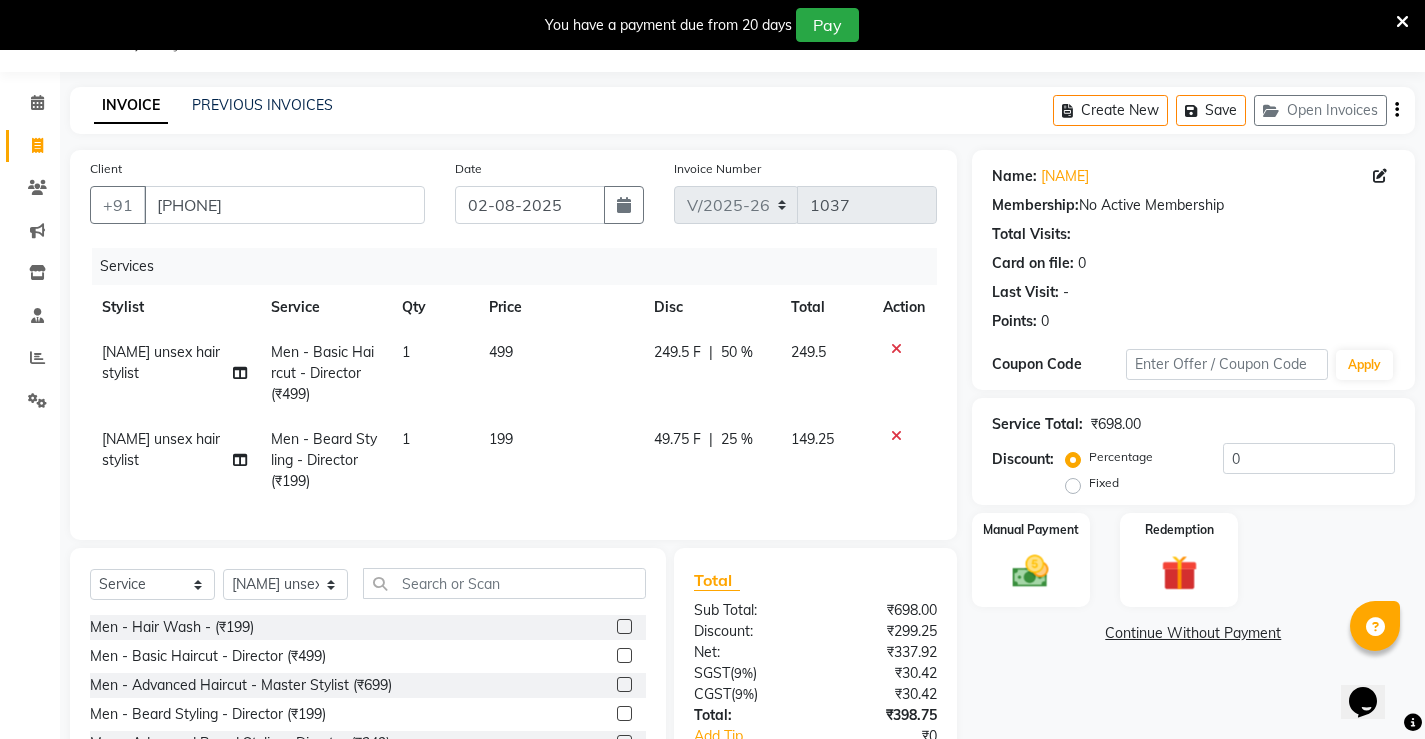 click on "49.75 F | 25 %" 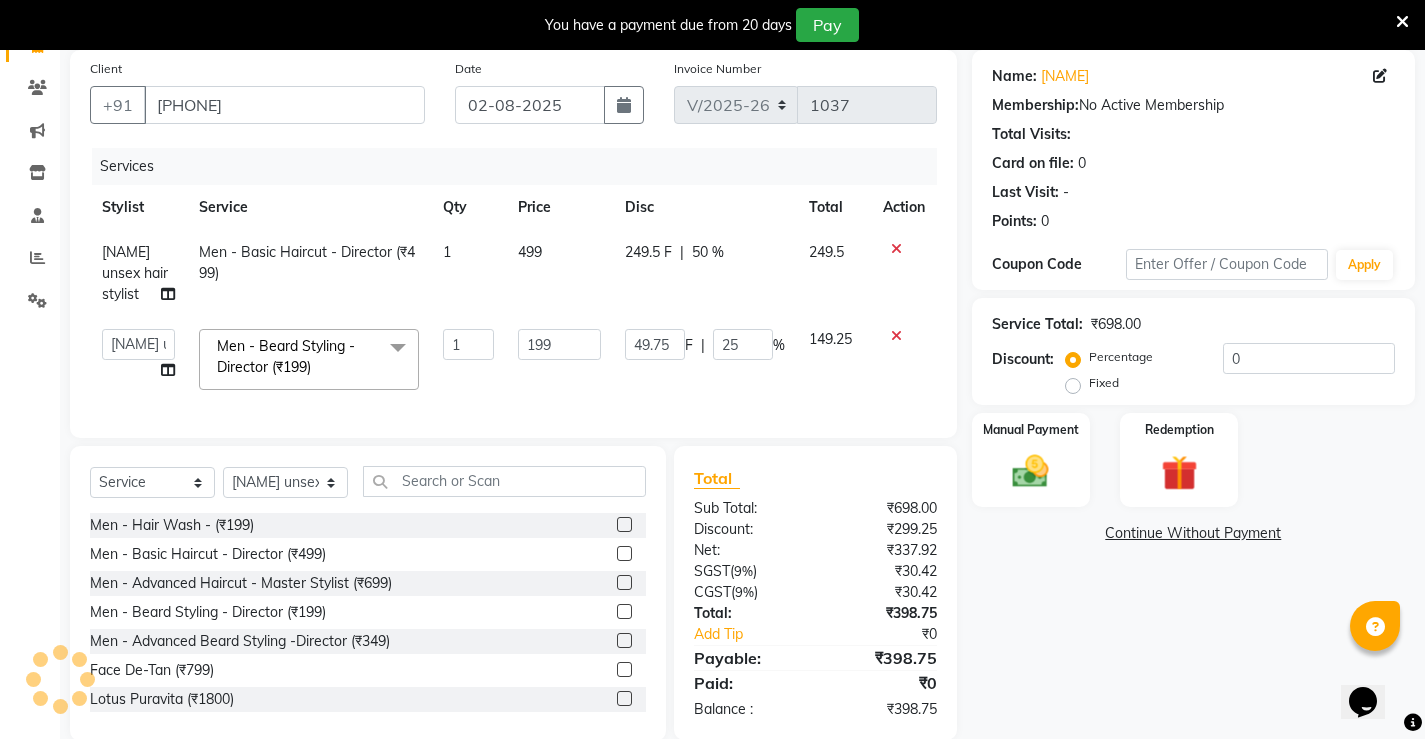 scroll, scrollTop: 197, scrollLeft: 0, axis: vertical 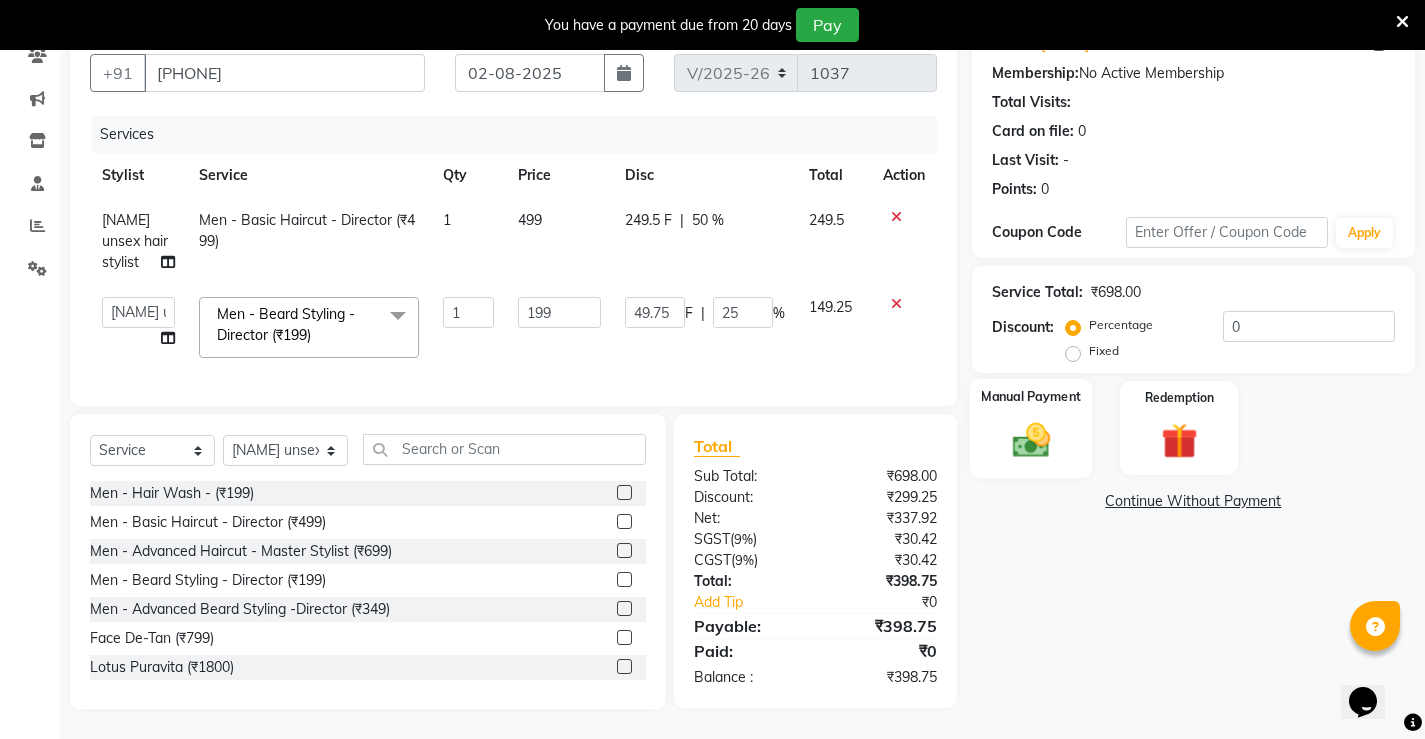 click on "Manual Payment" 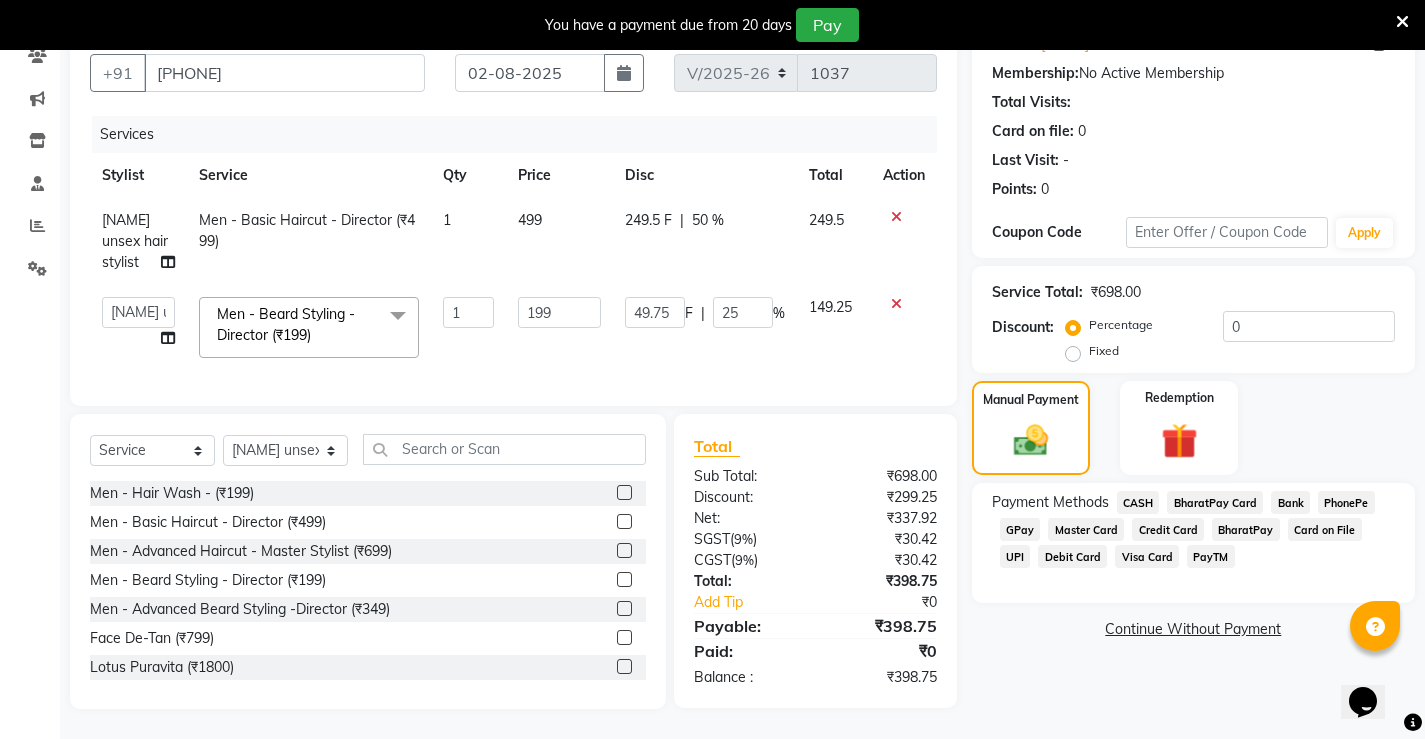 click on "PhonePe" 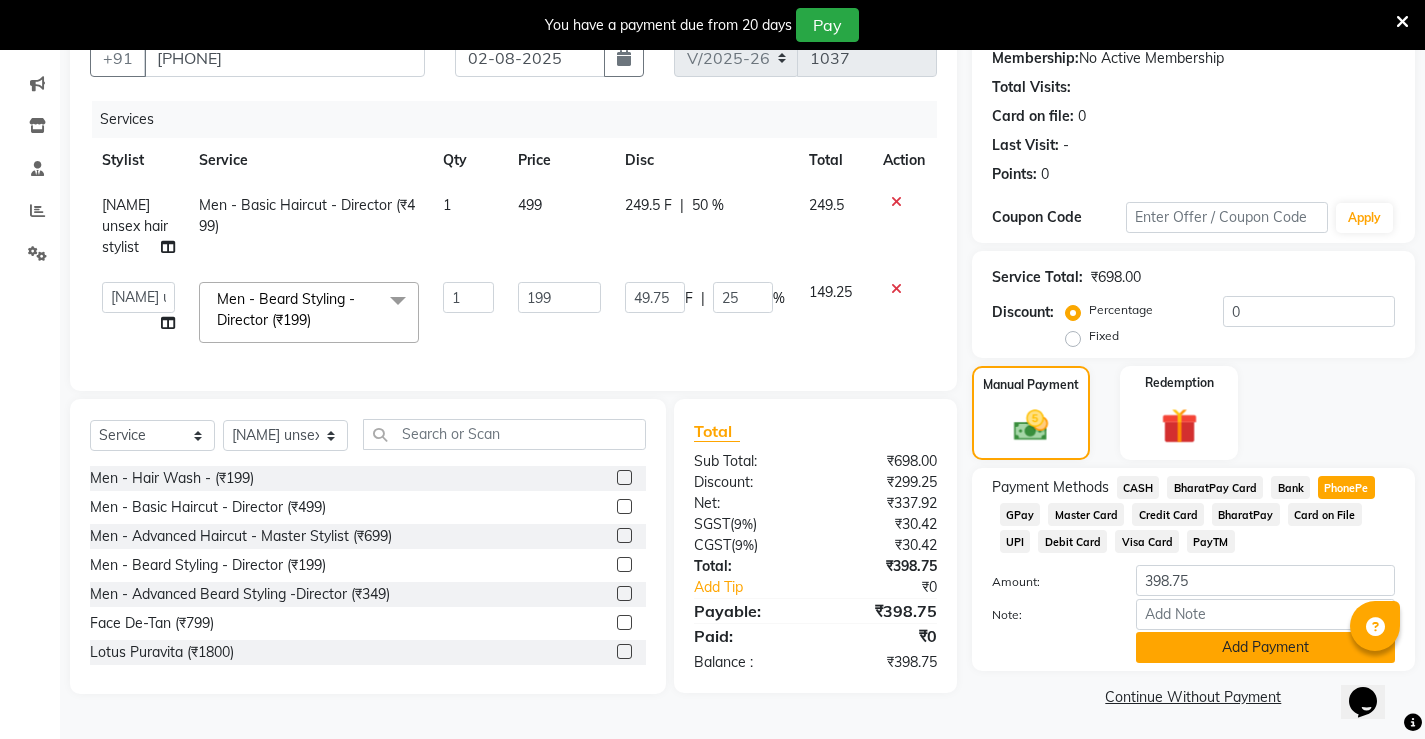 click on "Add Payment" 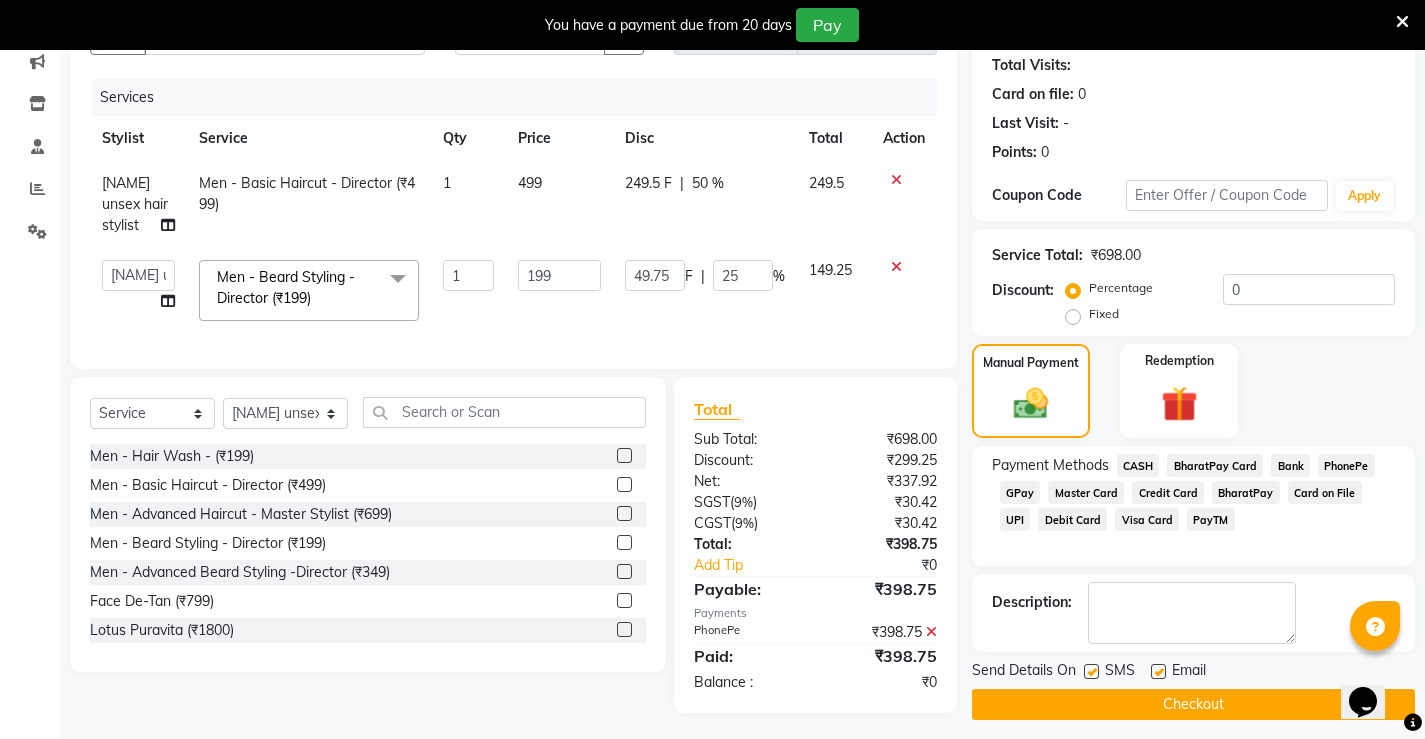 scroll, scrollTop: 238, scrollLeft: 0, axis: vertical 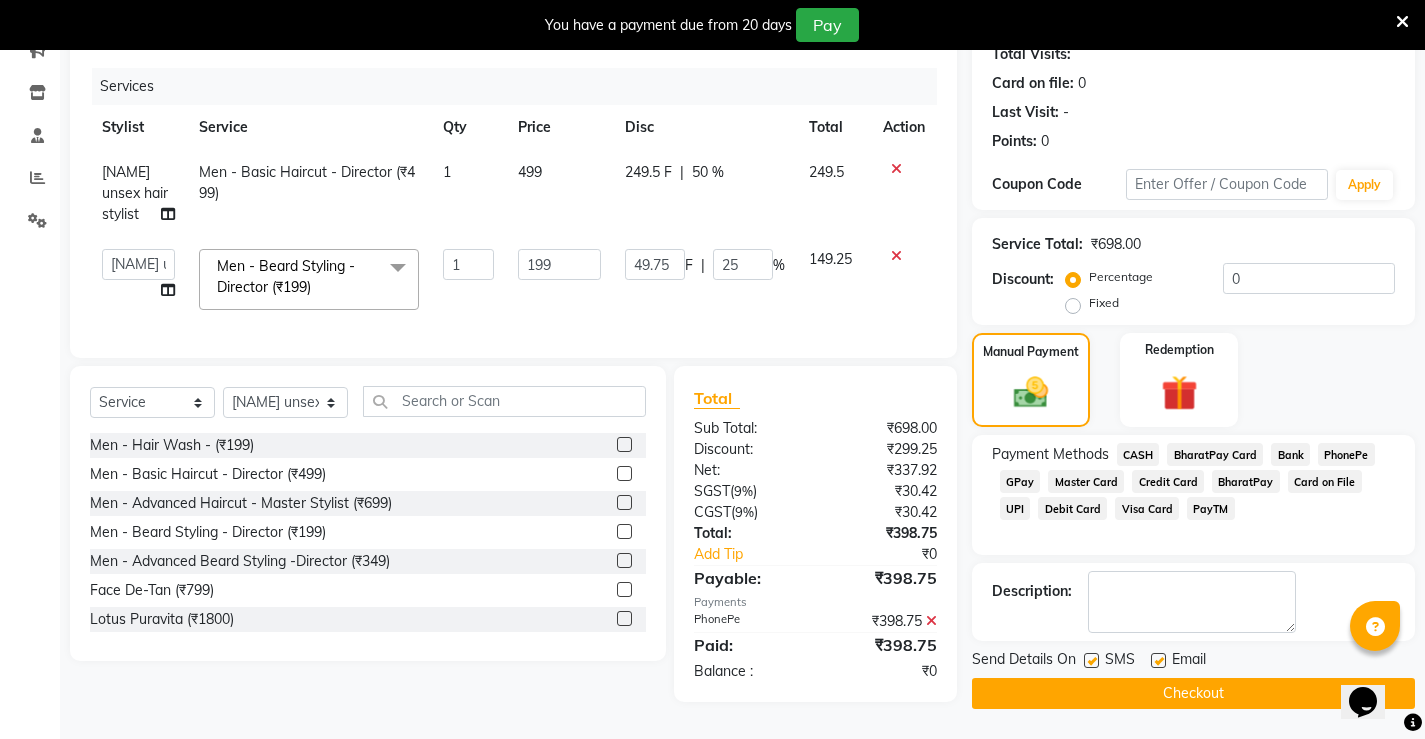 click on "Checkout" 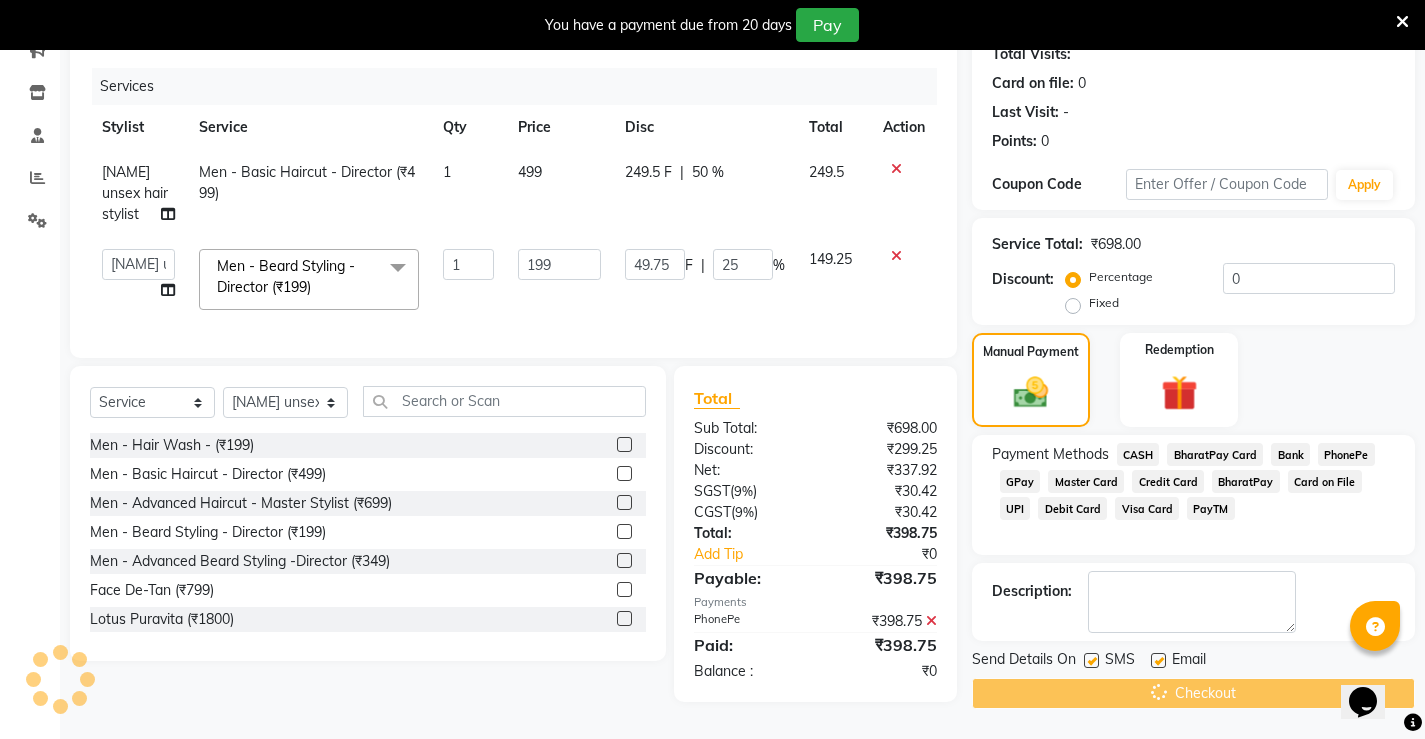 scroll, scrollTop: 50, scrollLeft: 0, axis: vertical 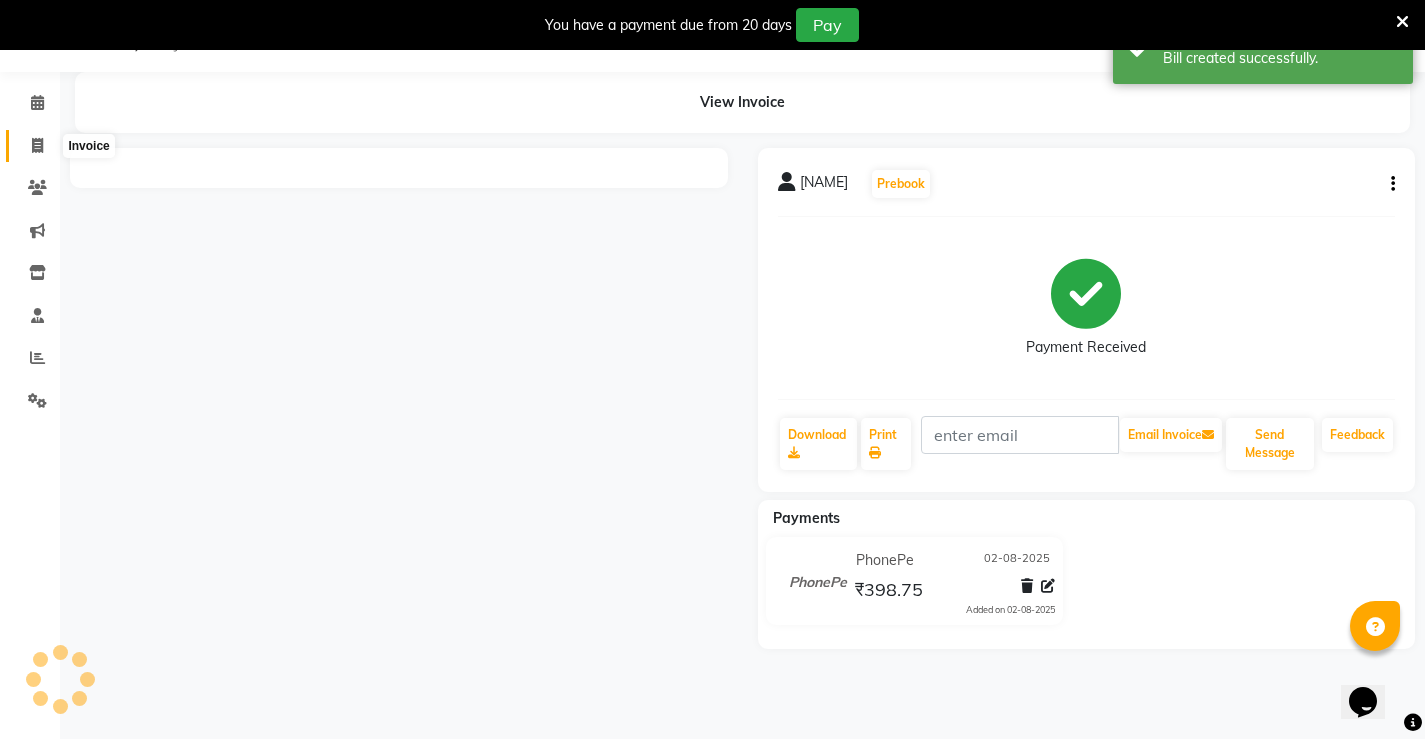 click 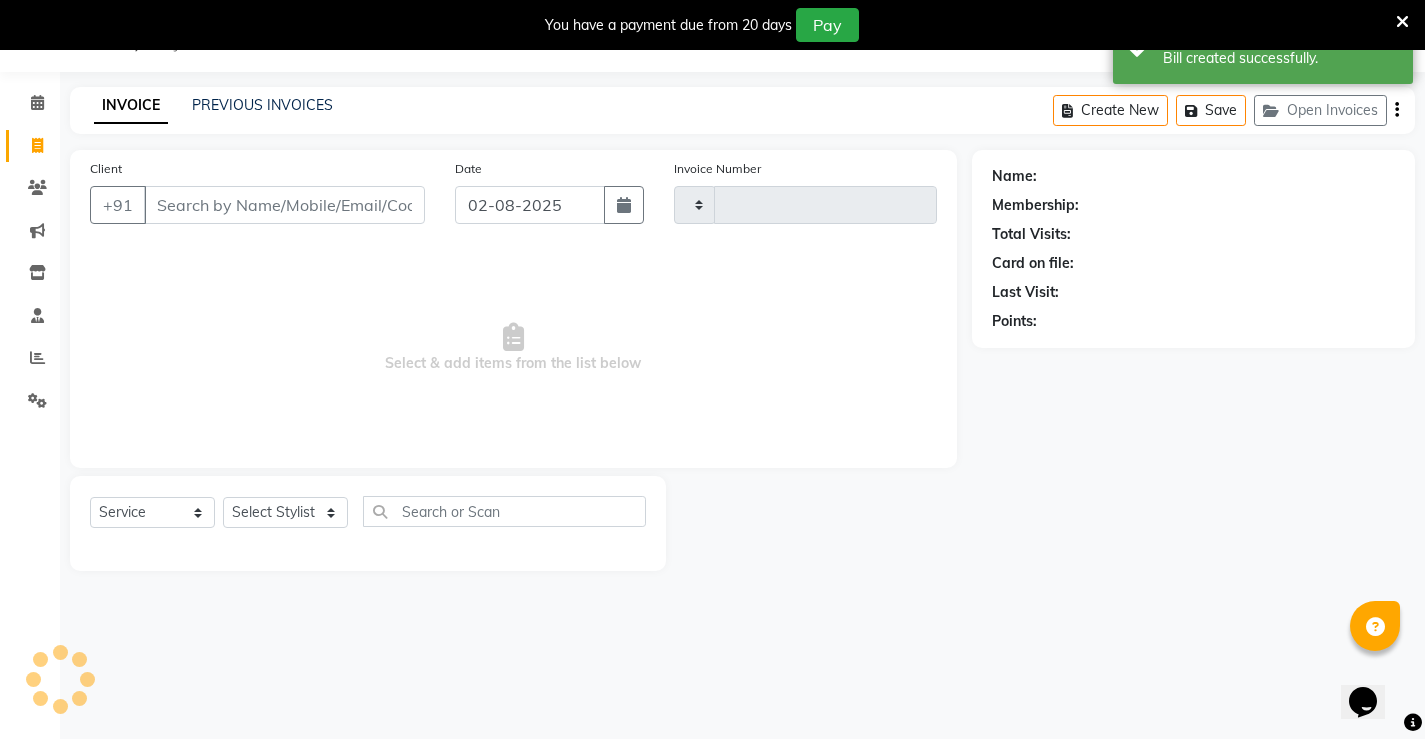 type on "1038" 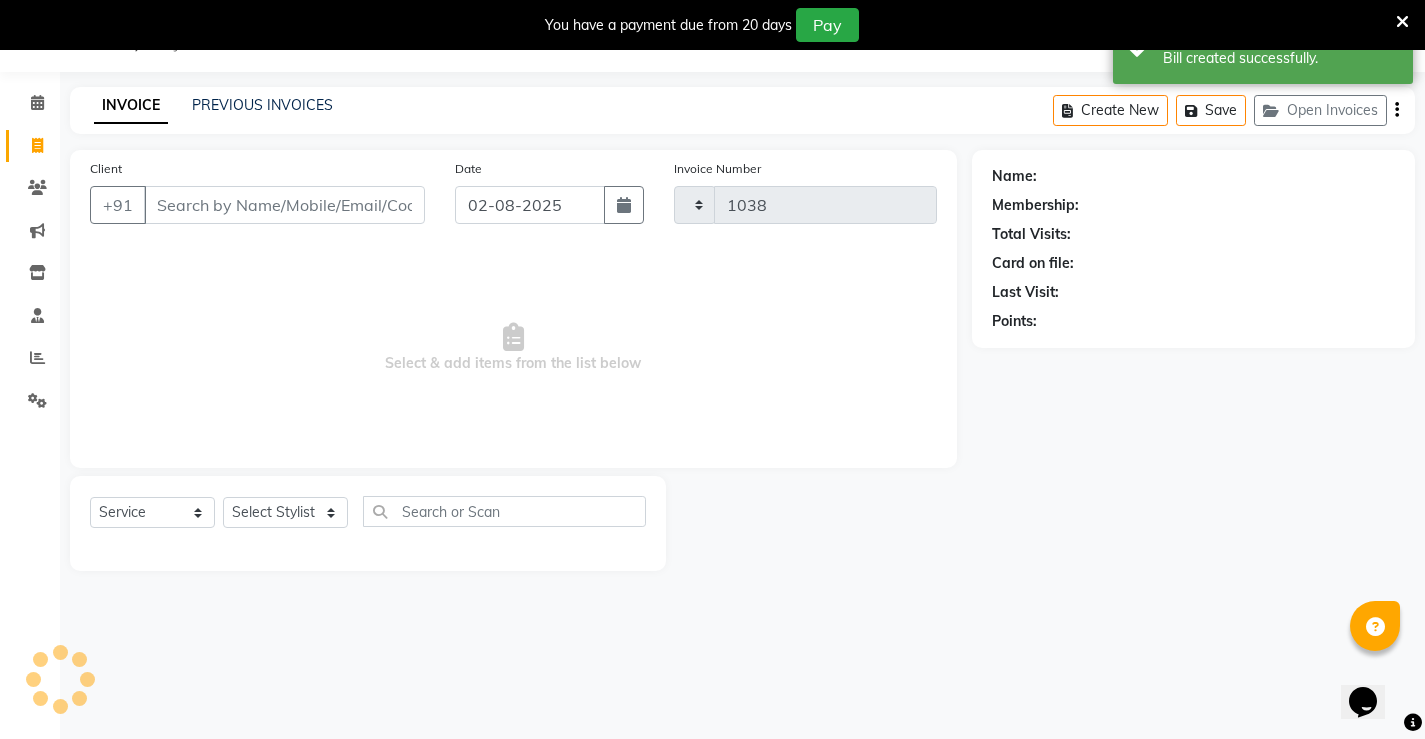 select on "7705" 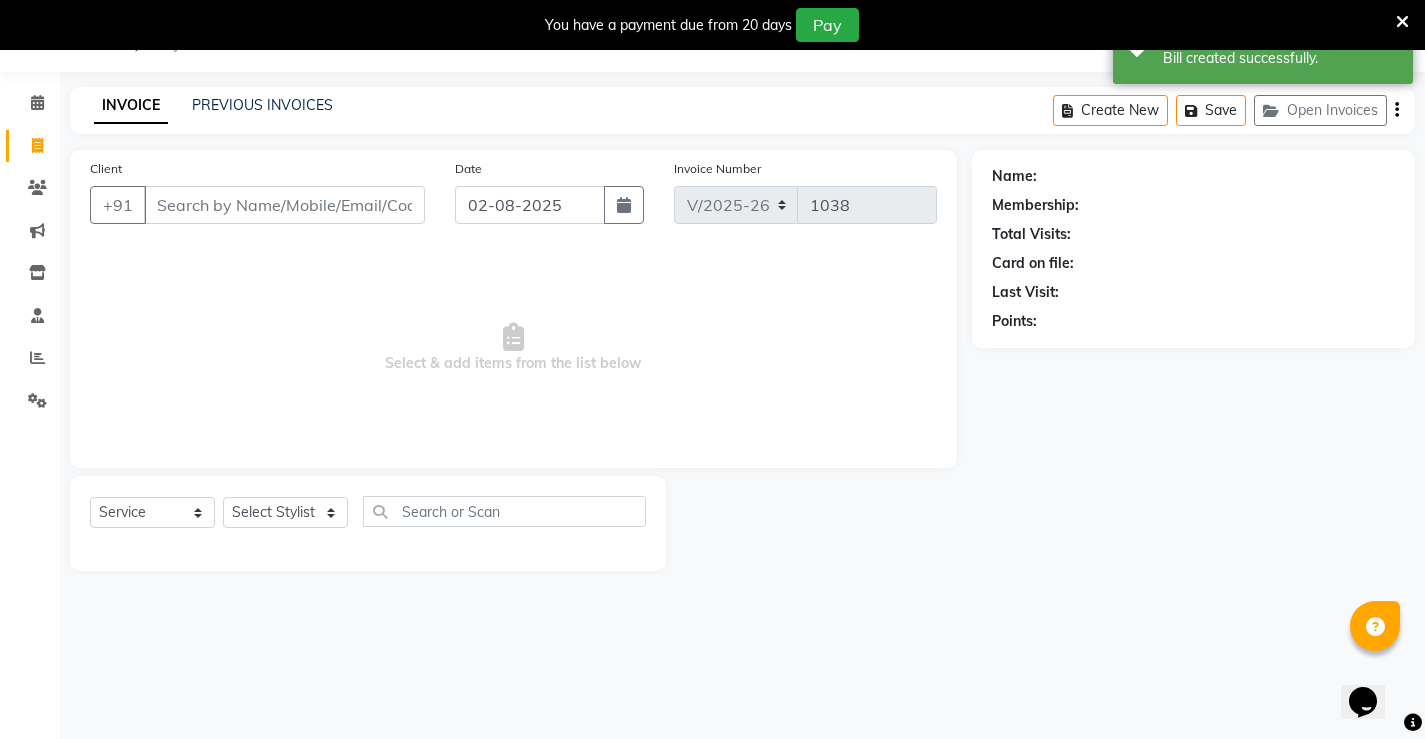 click on "Client" at bounding box center [284, 205] 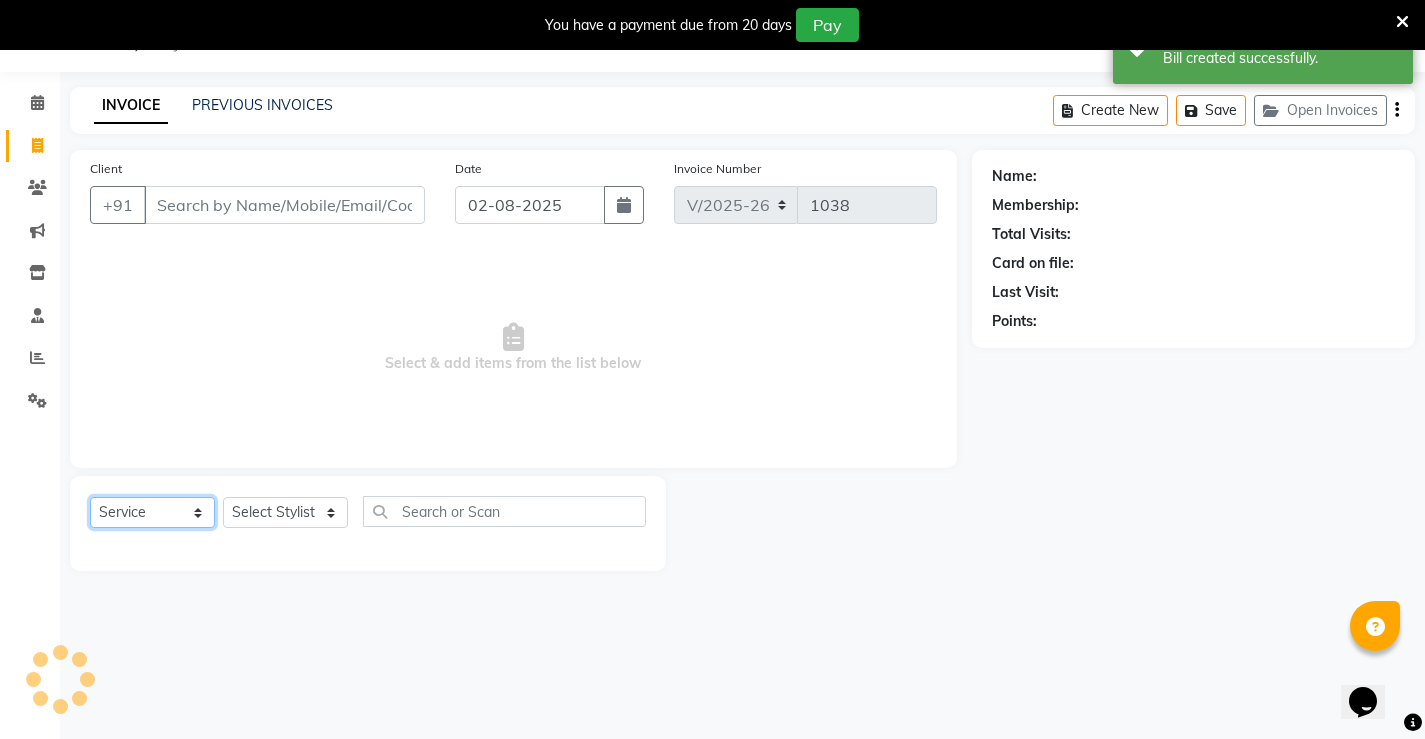 click on "Select  Service  Product  Membership  Package Voucher Prepaid Gift Card" 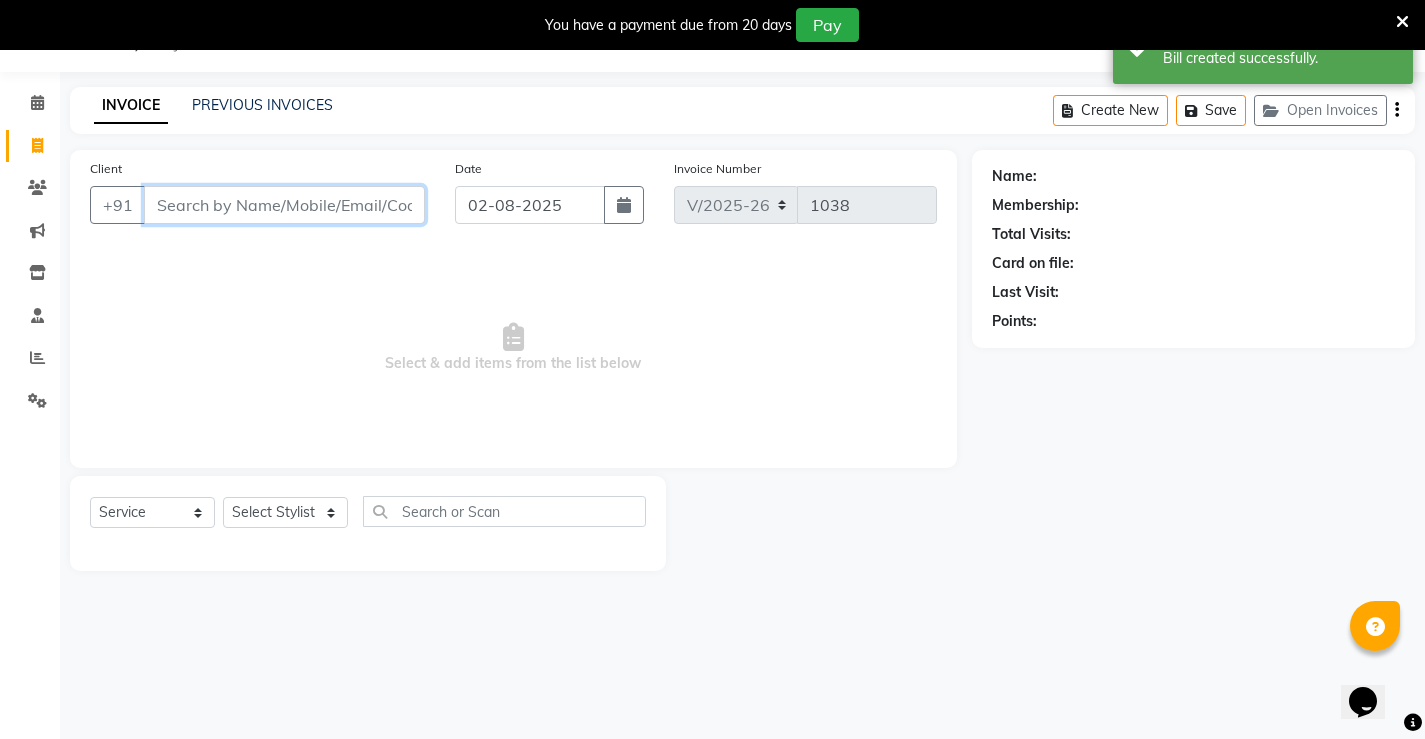 click on "Client" at bounding box center [284, 205] 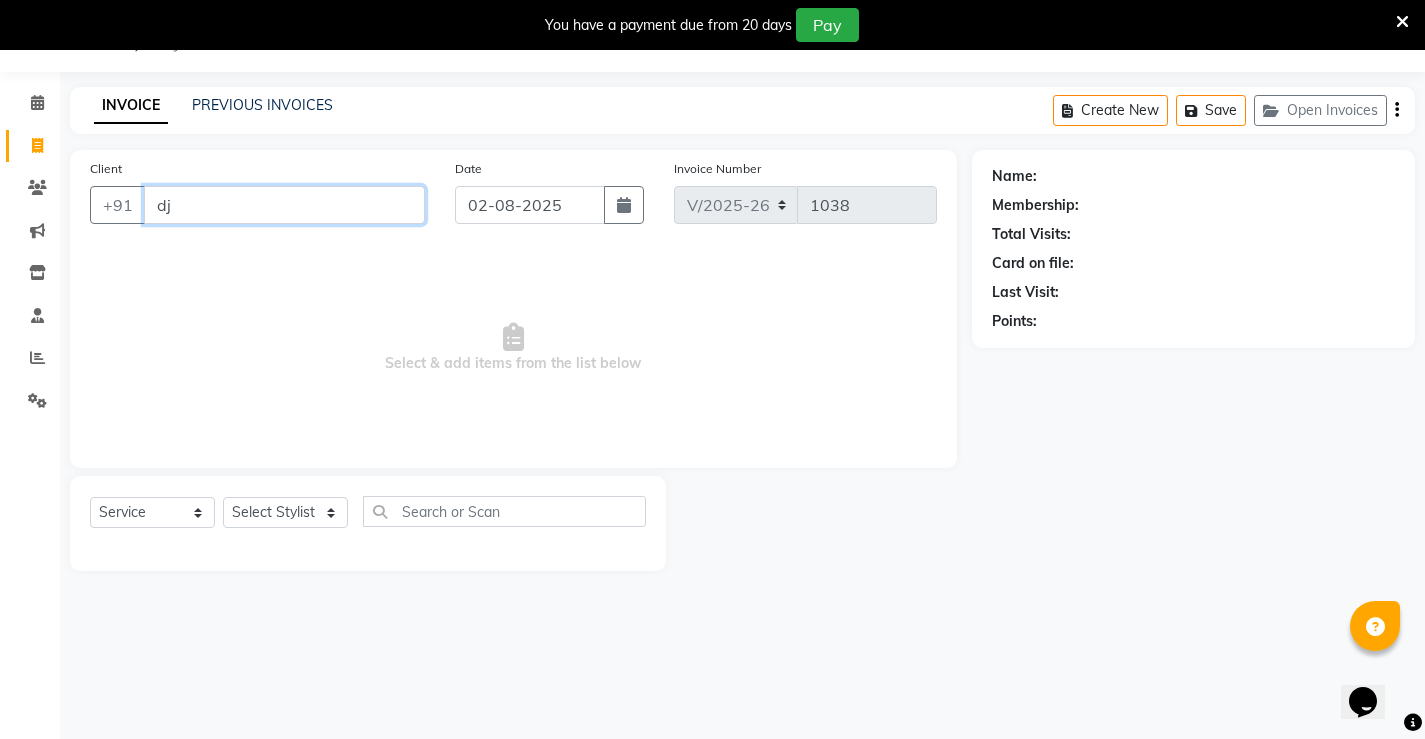 type on "dj" 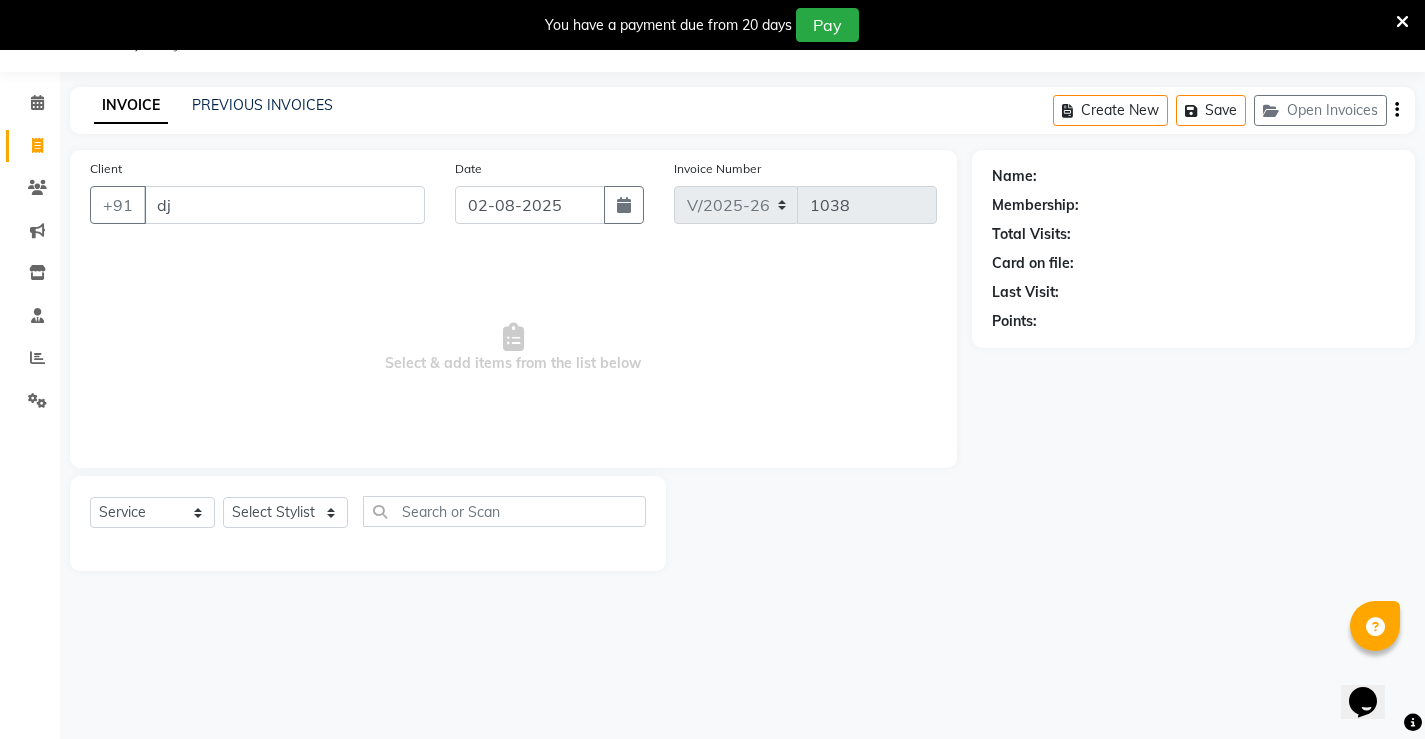 click on "Select & add items from the list below" at bounding box center [513, 348] 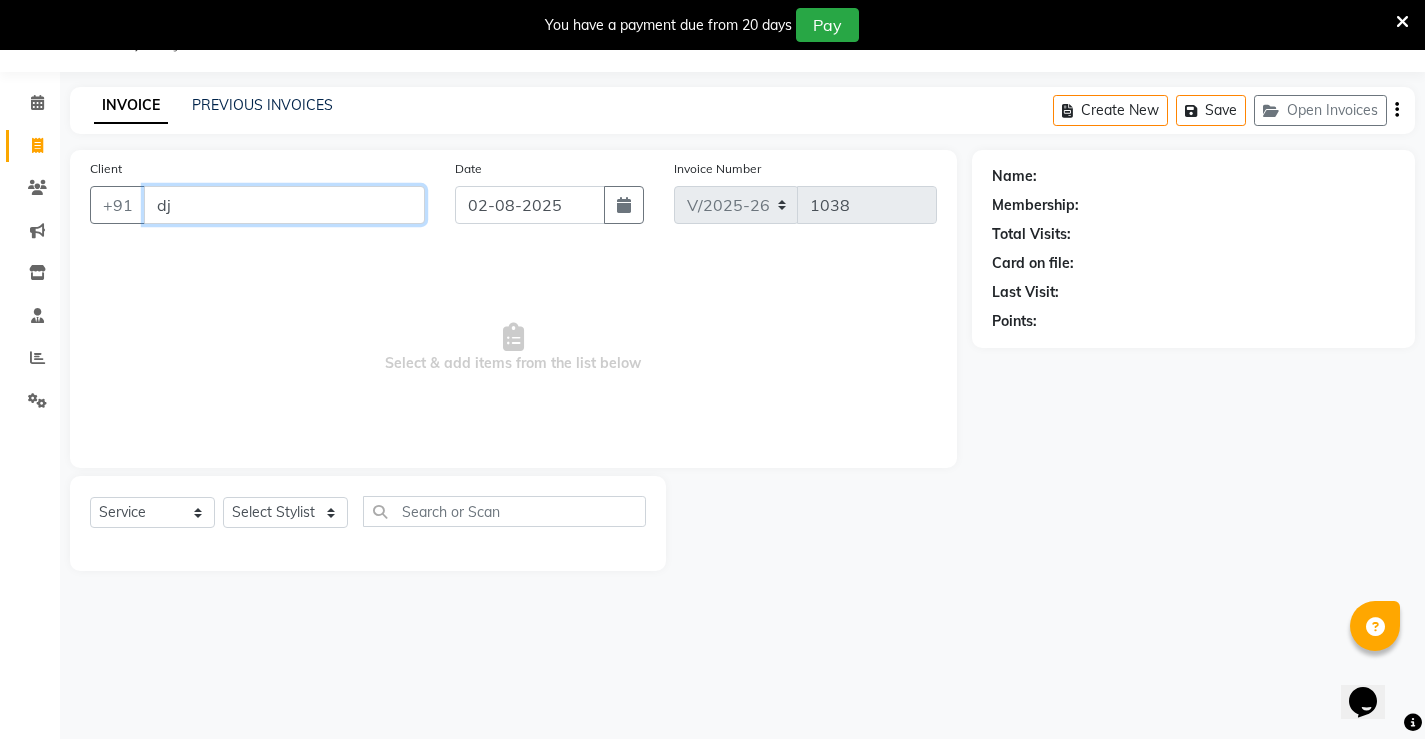 click on "dj" at bounding box center (284, 205) 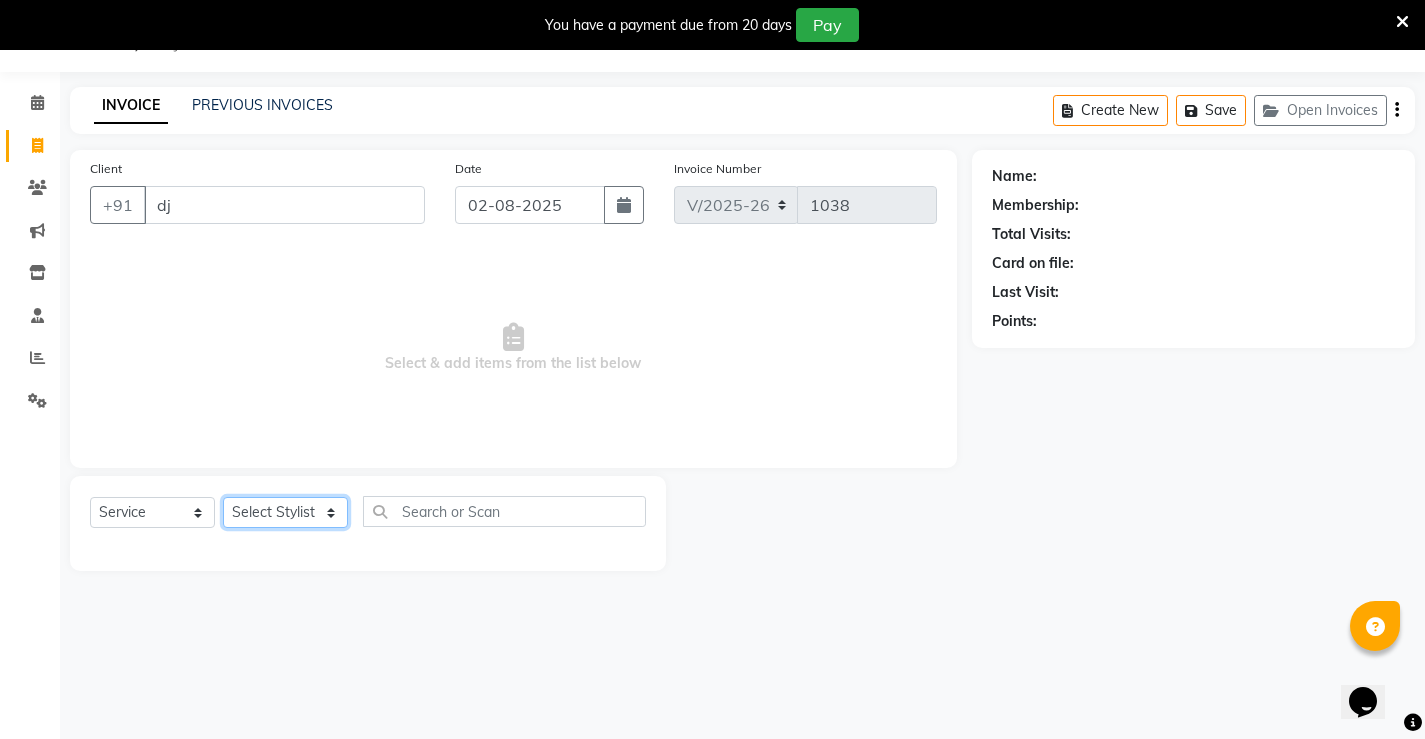 click on "Select Stylist [NAME] [NAME] [NAME]  [NAME] [NAME] [NAME]  unsex hair stylist [NAME] [NAME]" 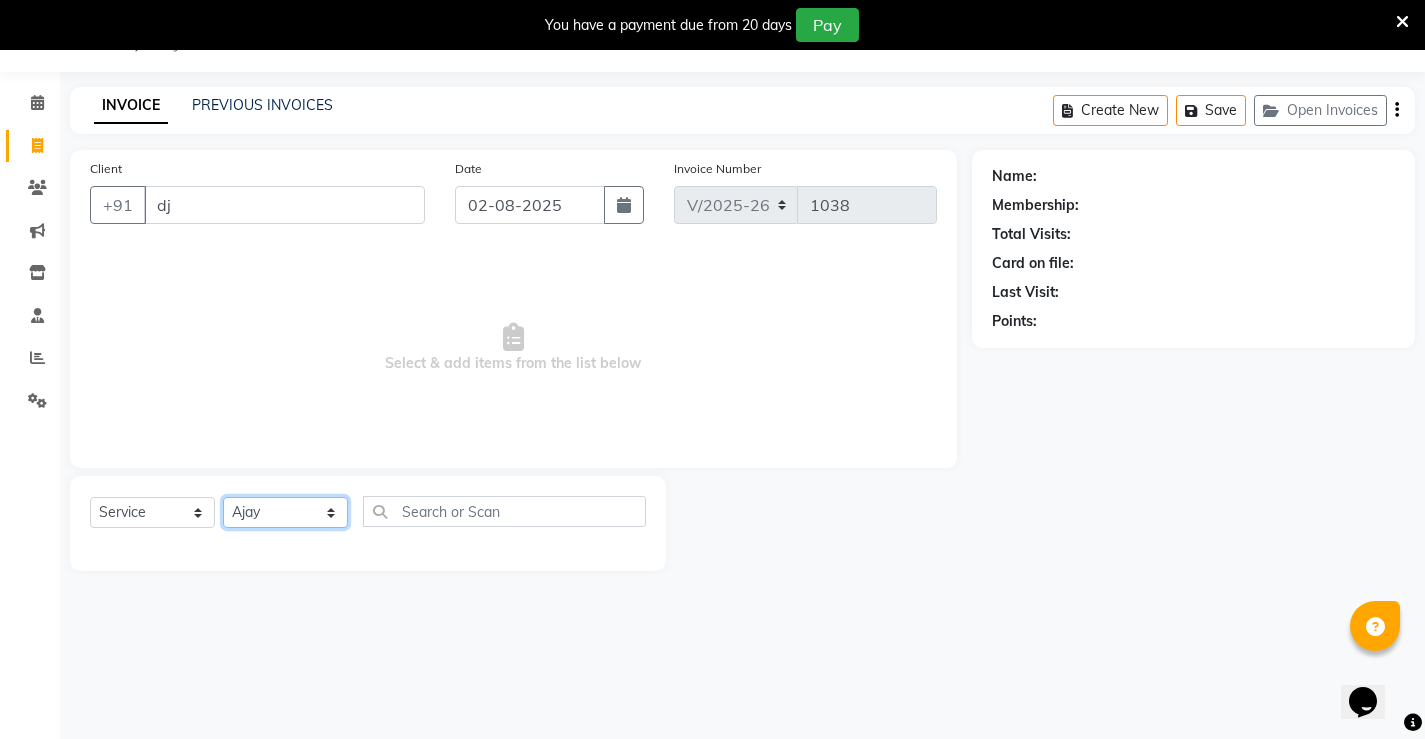 click on "Select Stylist [NAME] [NAME] [NAME]  [NAME] [NAME] [NAME]  unsex hair stylist [NAME] [NAME]" 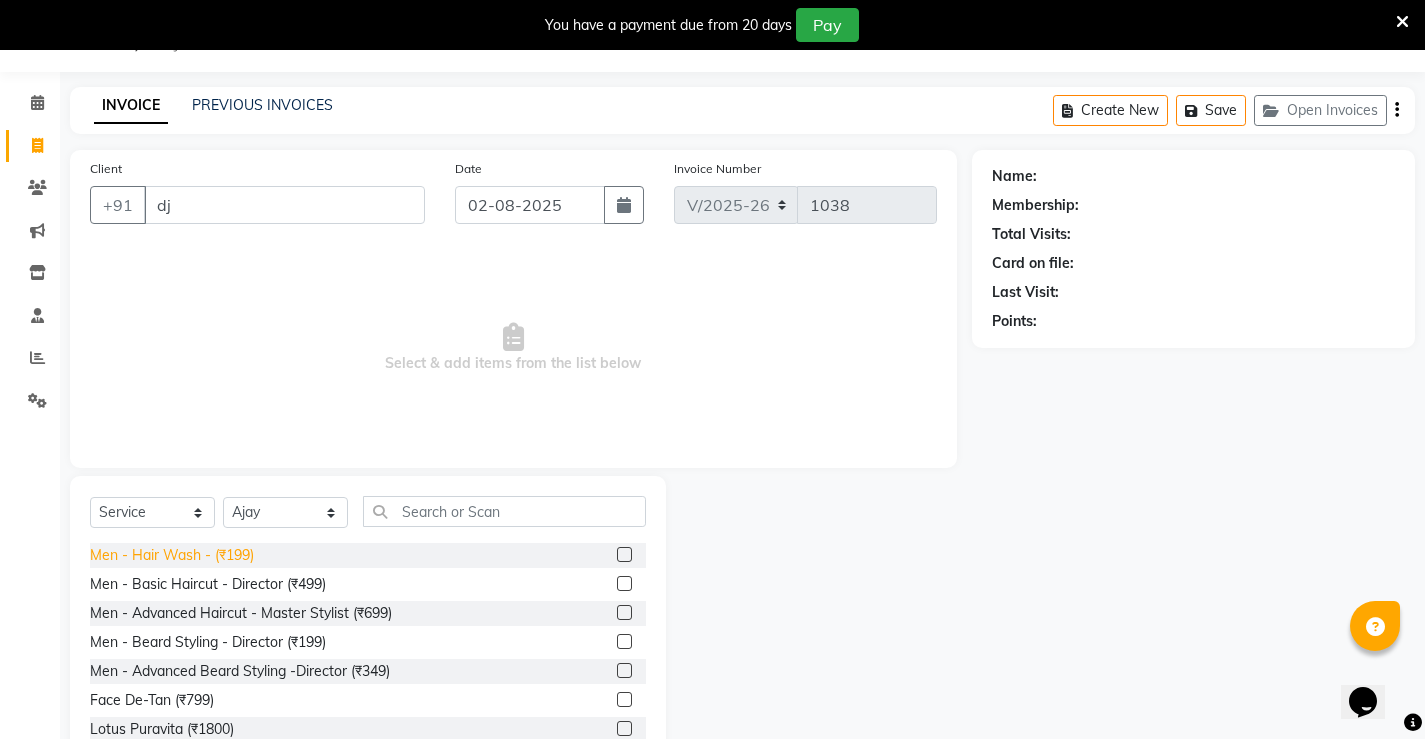 click on "Men - Hair Wash -  (₹199)" 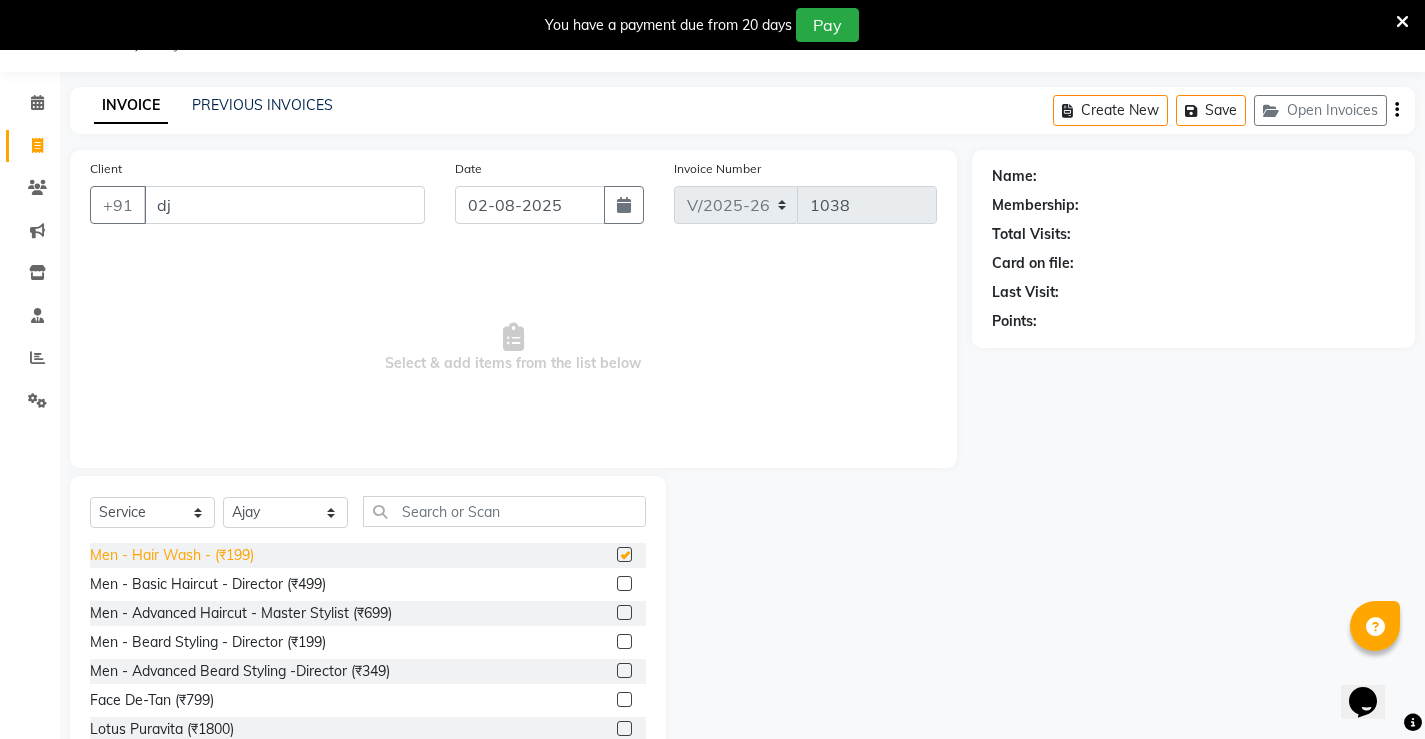 checkbox on "false" 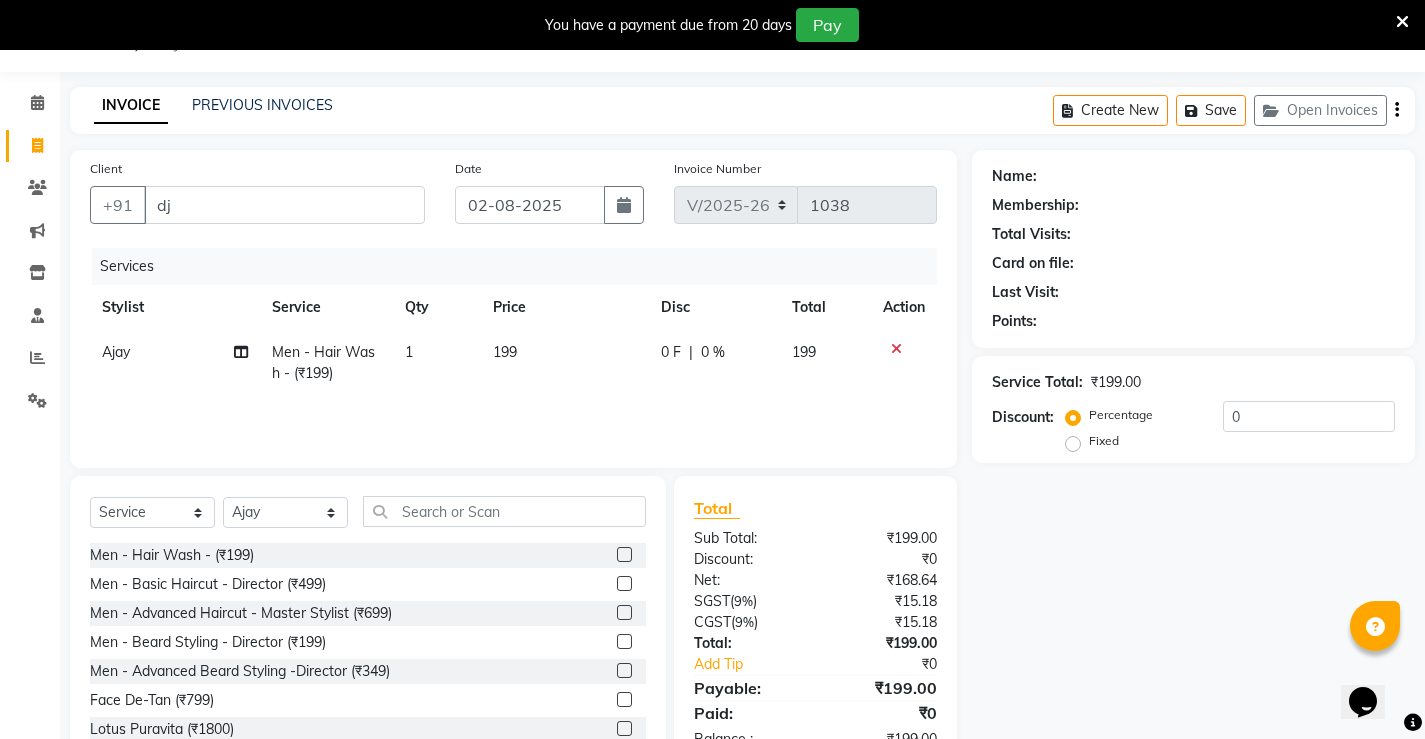 click on "0 %" 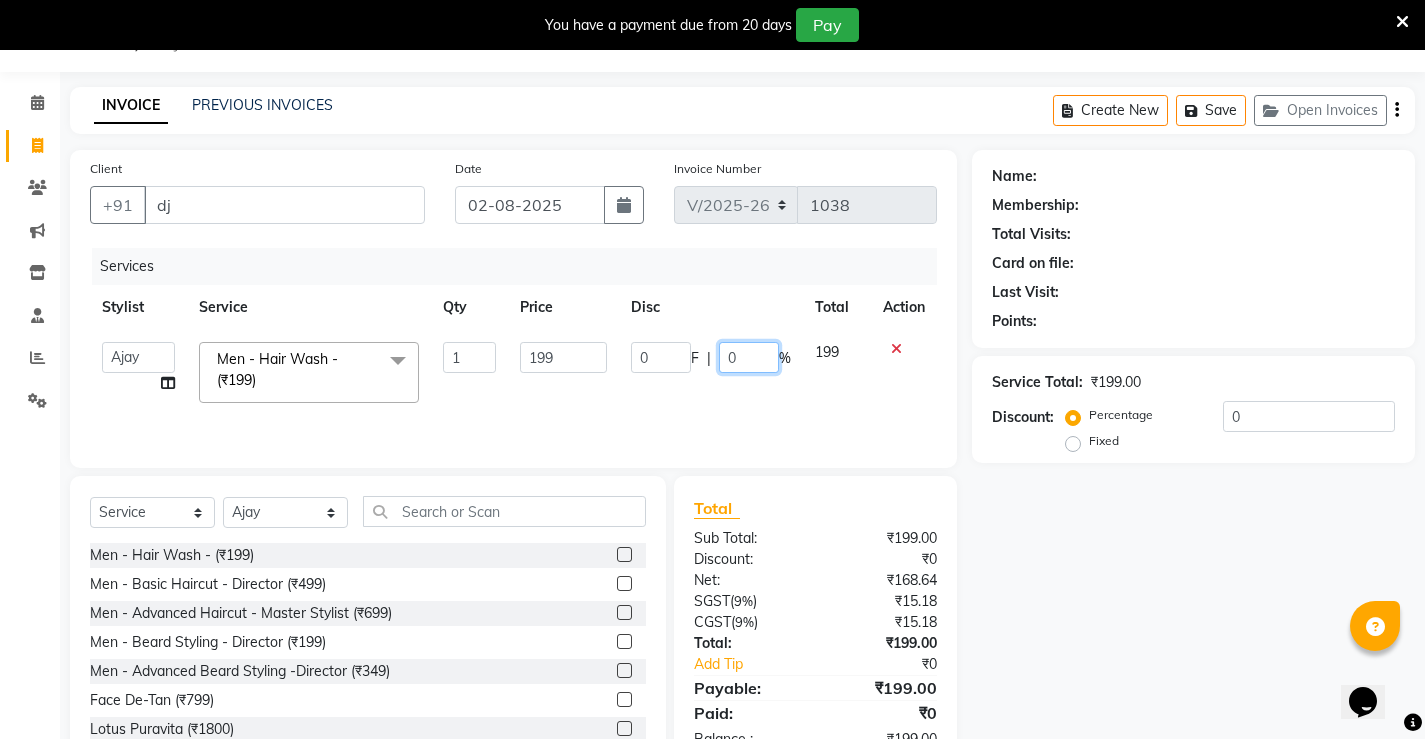 click on "0" 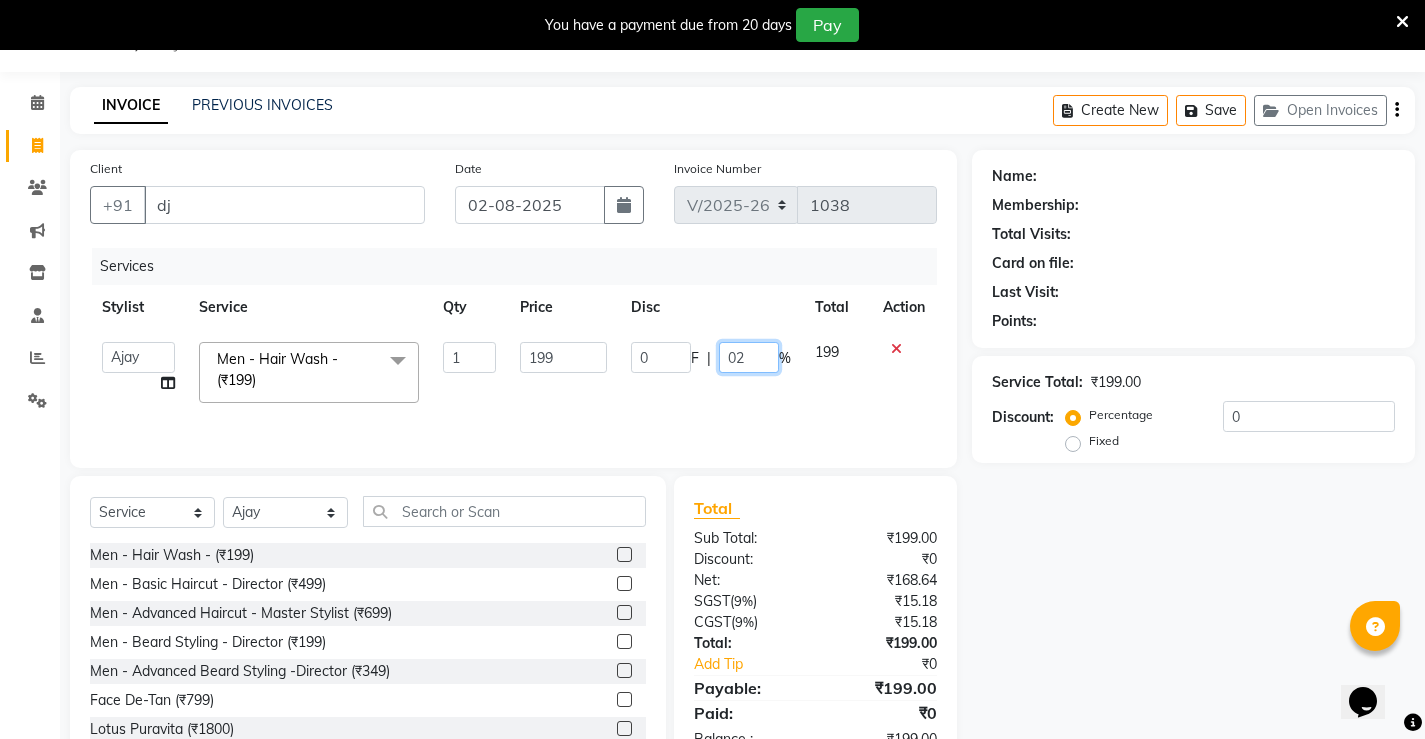 type on "025" 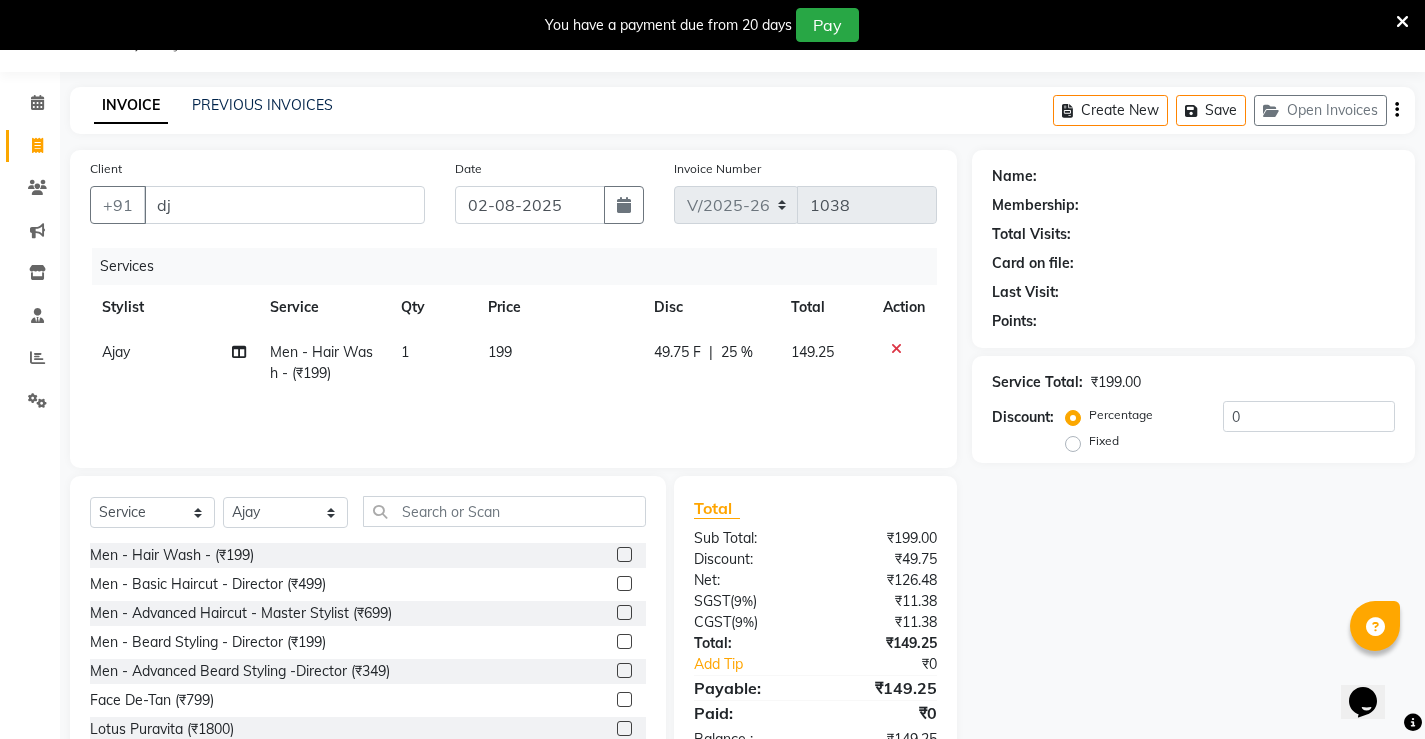 click on "Services Stylist Service Qty Price Disc Total Action [NAME] Men - Hair Wash -  (₹199) 1 199 49.75 F | 25 % 149.25" 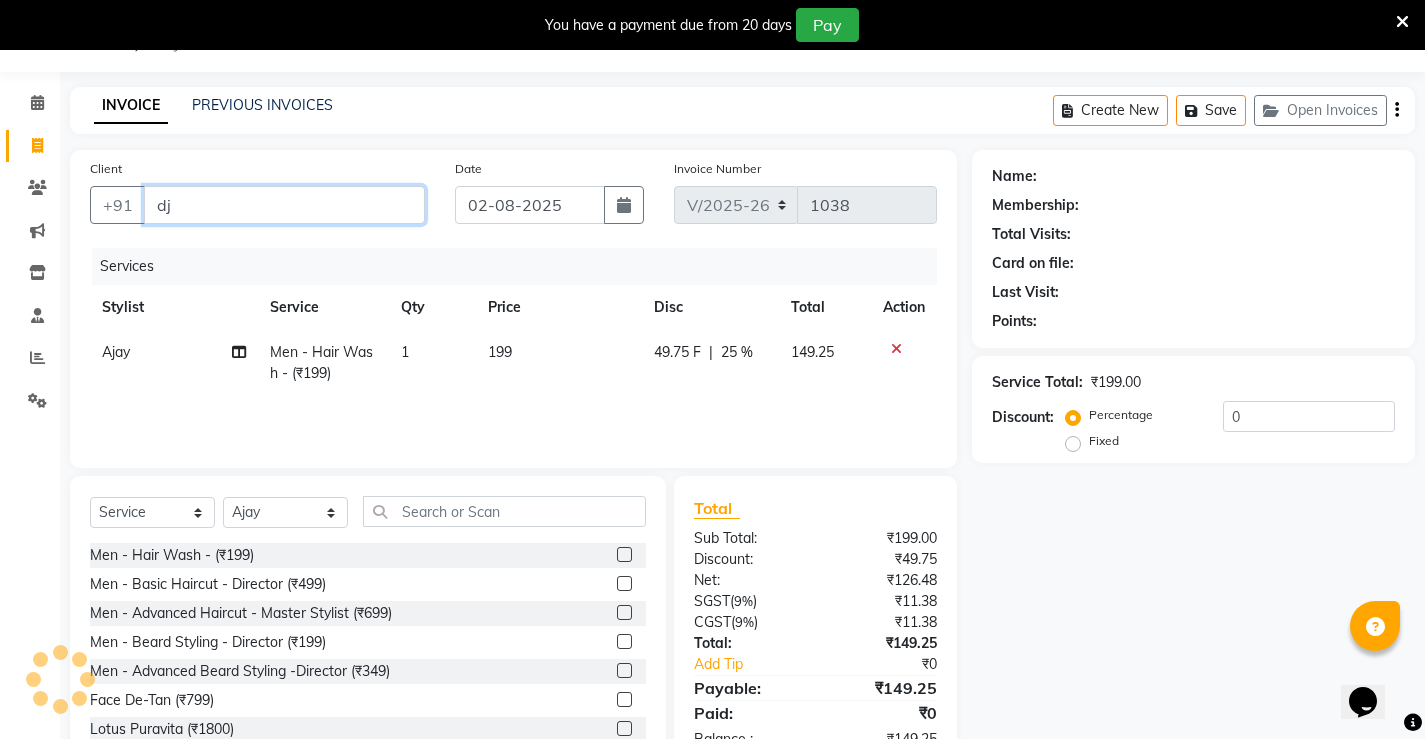 click on "dj" at bounding box center [284, 205] 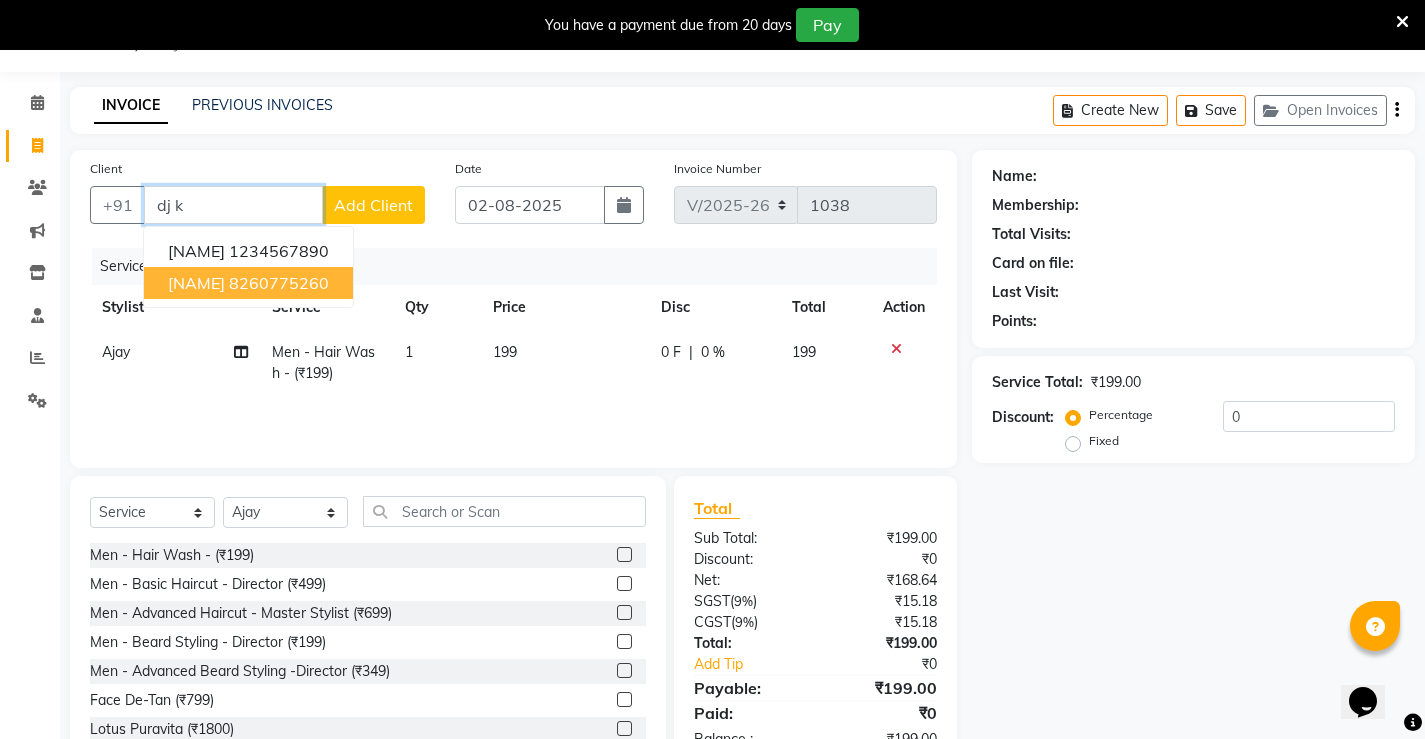 click on "[NAME]  [PHONE] [NAME]  [PHONE]" at bounding box center (248, 267) 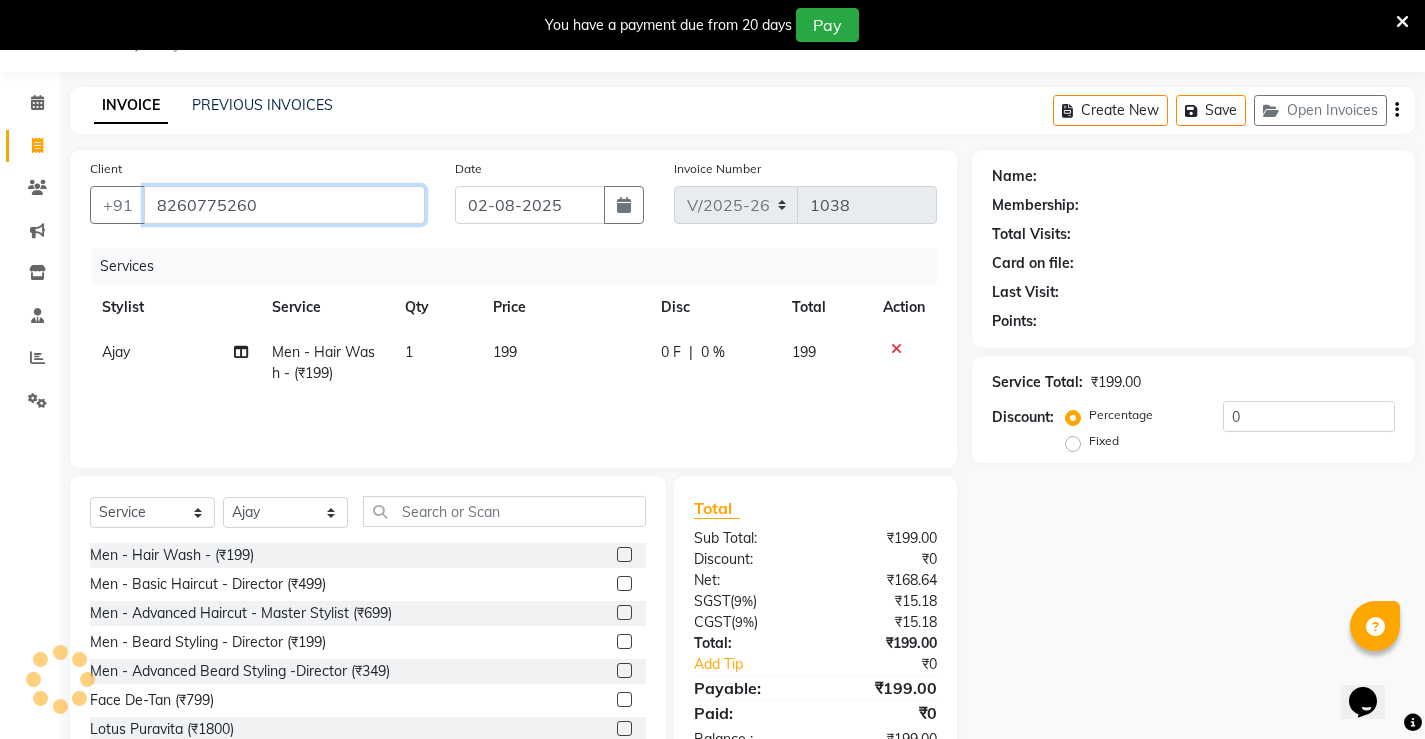 type on "8260775260" 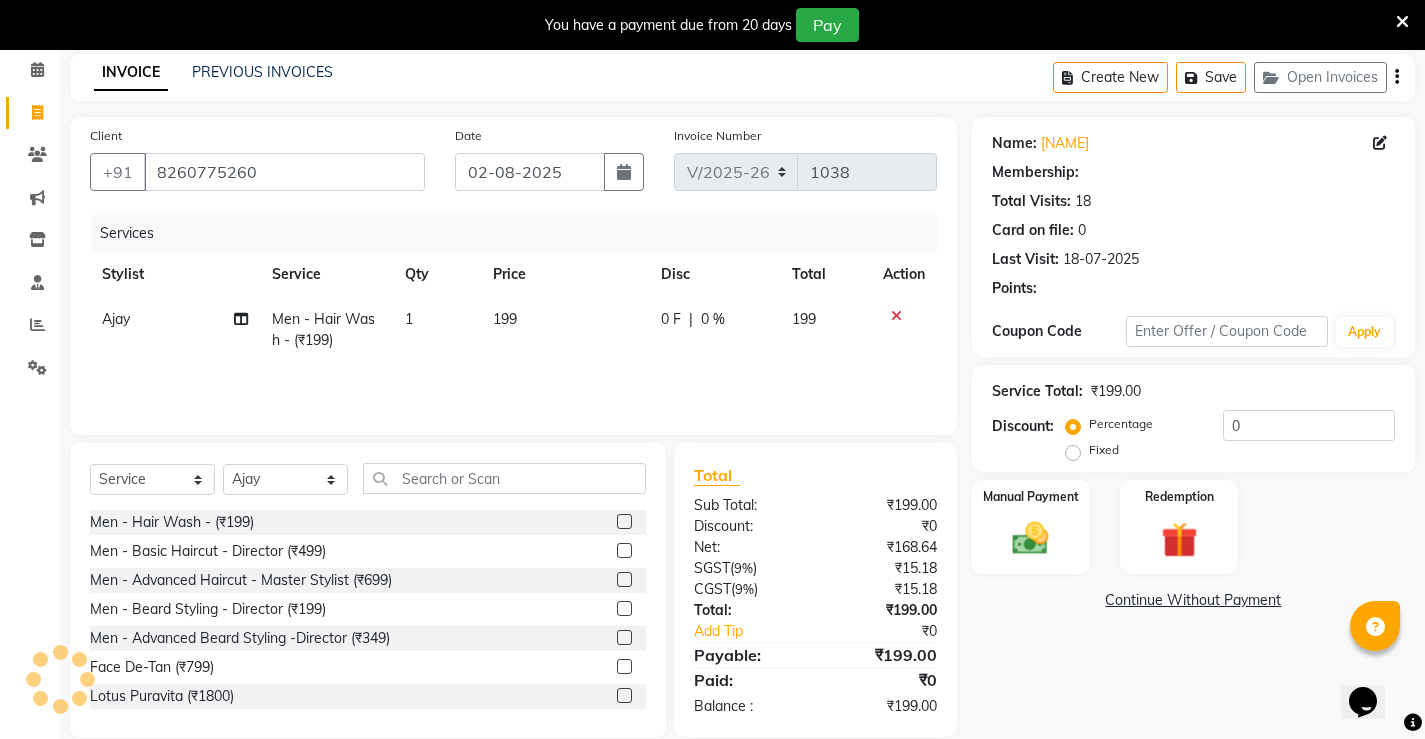 scroll, scrollTop: 112, scrollLeft: 0, axis: vertical 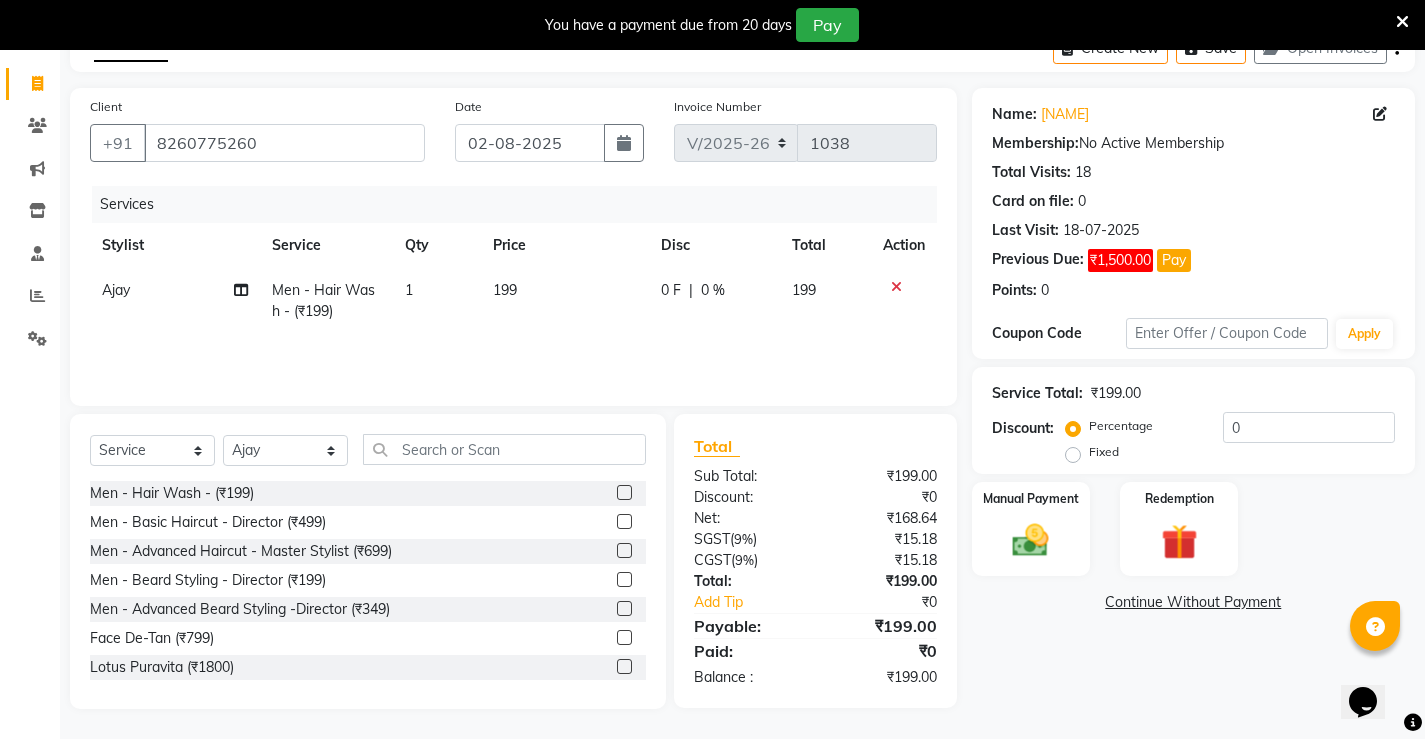 click 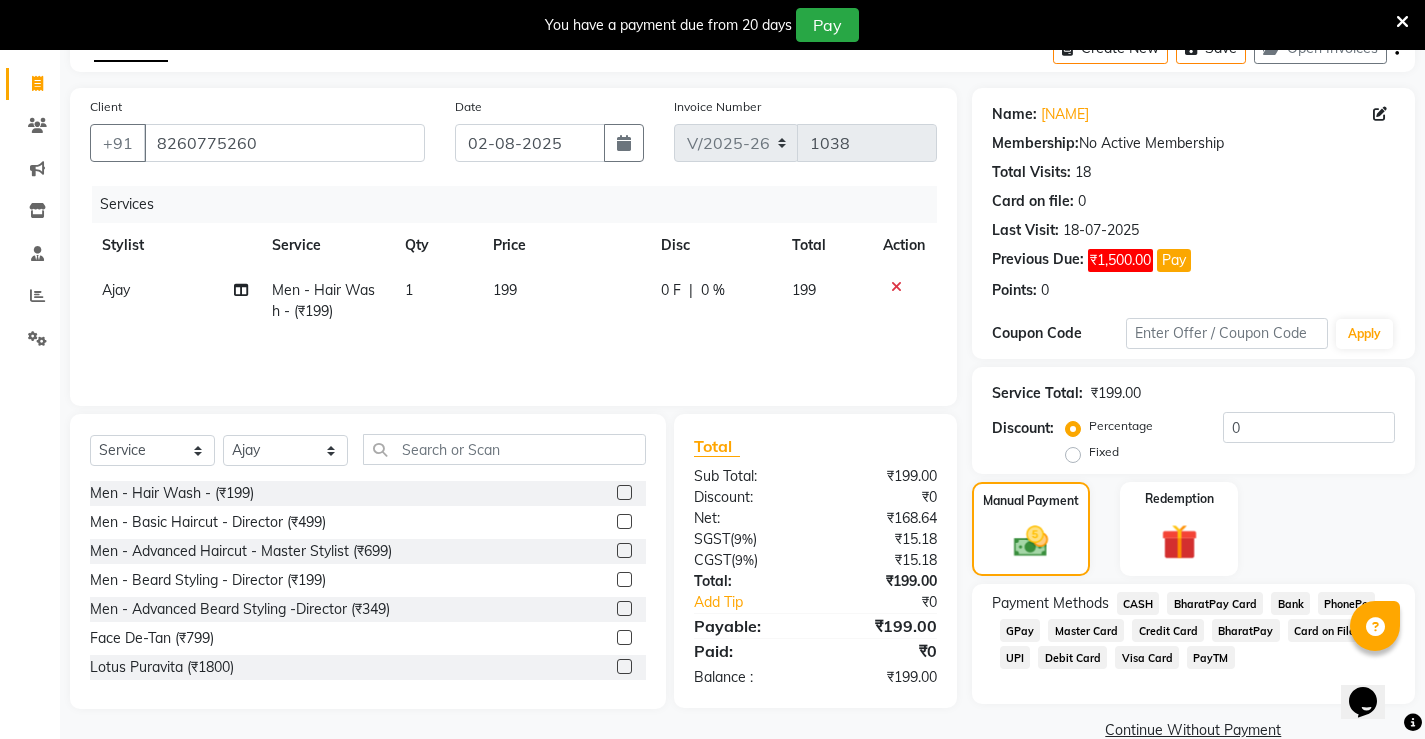click on "PhonePe" 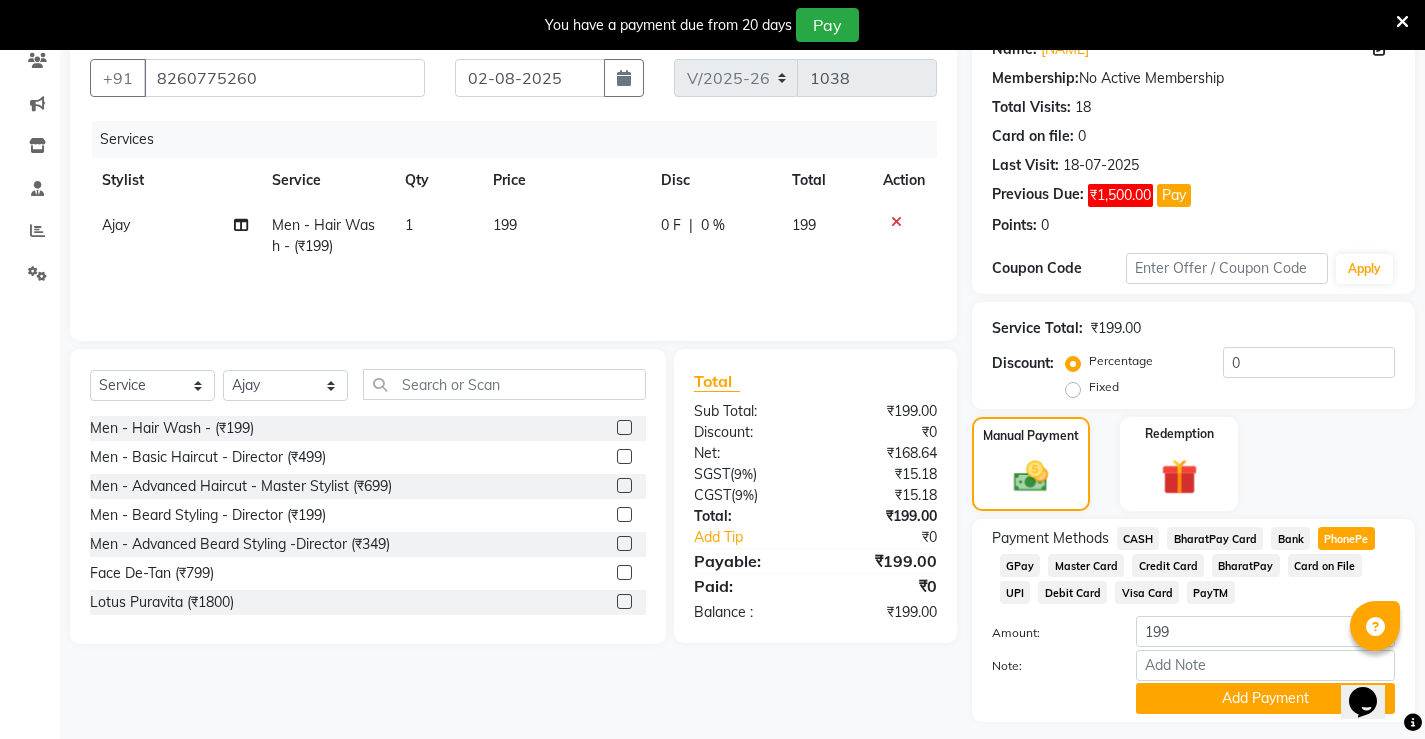 scroll, scrollTop: 212, scrollLeft: 0, axis: vertical 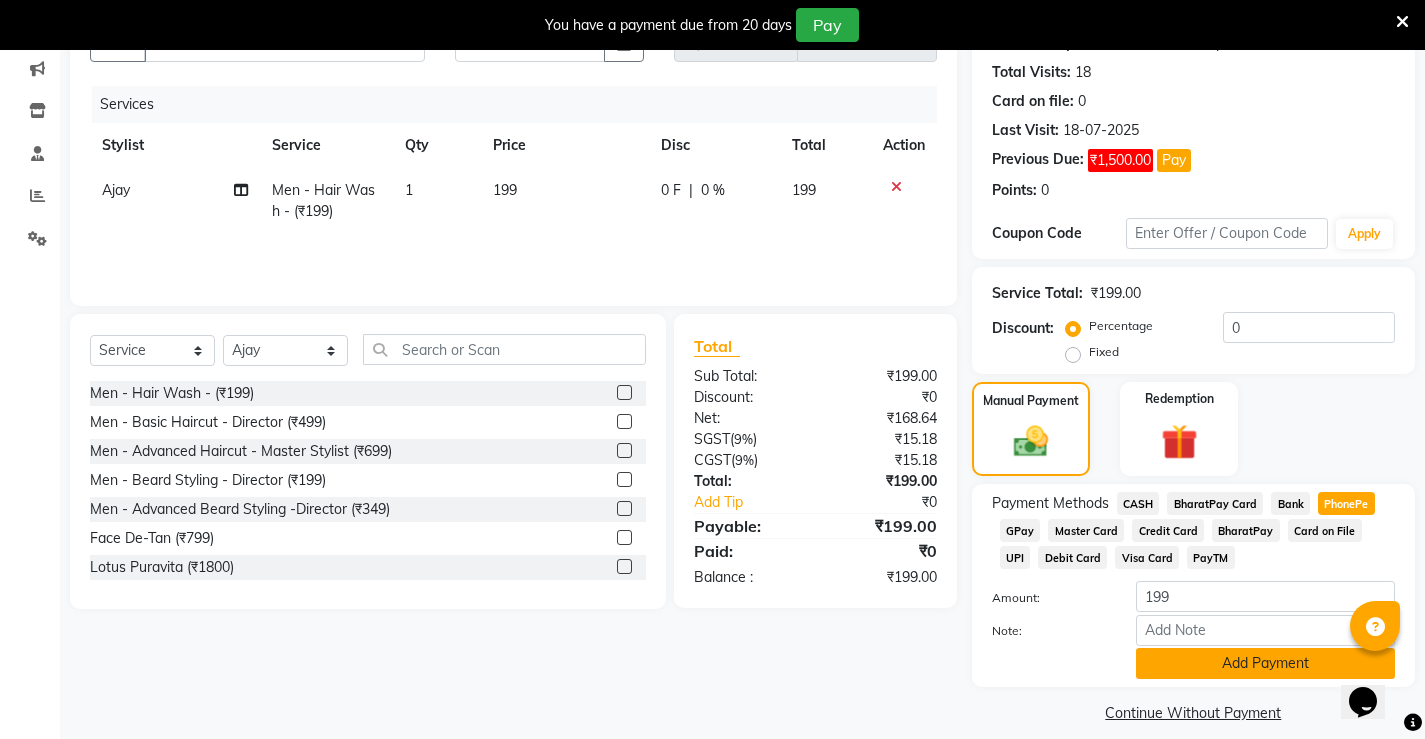 click on "Add Payment" 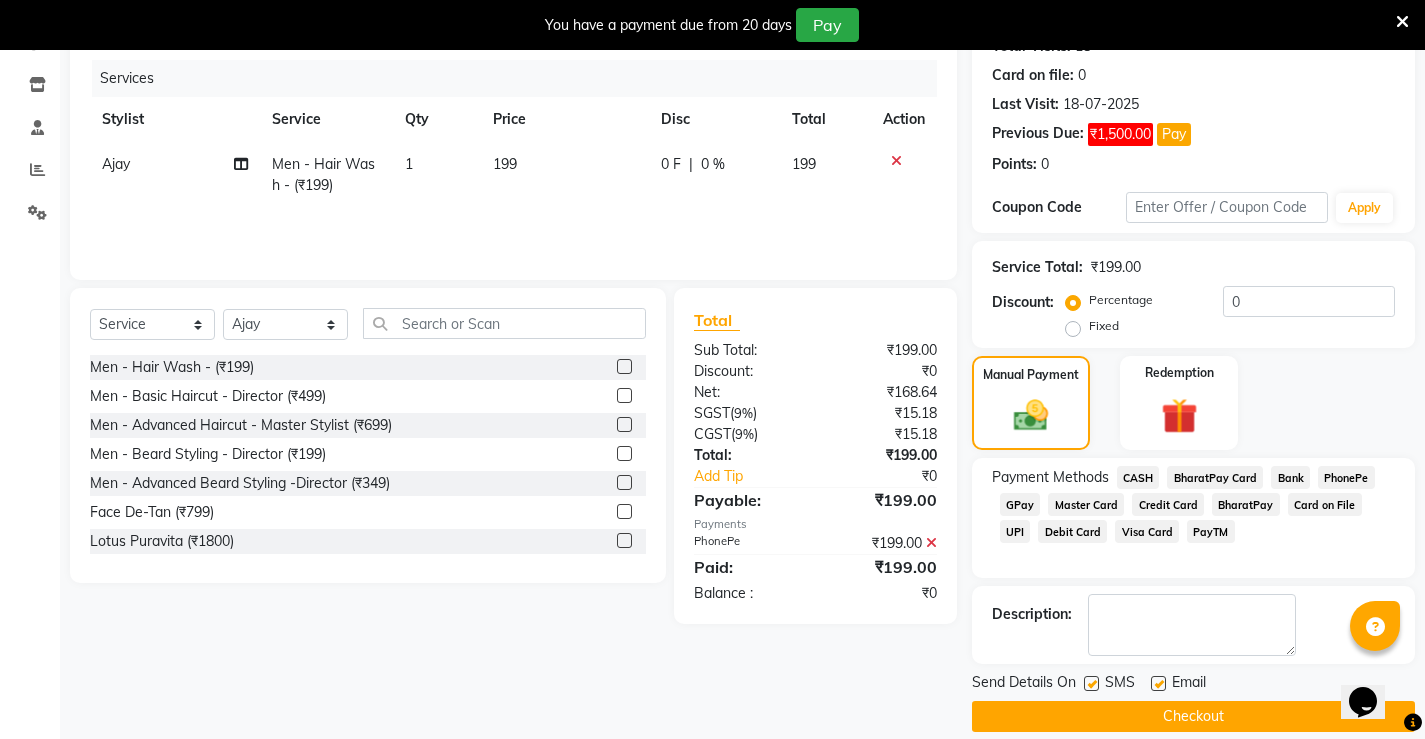 scroll, scrollTop: 261, scrollLeft: 0, axis: vertical 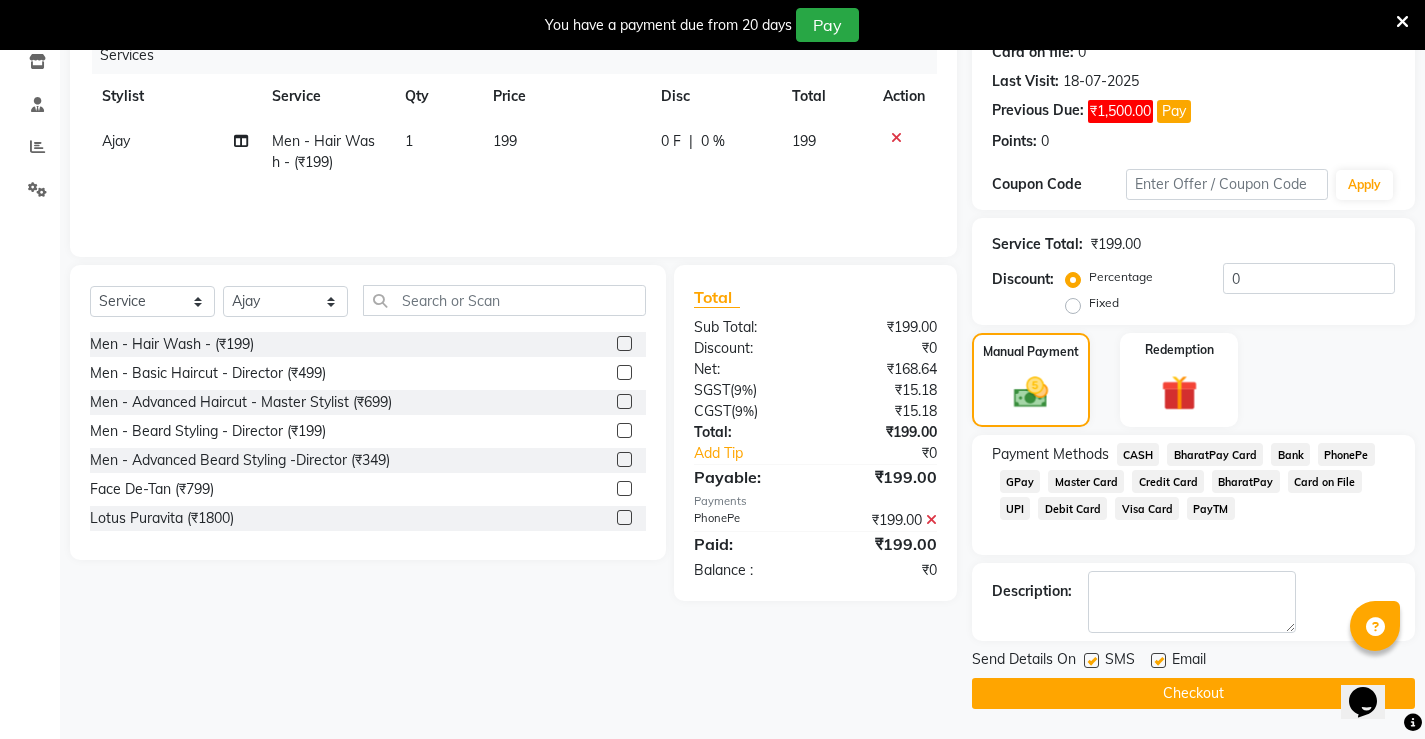 click on "Checkout" 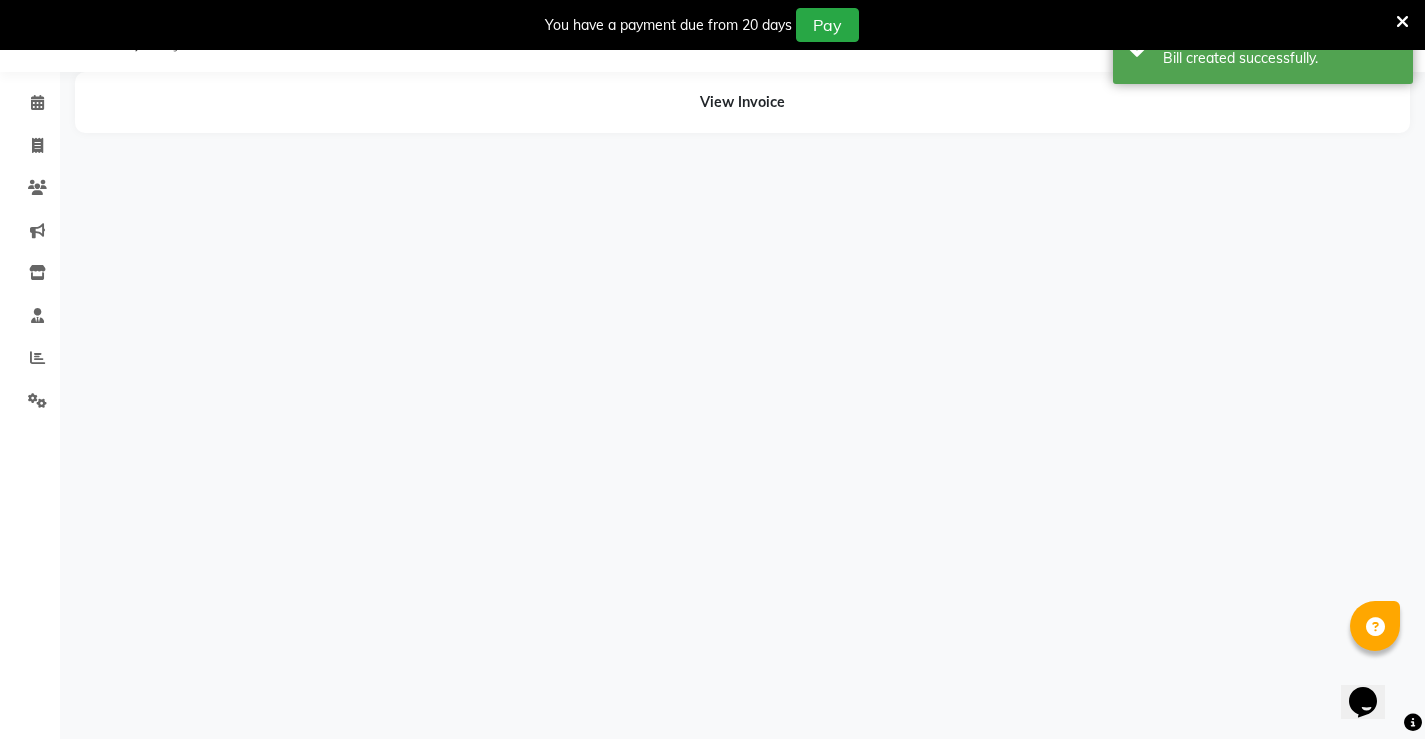 scroll, scrollTop: 50, scrollLeft: 0, axis: vertical 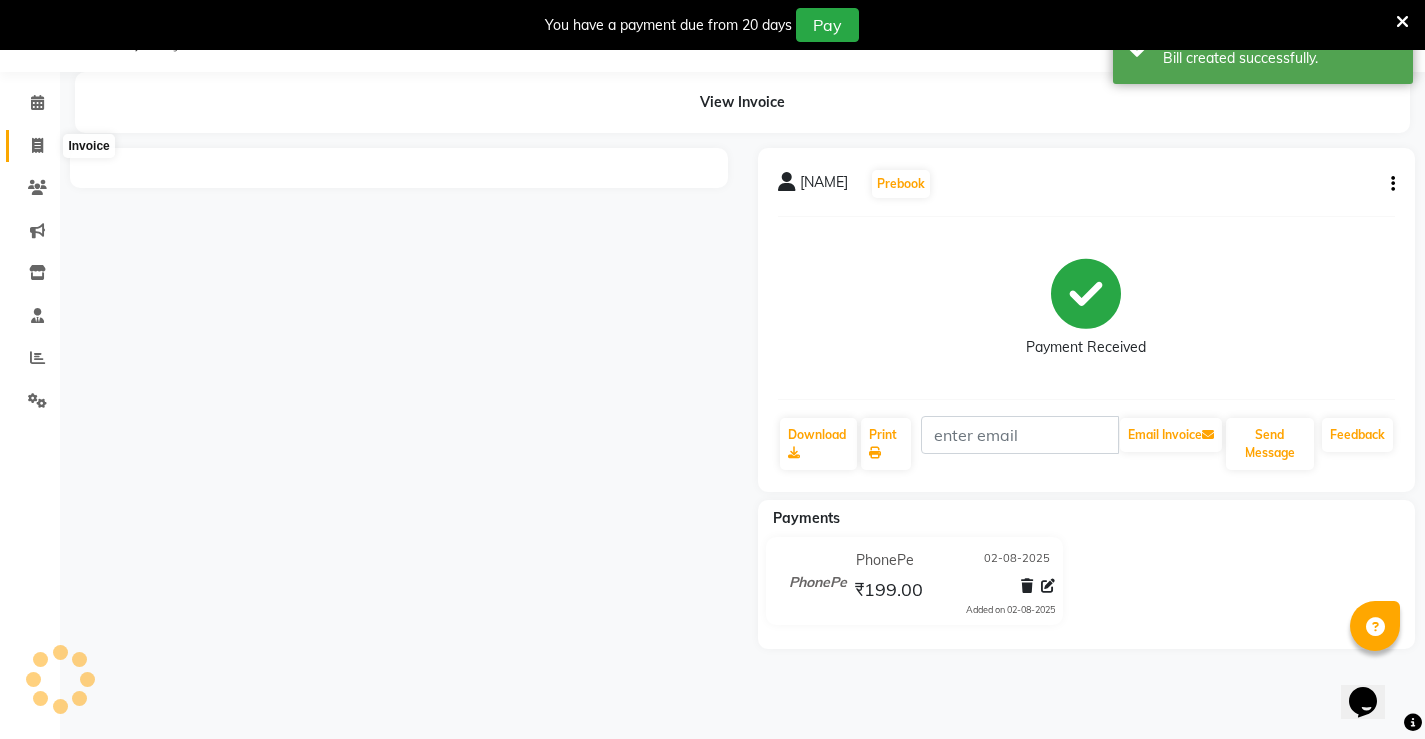 click 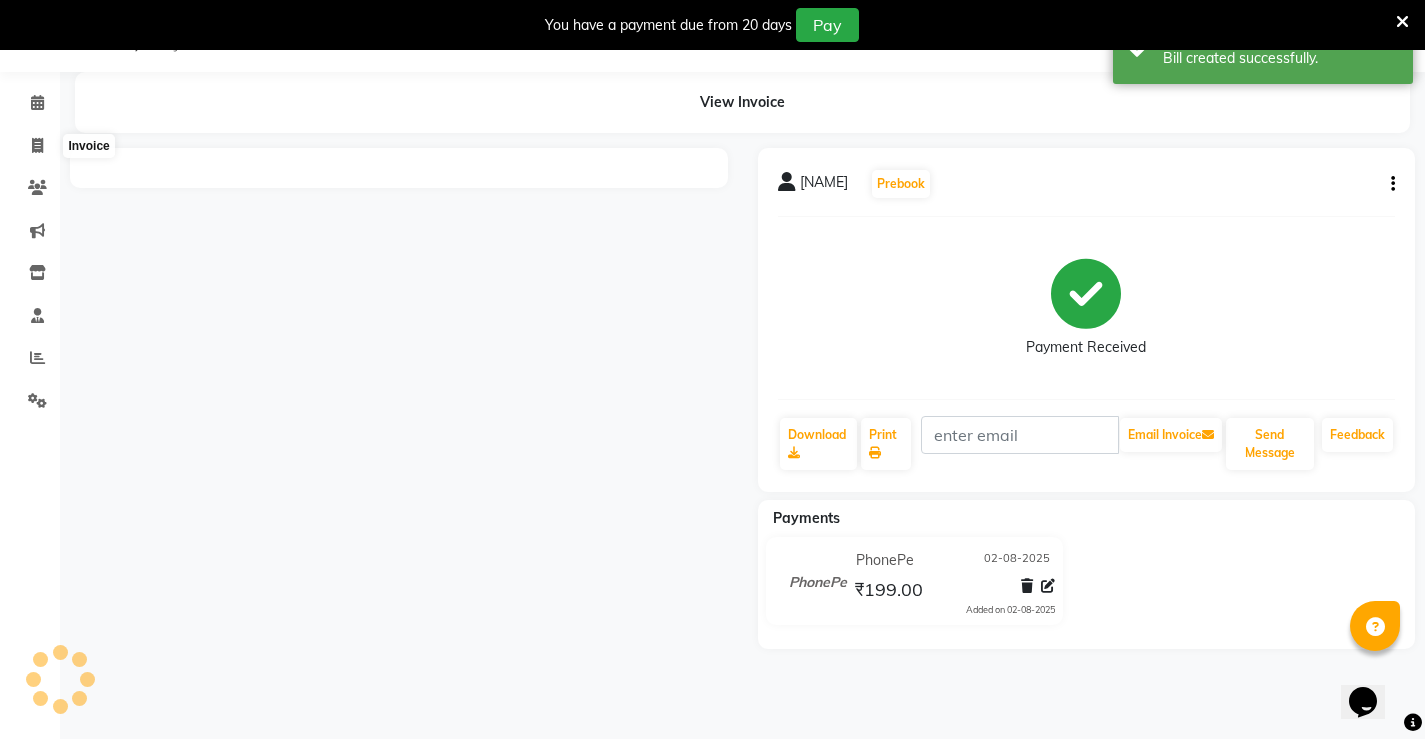 select on "service" 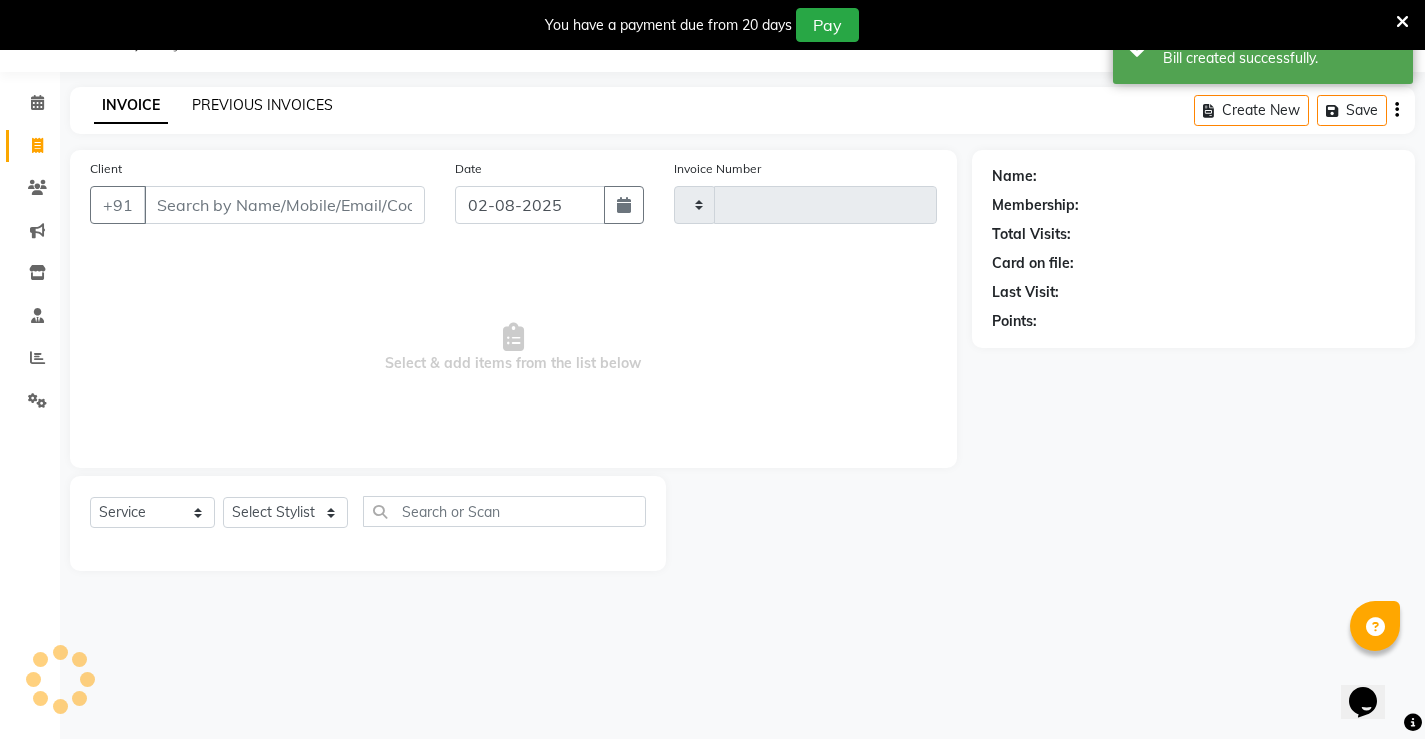 click on "PREVIOUS INVOICES" 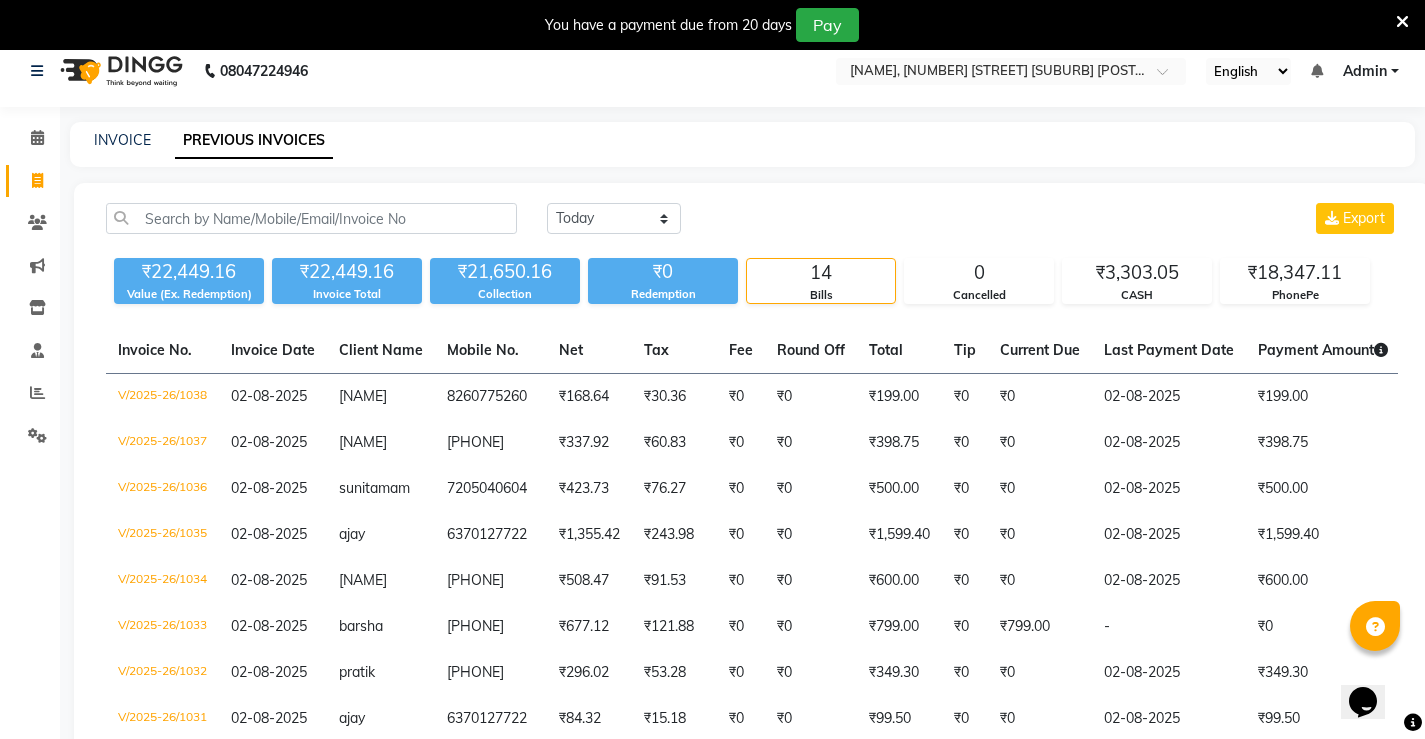 scroll, scrollTop: 0, scrollLeft: 0, axis: both 